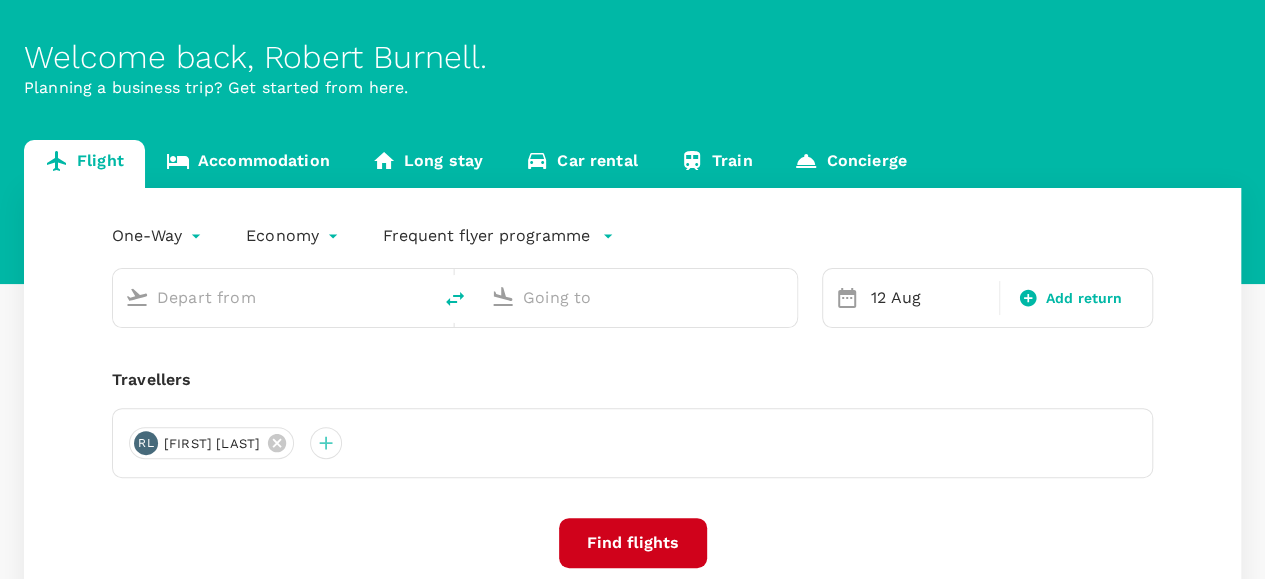 scroll, scrollTop: 100, scrollLeft: 0, axis: vertical 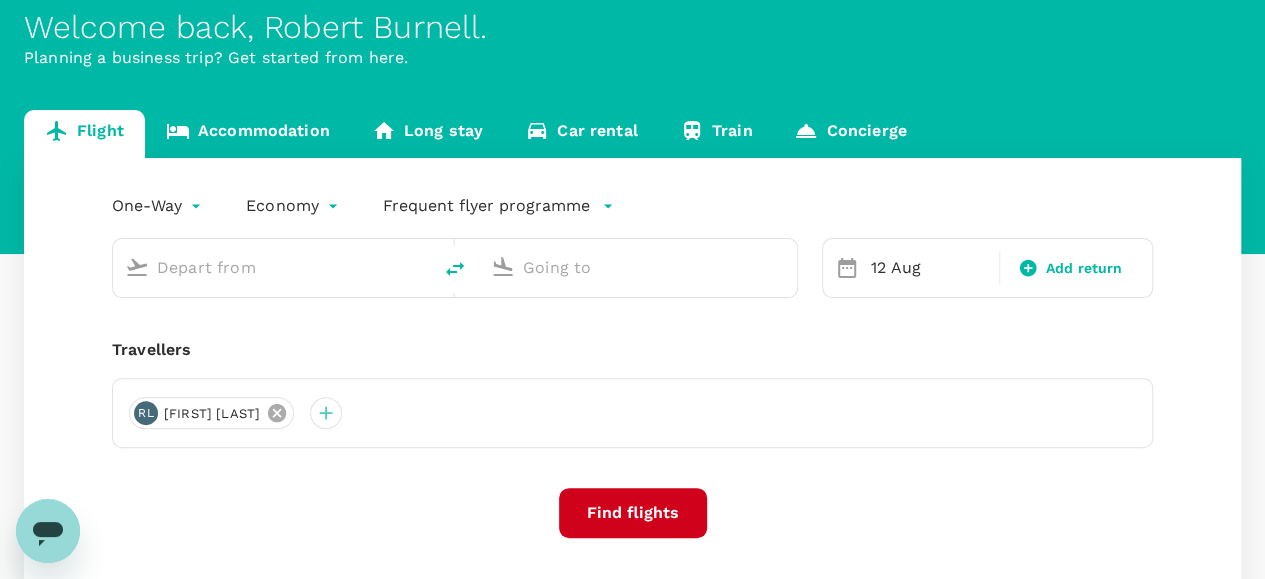 type on "Sibu (SBW)" 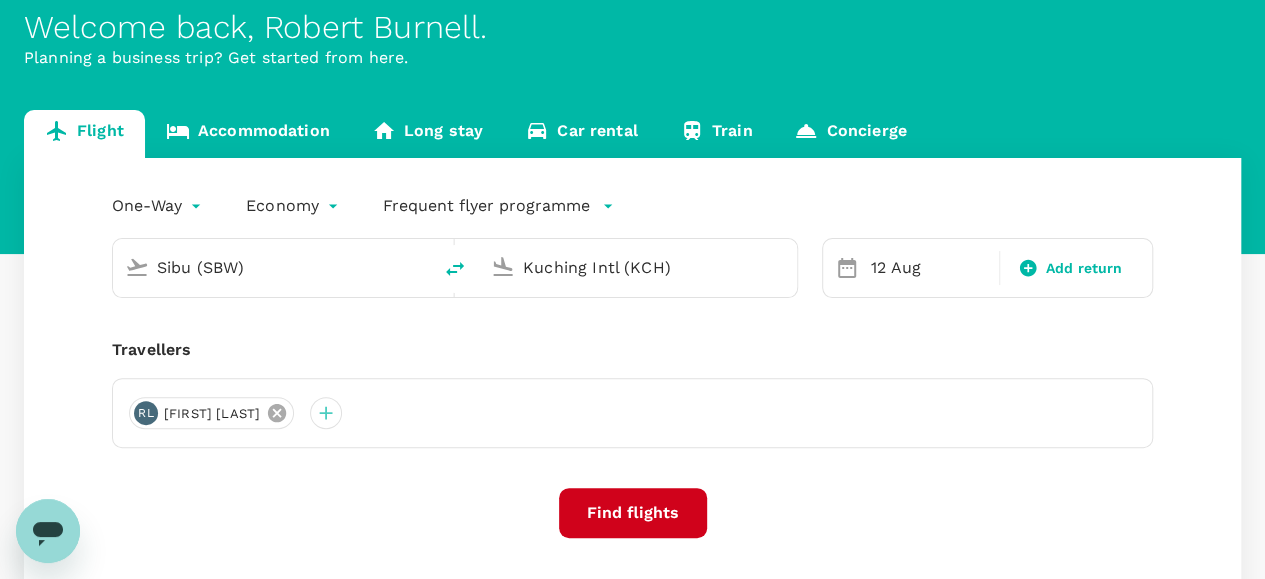 type 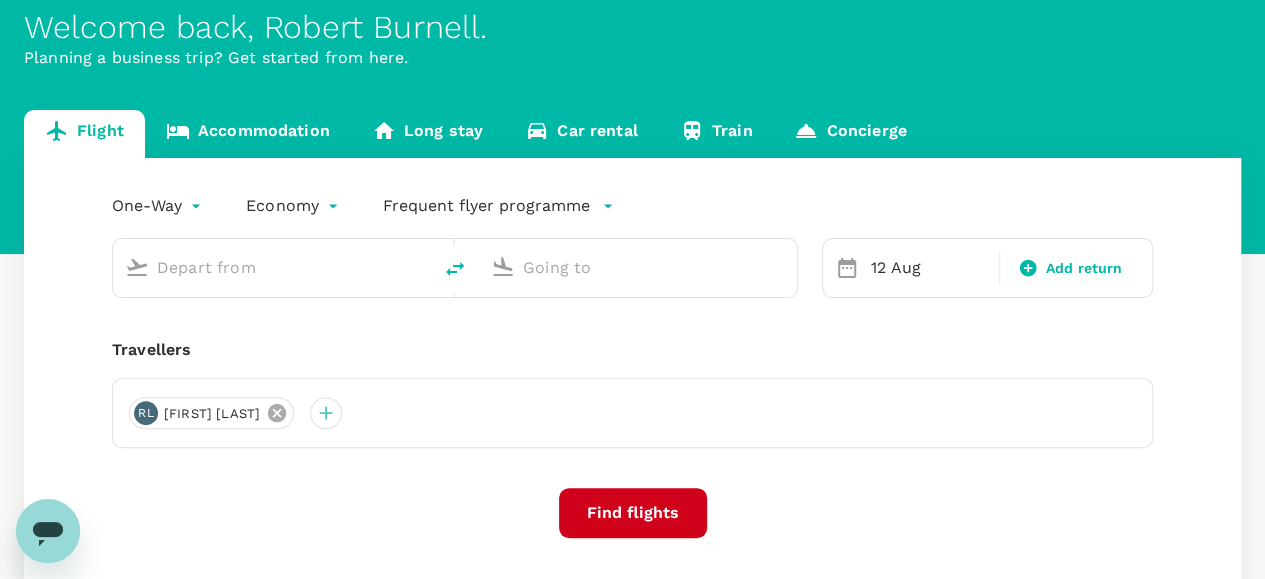 type on "Sibu (SBW)" 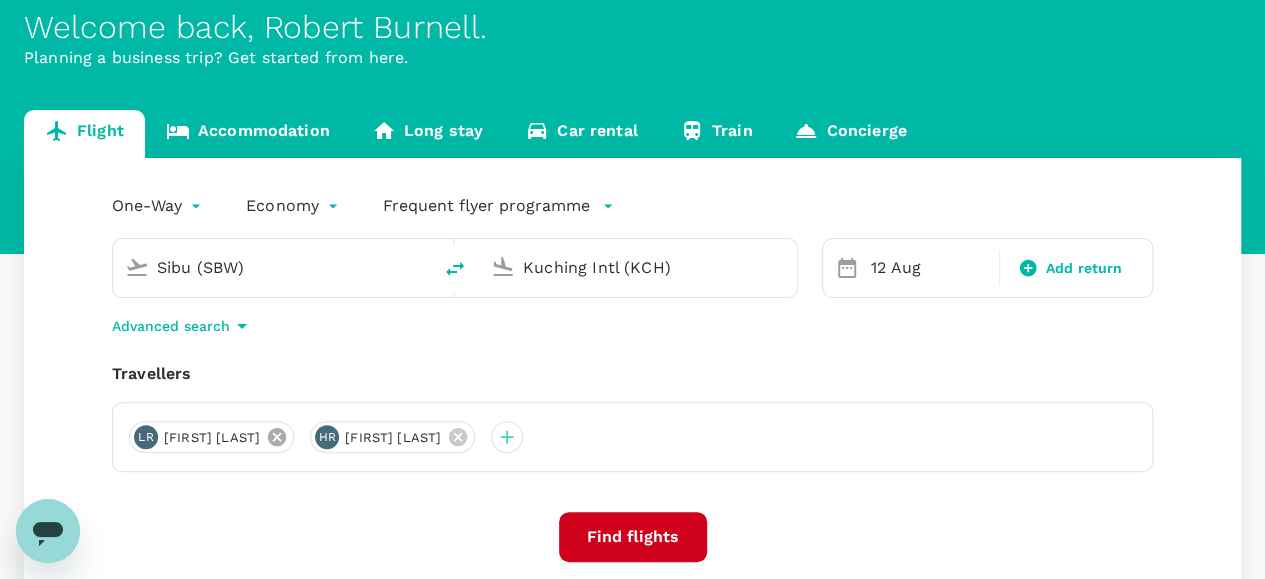 click 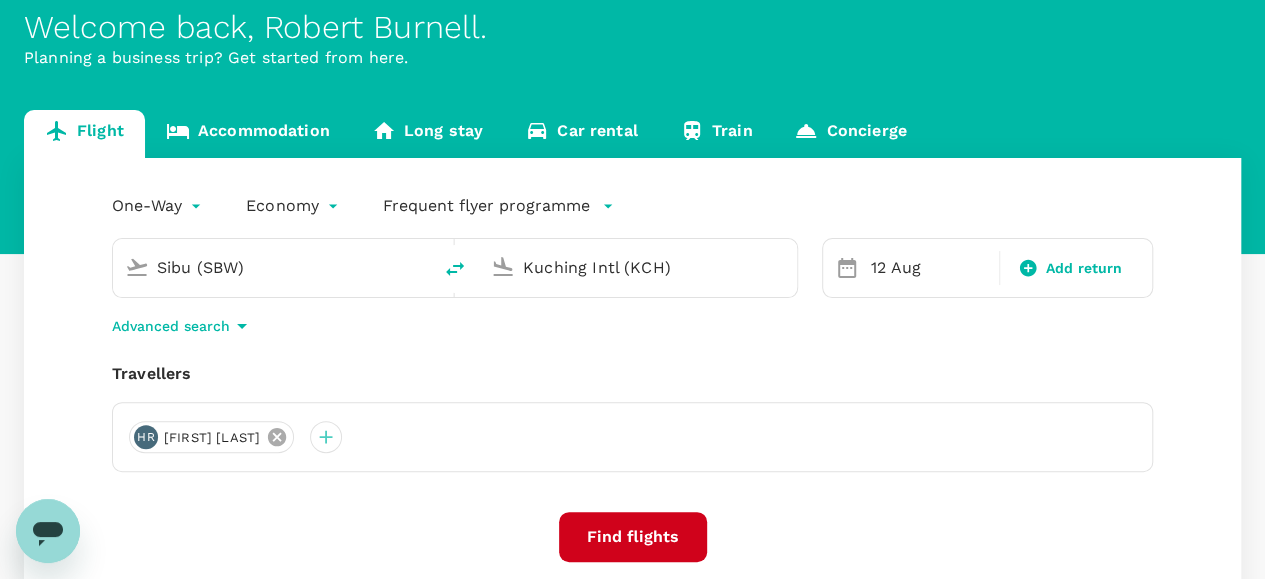 click 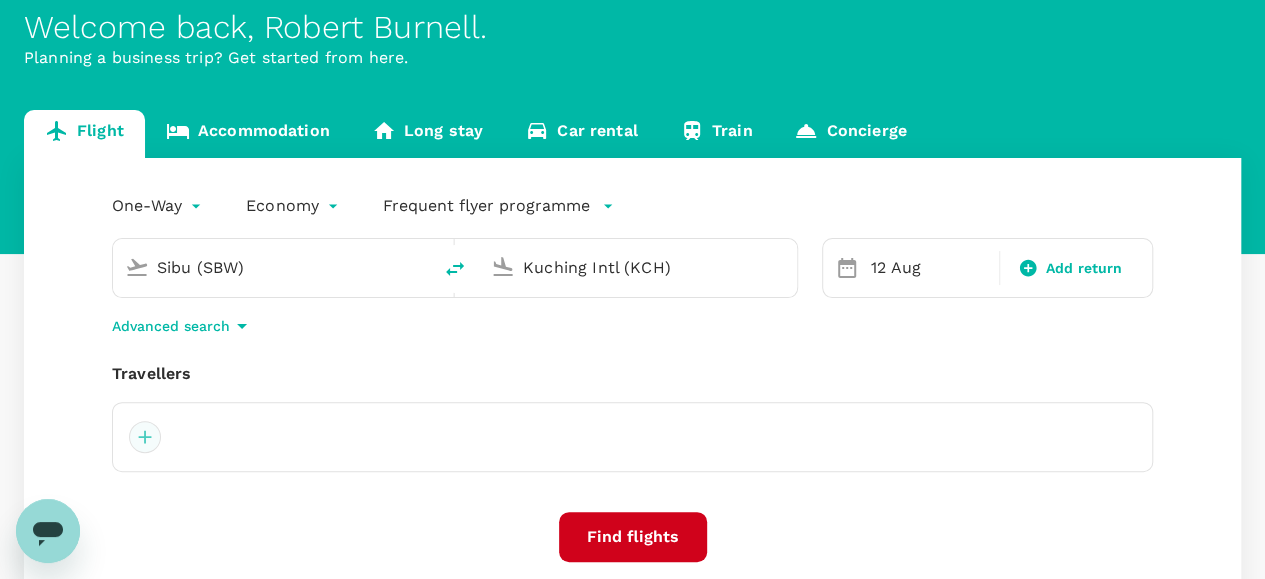 click at bounding box center (145, 437) 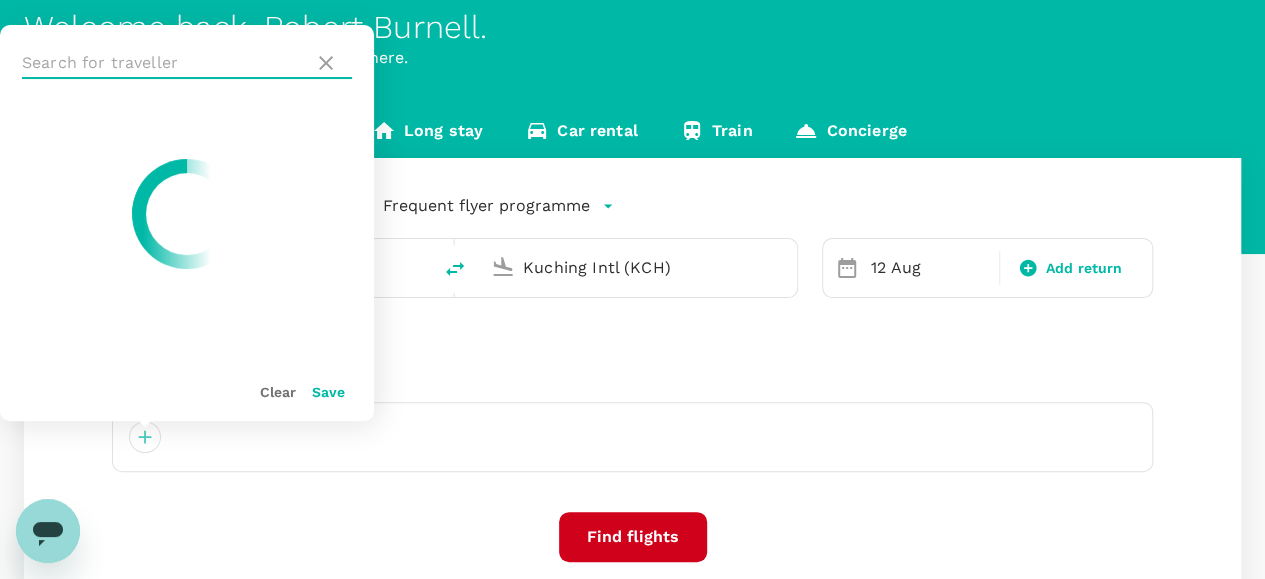 click at bounding box center (164, 63) 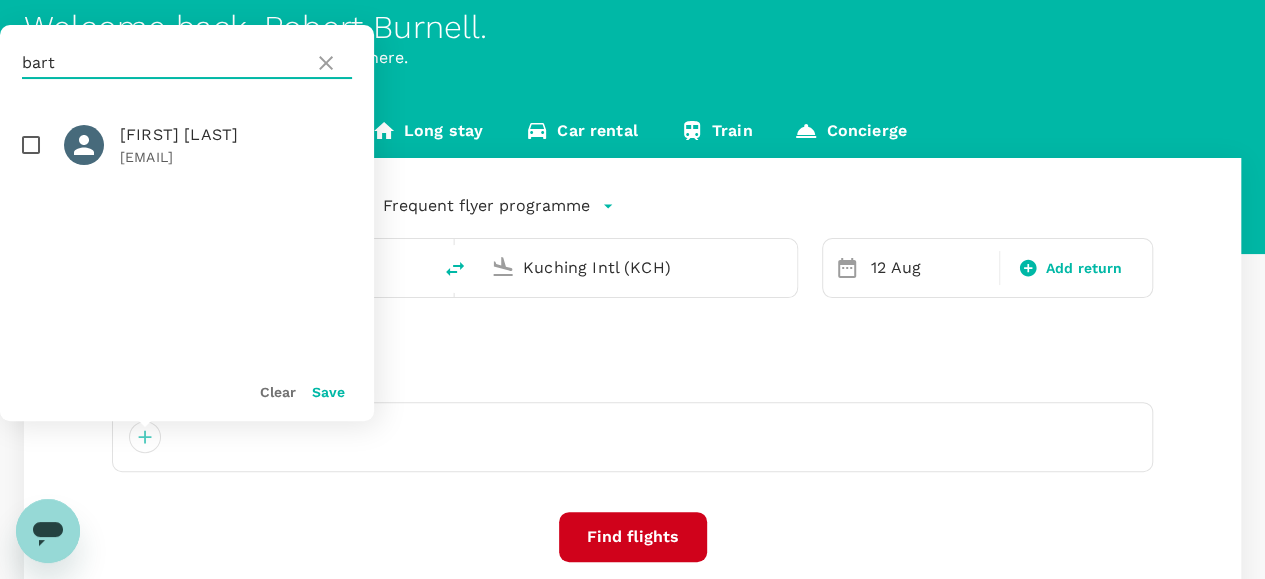 type on "bart" 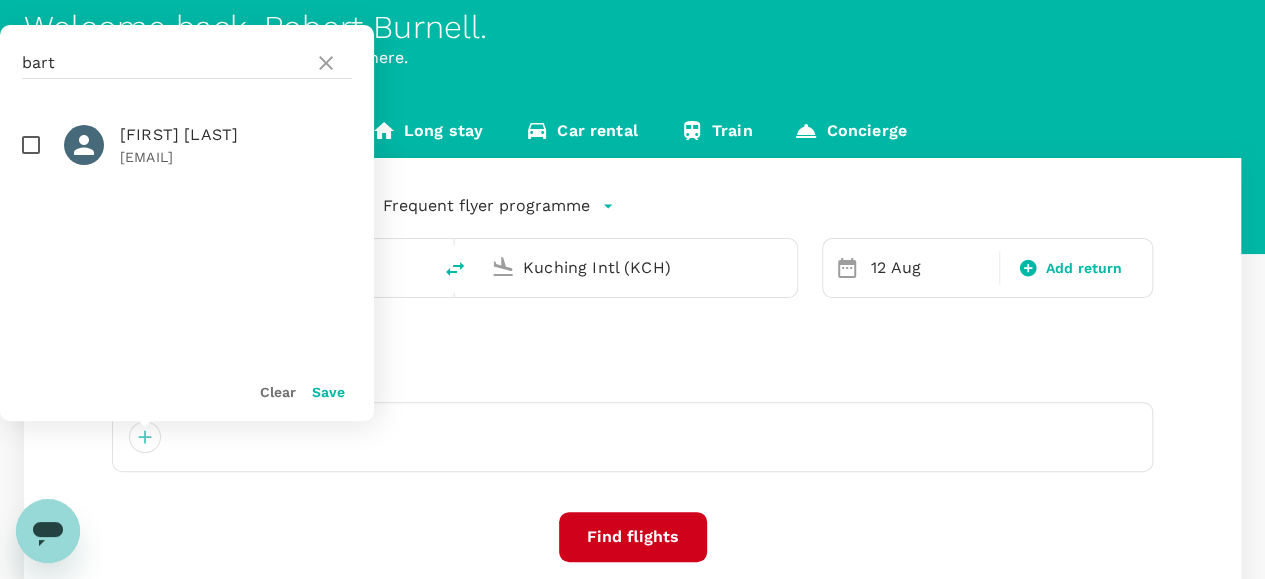 click at bounding box center (31, 145) 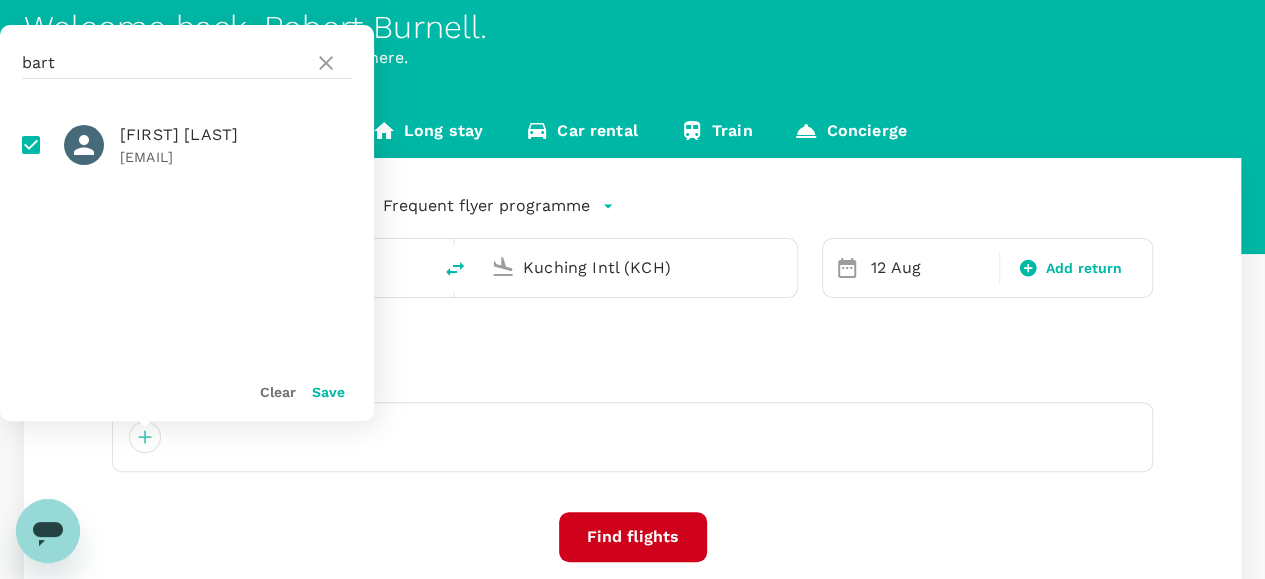 click on "Save" at bounding box center (328, 392) 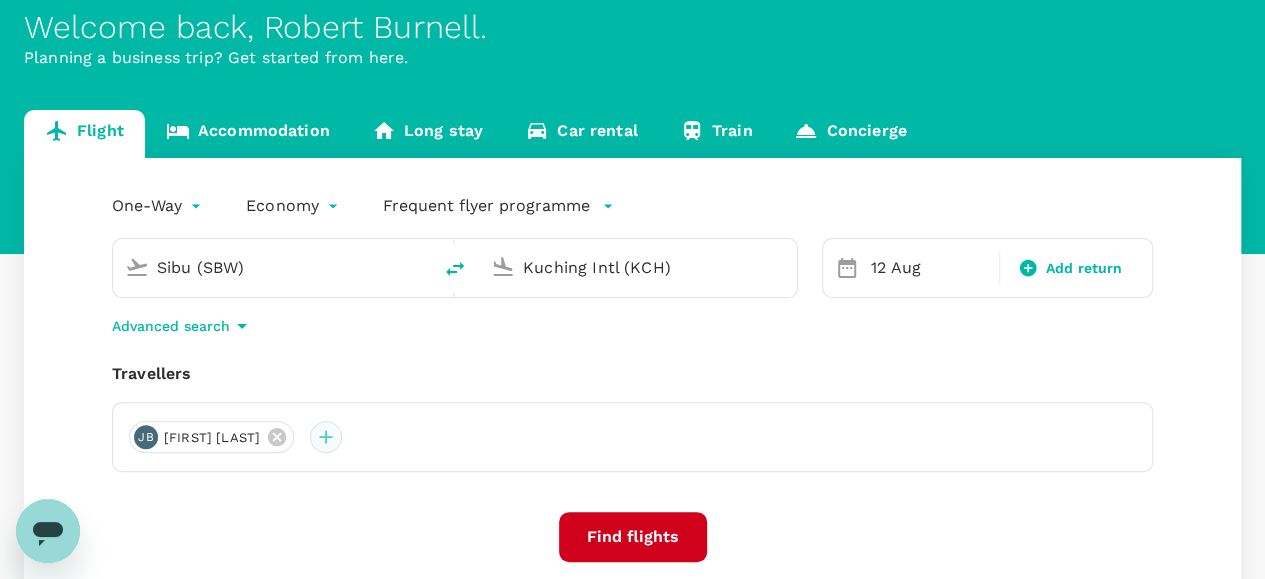 click at bounding box center [326, 437] 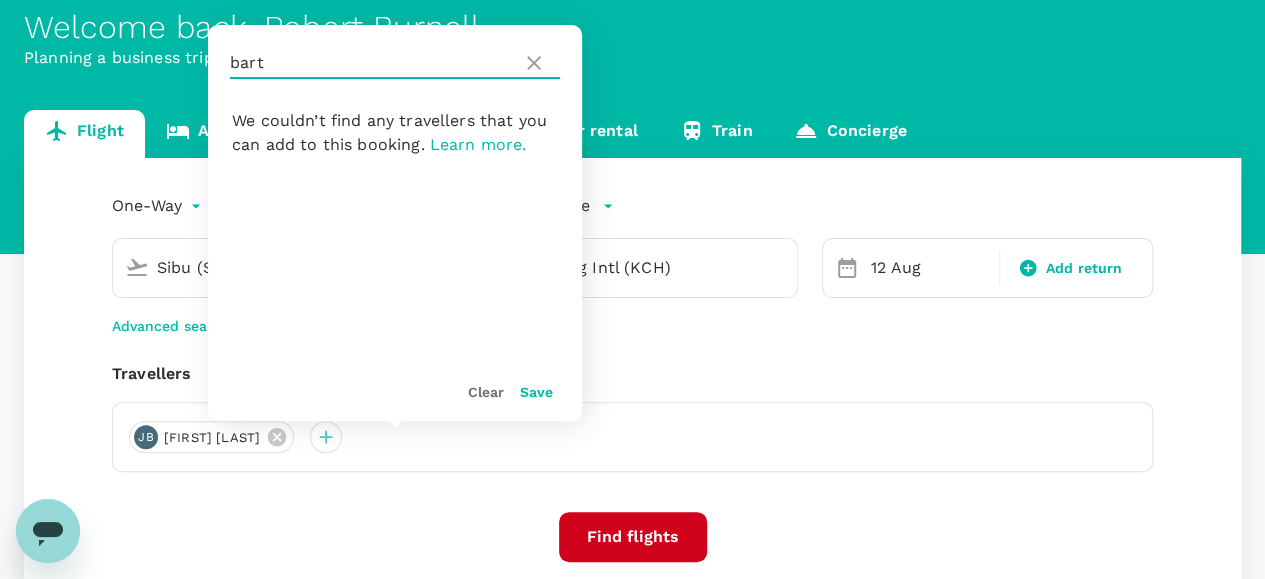 drag, startPoint x: 299, startPoint y: 63, endPoint x: 226, endPoint y: 65, distance: 73.02739 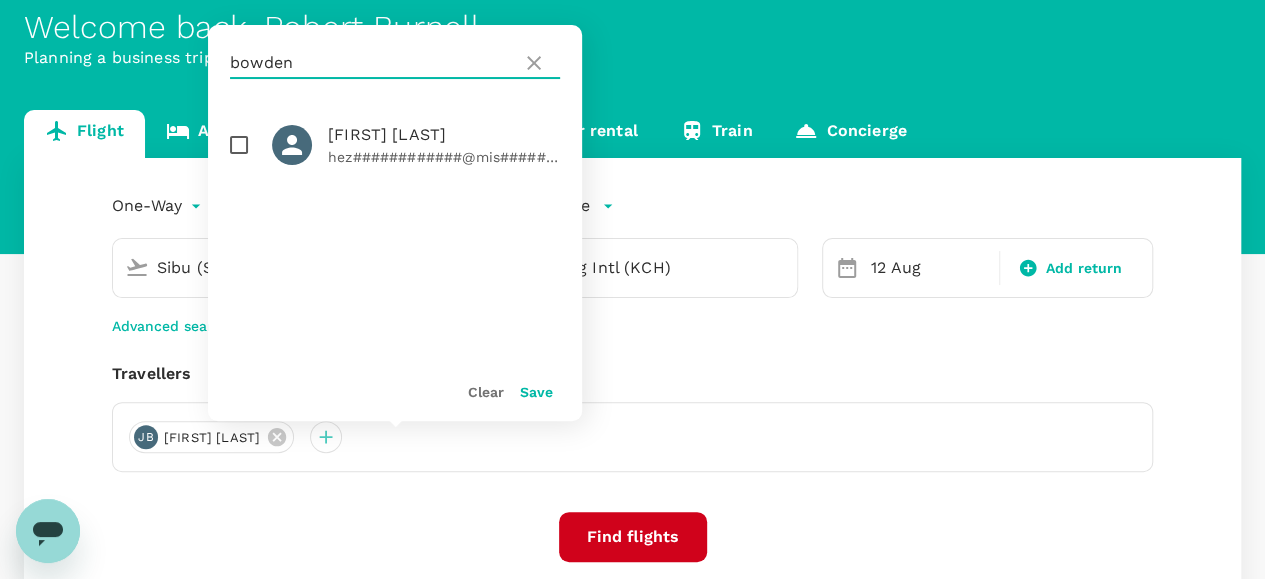 type on "bowden" 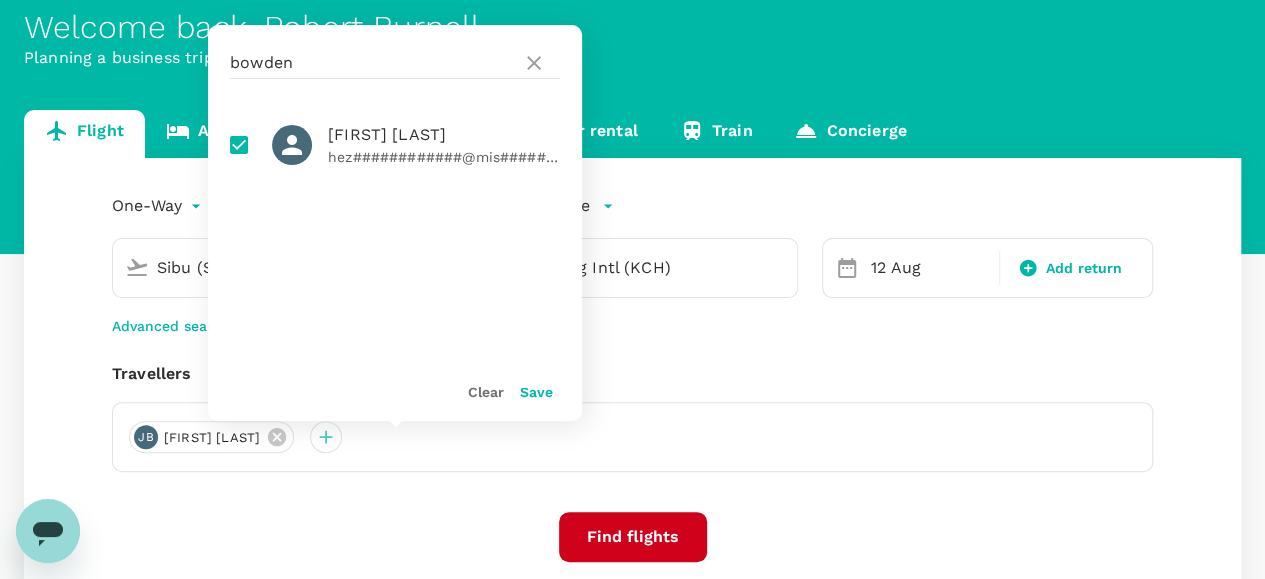 click on "Save" at bounding box center [536, 392] 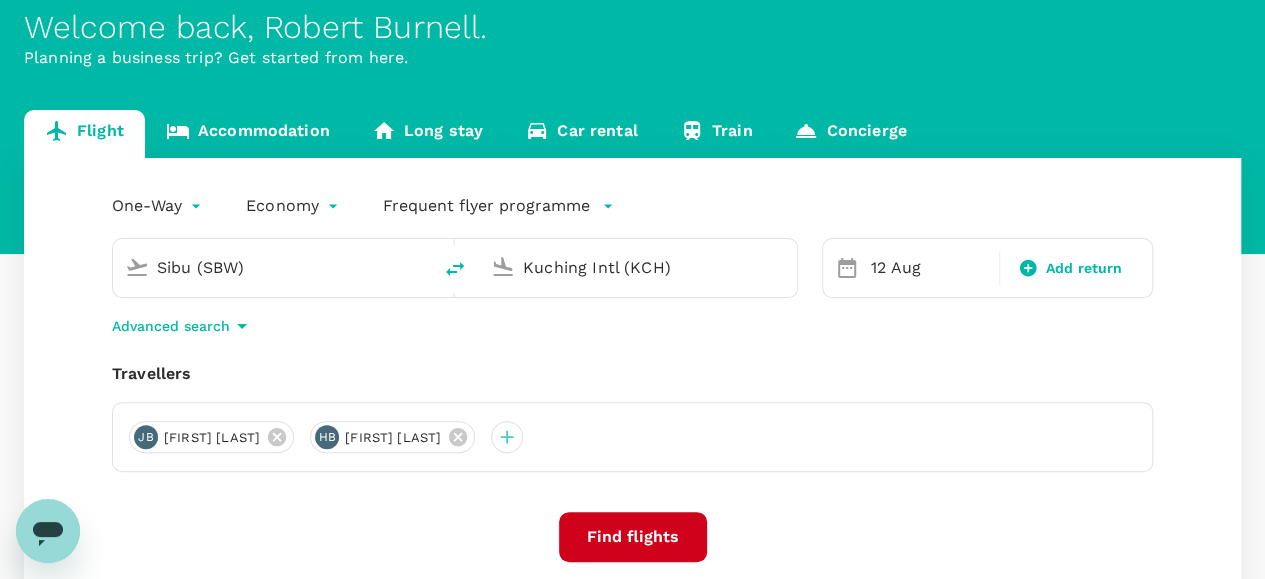 click on "Sibu (SBW)" at bounding box center (273, 267) 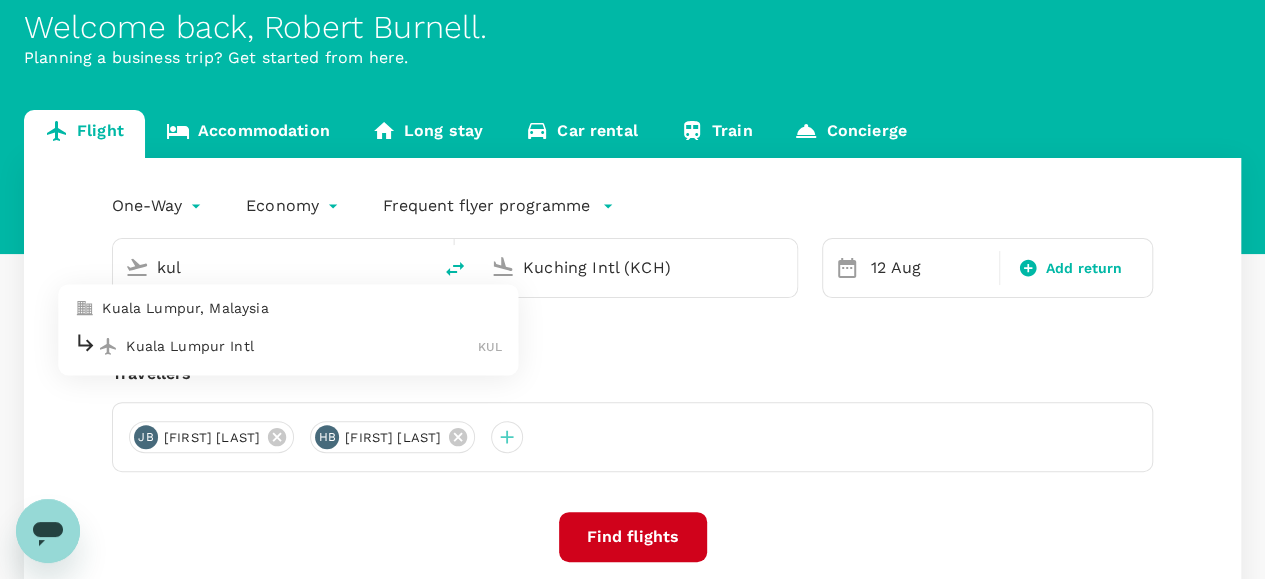 click on "Kuala Lumpur Intl" at bounding box center (302, 346) 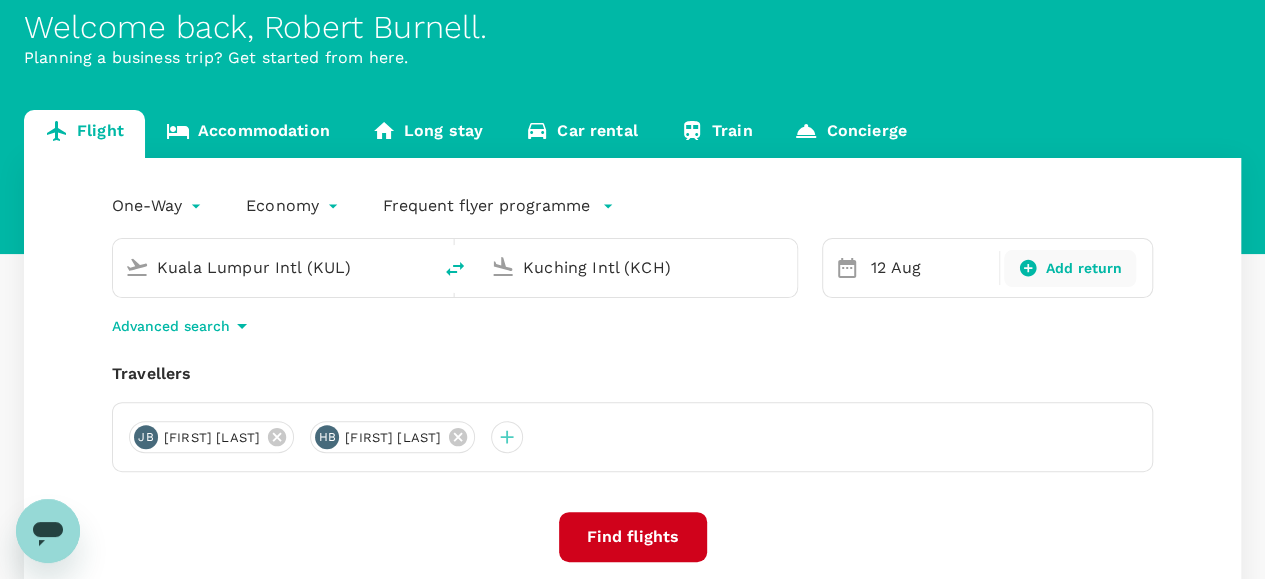click 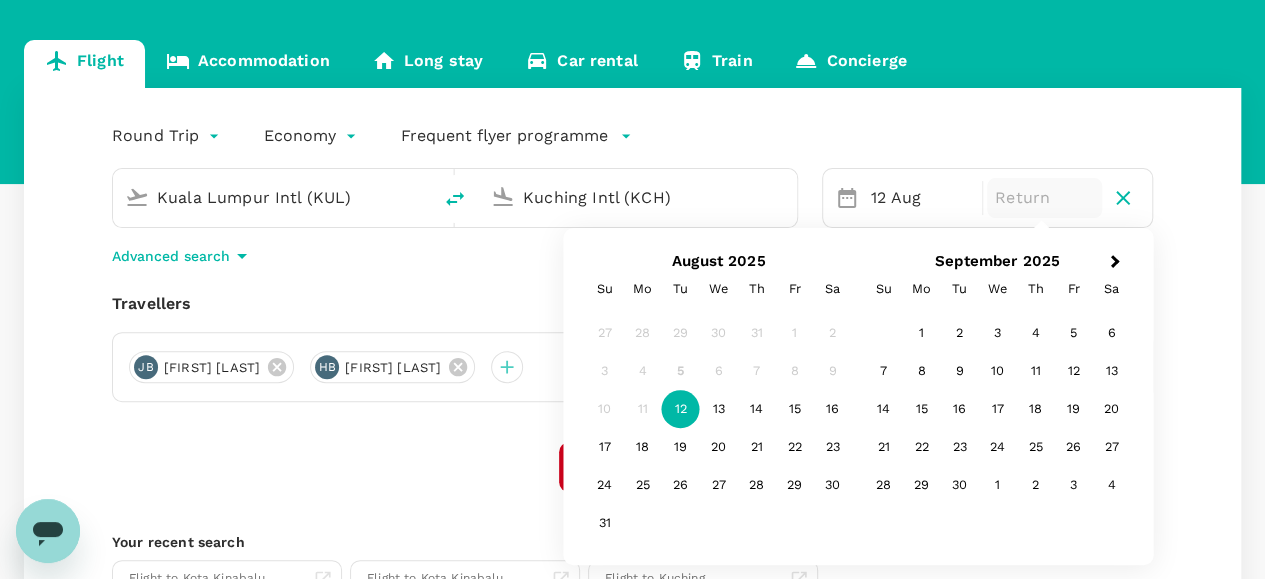 scroll, scrollTop: 200, scrollLeft: 0, axis: vertical 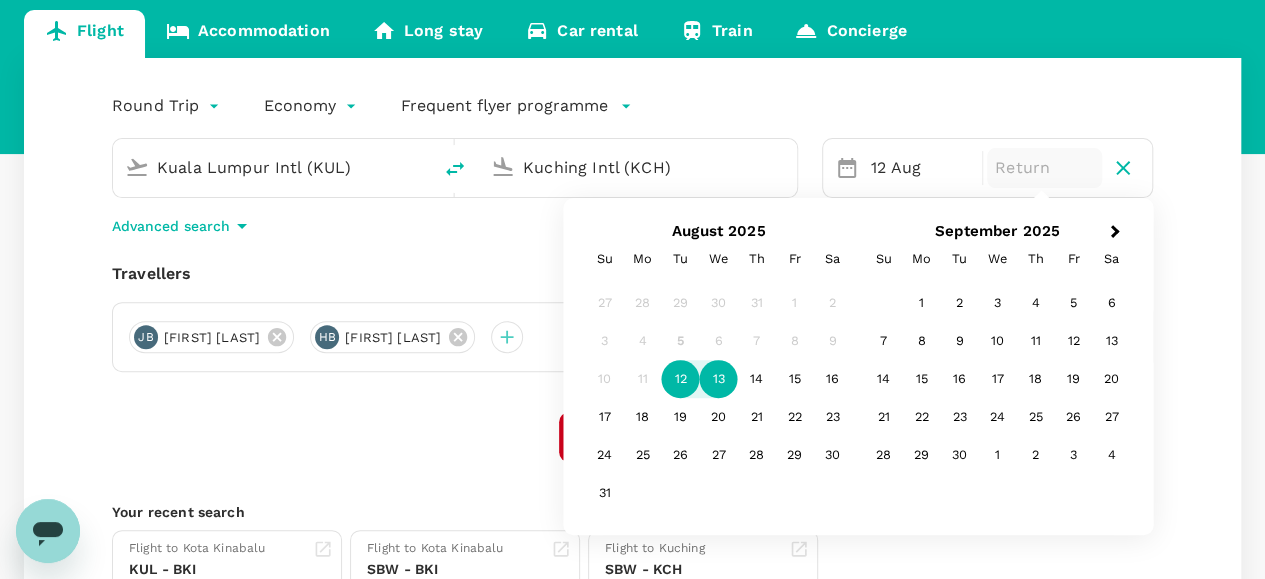 click on "13" at bounding box center (719, 379) 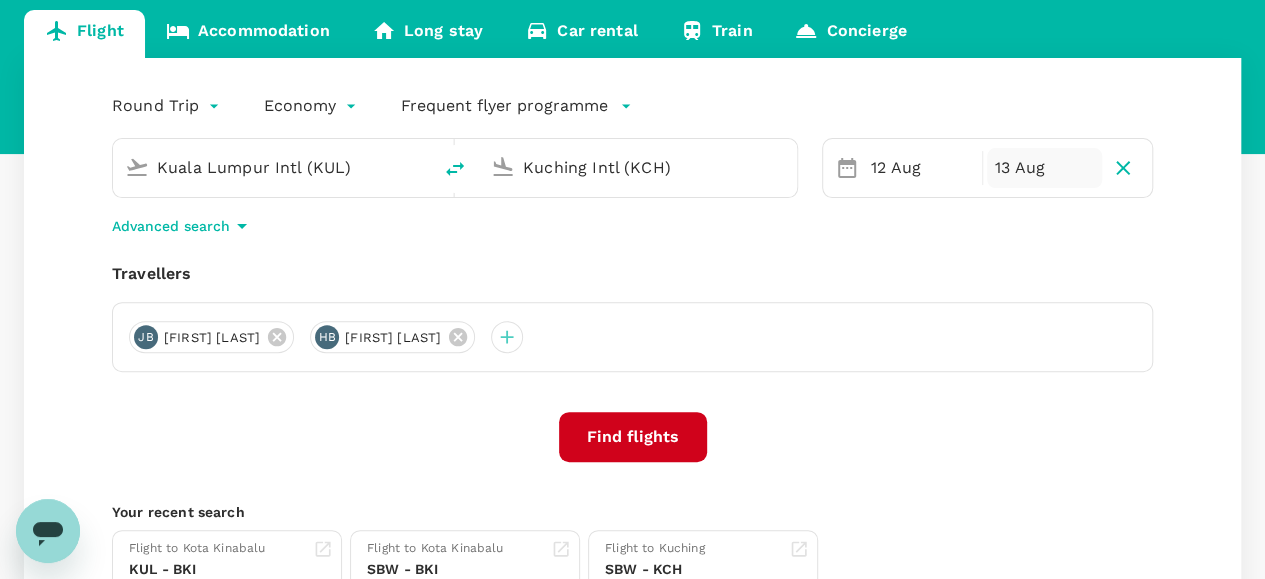click on "13 Aug" at bounding box center (1044, 168) 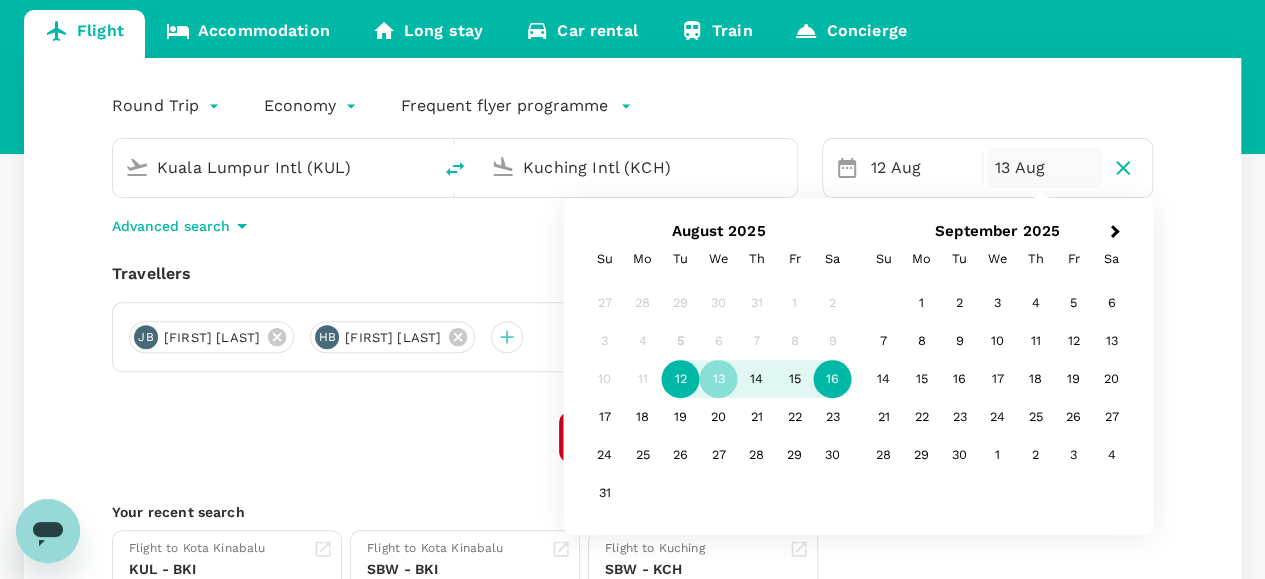 click on "16" at bounding box center [833, 379] 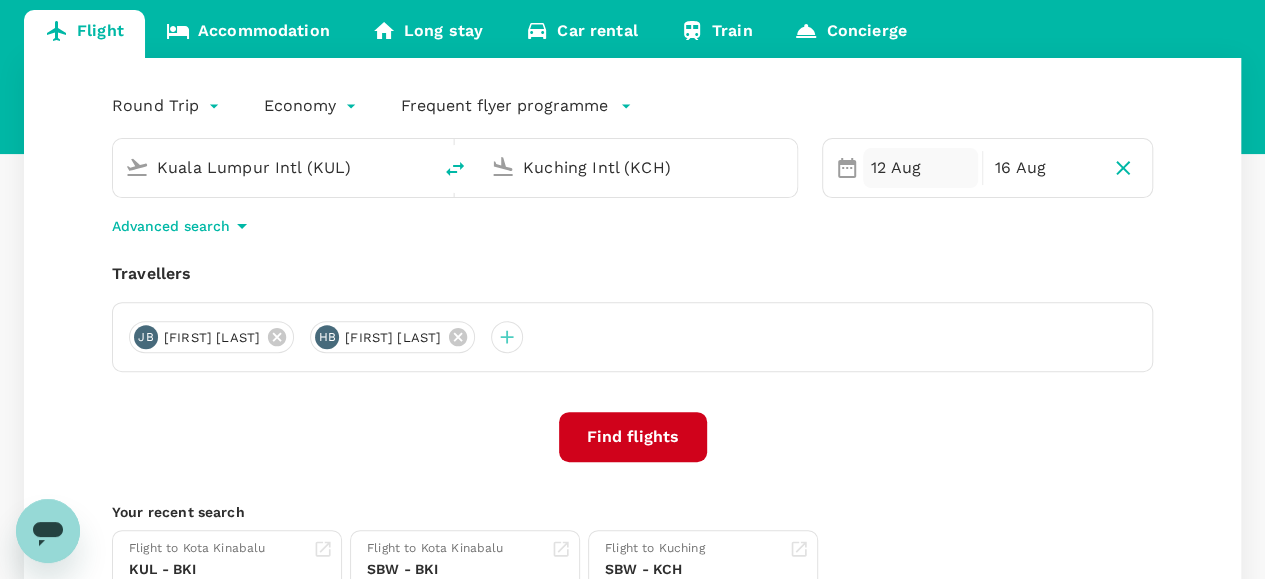 click on "12 Aug" at bounding box center [920, 168] 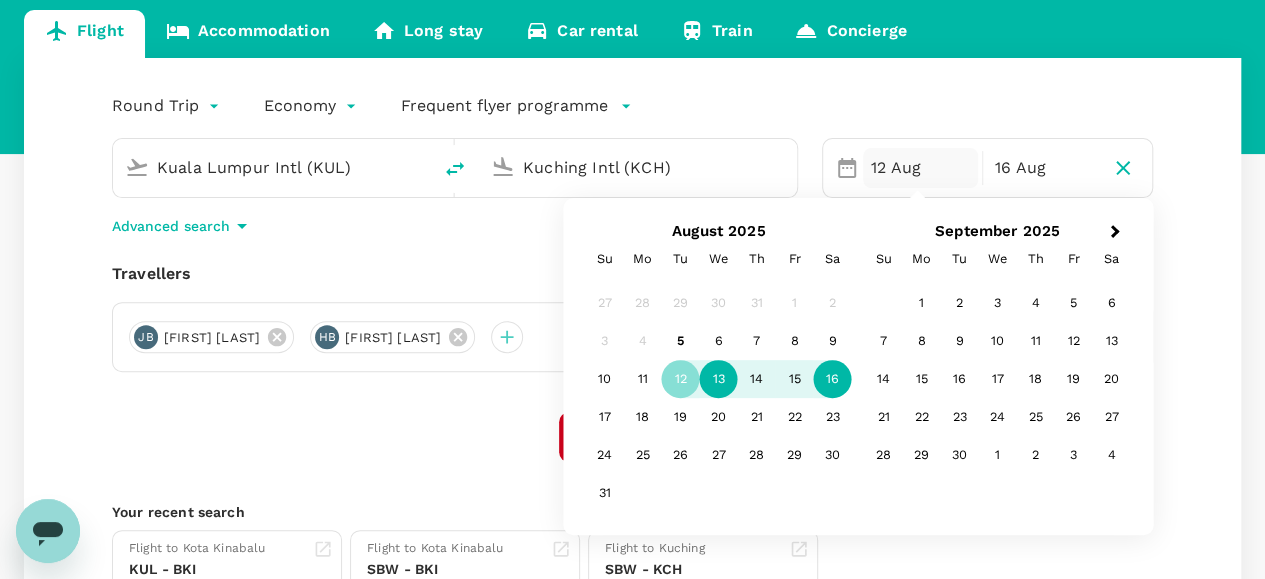 click on "13" at bounding box center (719, 379) 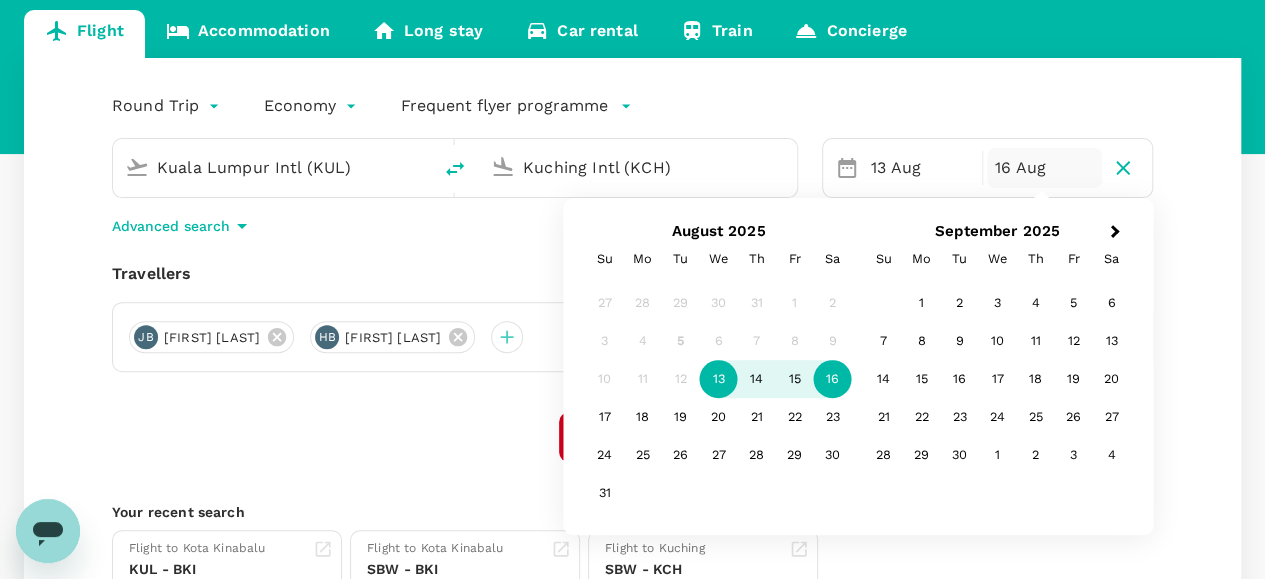 click on "Round Trip roundtrip Economy economy Frequent flyer programme Kuala Lumpur Intl (KUL) Kuching Intl (KCH) Selected date: Wednesday, August 13th, 2025 13 Aug Selected date: Saturday, August 16th, 2025 16 Aug Next Month August 2025 Su Mo Tu We Th Fr Sa 27 28 29 30 31 1 2 3 4 5 6 7 8 9 10 11 12 13 14 15 16 17 18 19 20 21 22 23 24 25 26 27 28 29 30 31 September 2025 Su Mo Tu We Th Fr Sa 1 2 3 4 5 6 7 8 9 10 11 12 13 14 15 16 17 18 19 20 21 22 23 24 25 26 27 28 29 30 1 2 3 4 Advanced search Travellers   JB Joseph Ben Bartholomew HB Hezekiah Richard Bowden Find flights Your recent search Flight to Kota Kinabalu KUL - BKI 30 Aug - 31 Aug · 1 Traveller Flight to Kota Kinabalu SBW - BKI 30 Aug - 31 Aug · 1 Traveller Flight to Kuching SBW - KCH 12 Aug - 16 Aug · 2 Travellers" at bounding box center (632, 349) 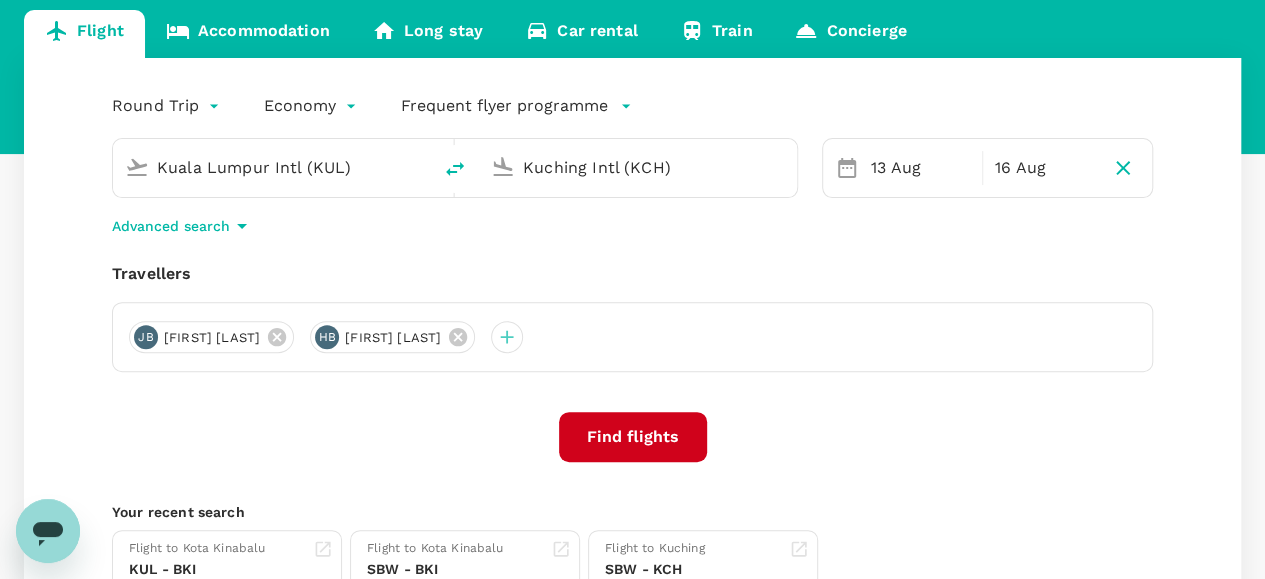 click on "Find flights" at bounding box center [633, 437] 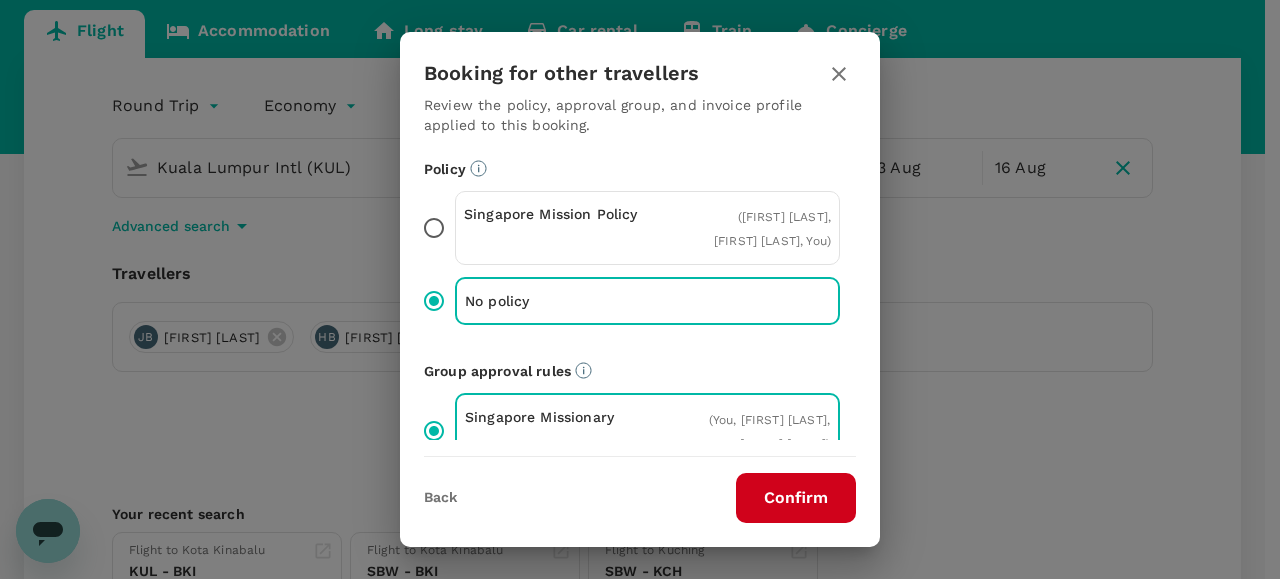 click on "Confirm" at bounding box center (796, 498) 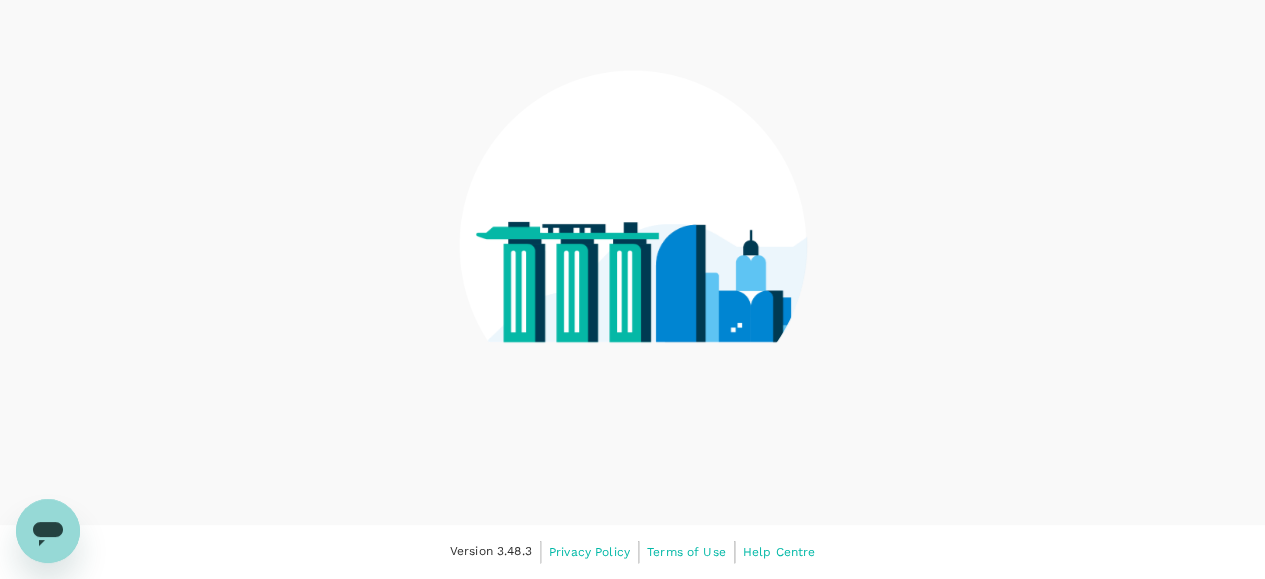 scroll, scrollTop: 0, scrollLeft: 0, axis: both 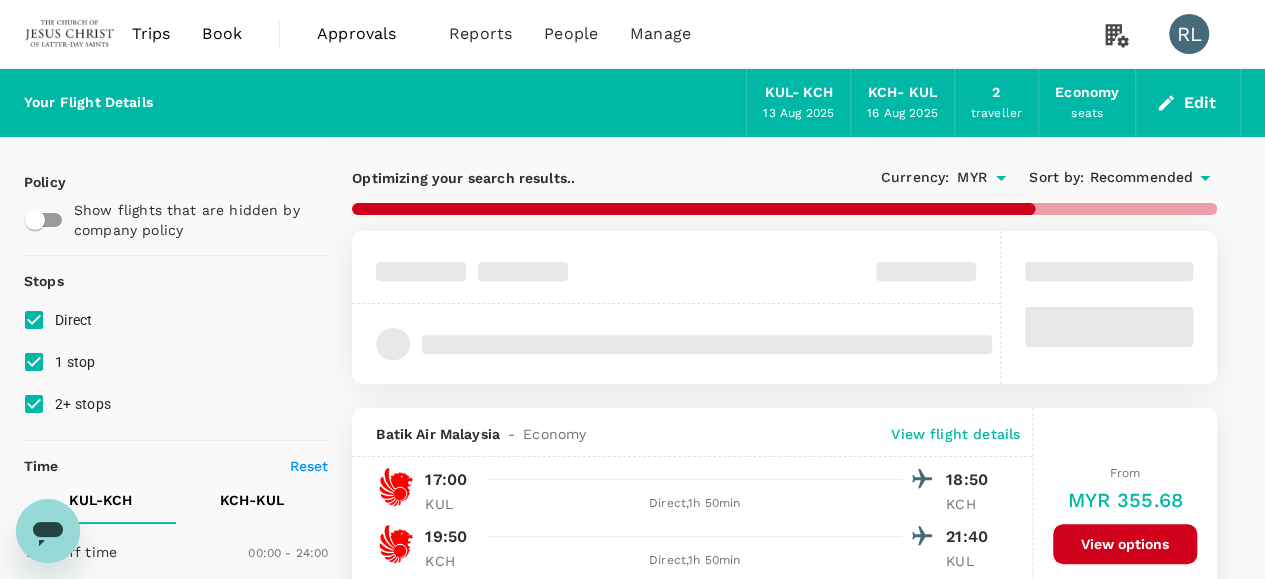 click on "Recommended" at bounding box center [1141, 178] 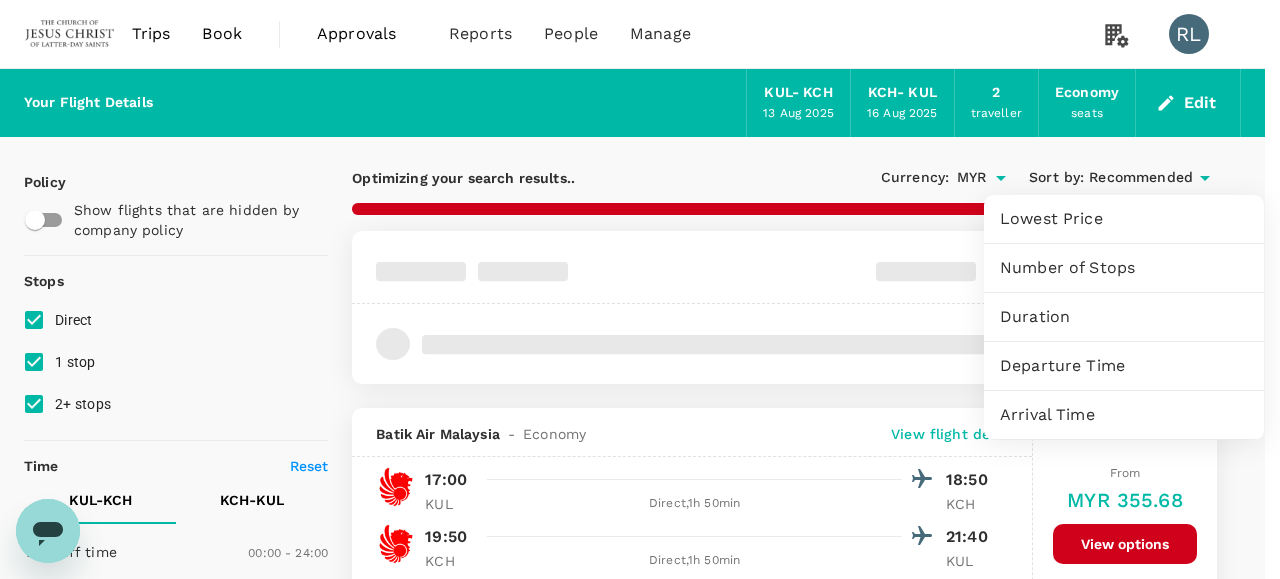 click on "Departure Time" at bounding box center [1124, 366] 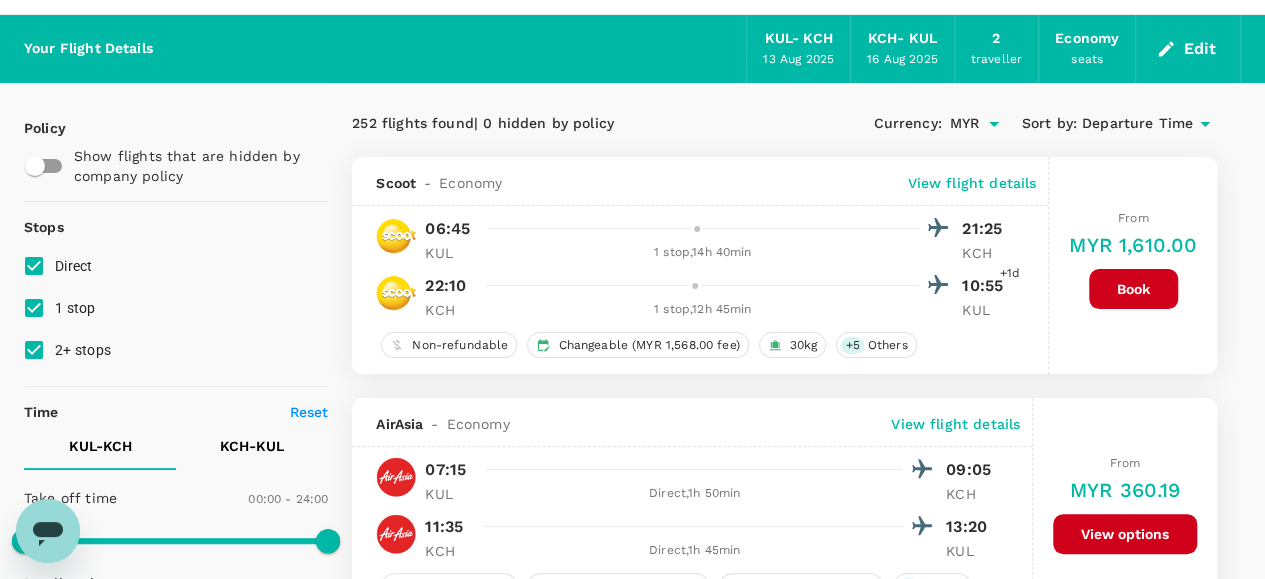 scroll, scrollTop: 0, scrollLeft: 0, axis: both 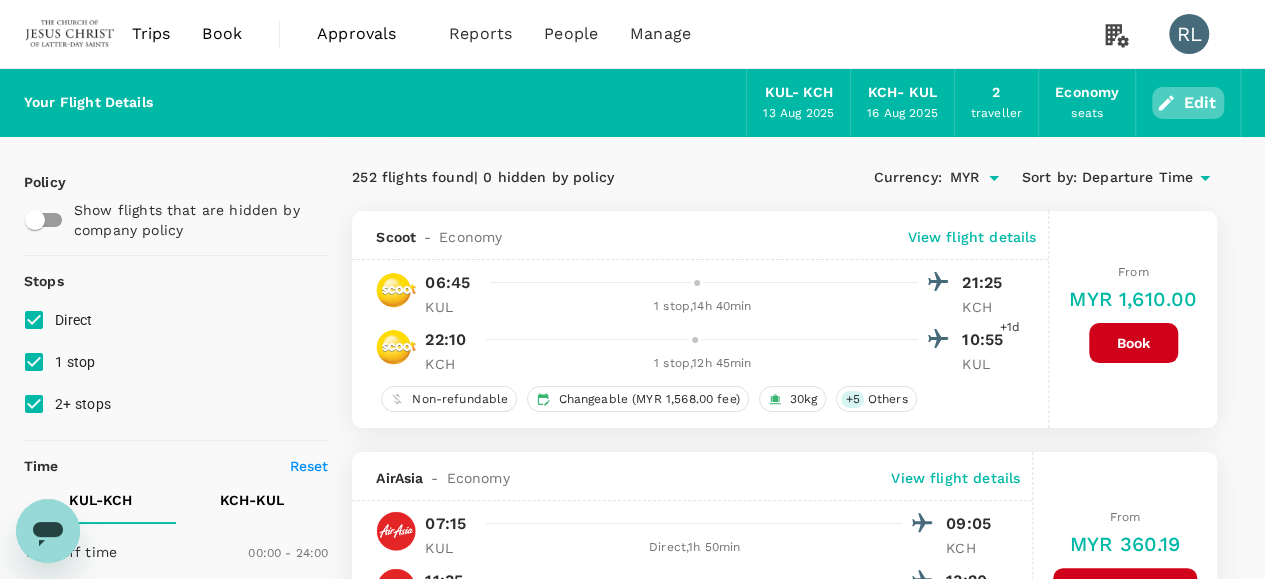 click on "Edit" at bounding box center [1188, 103] 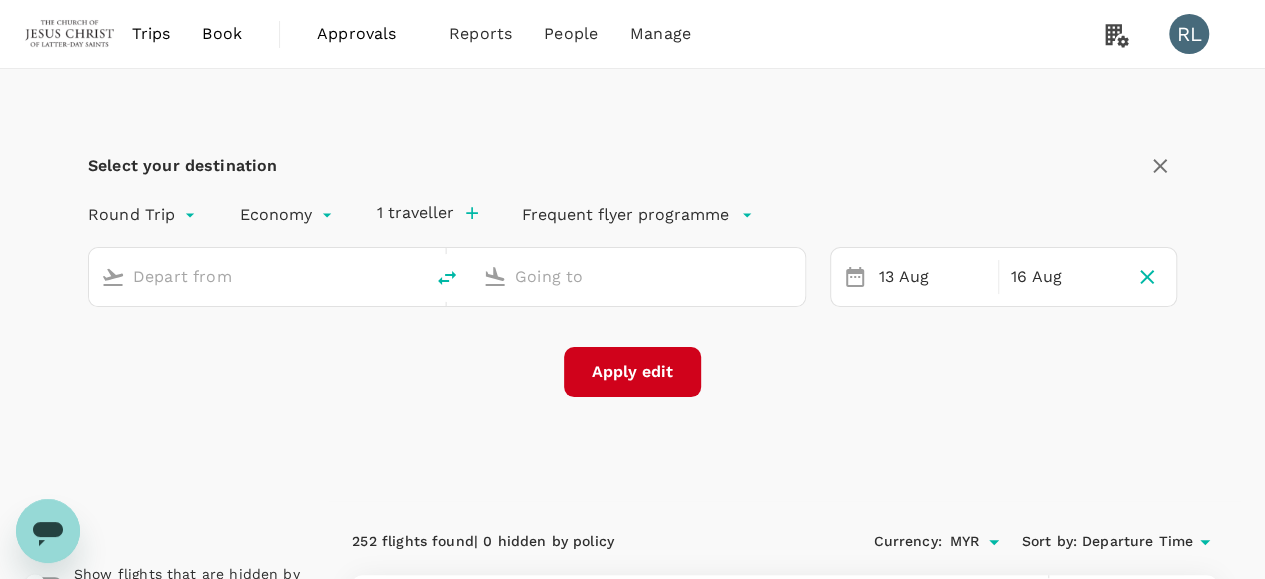 type on "Kuala Lumpur Intl (KUL)" 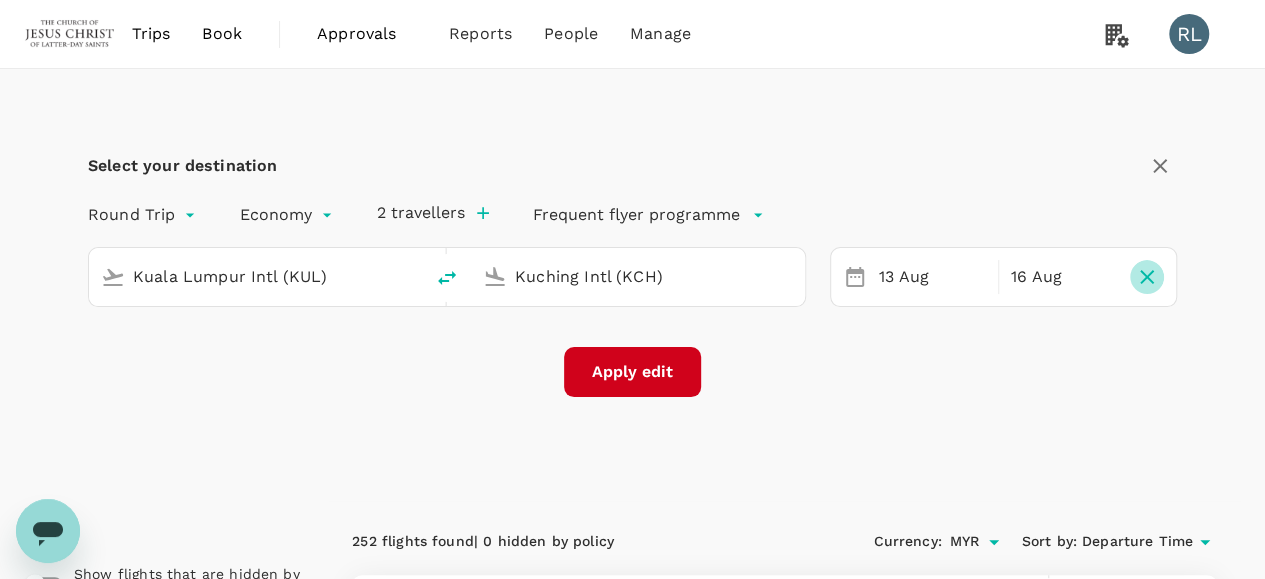 click 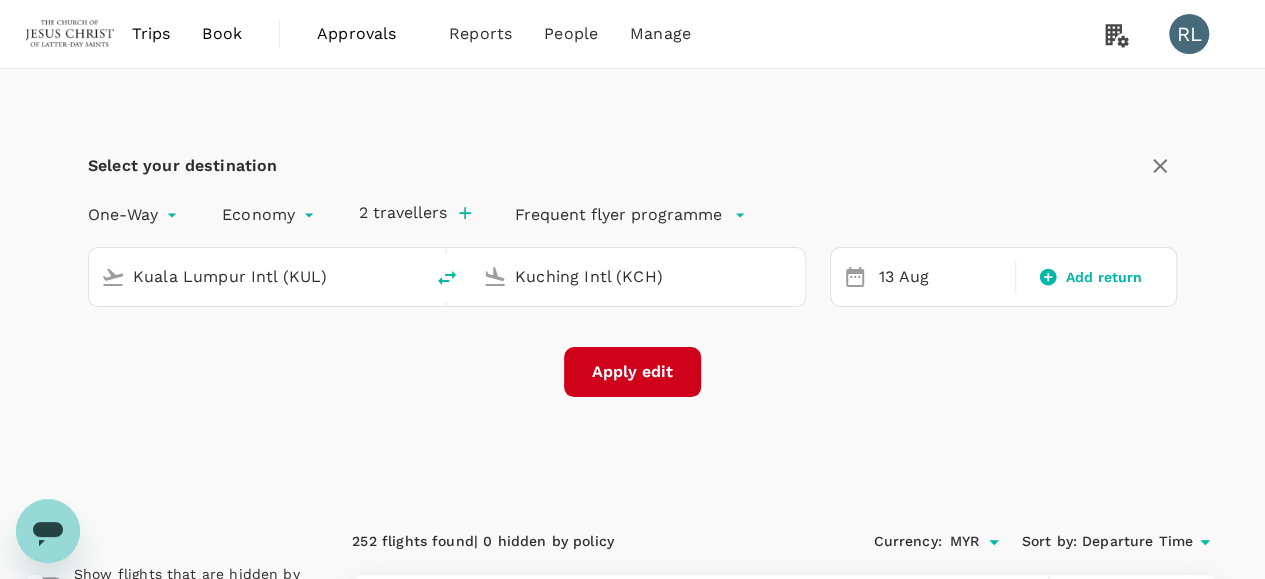 click on "Apply edit" at bounding box center [632, 372] 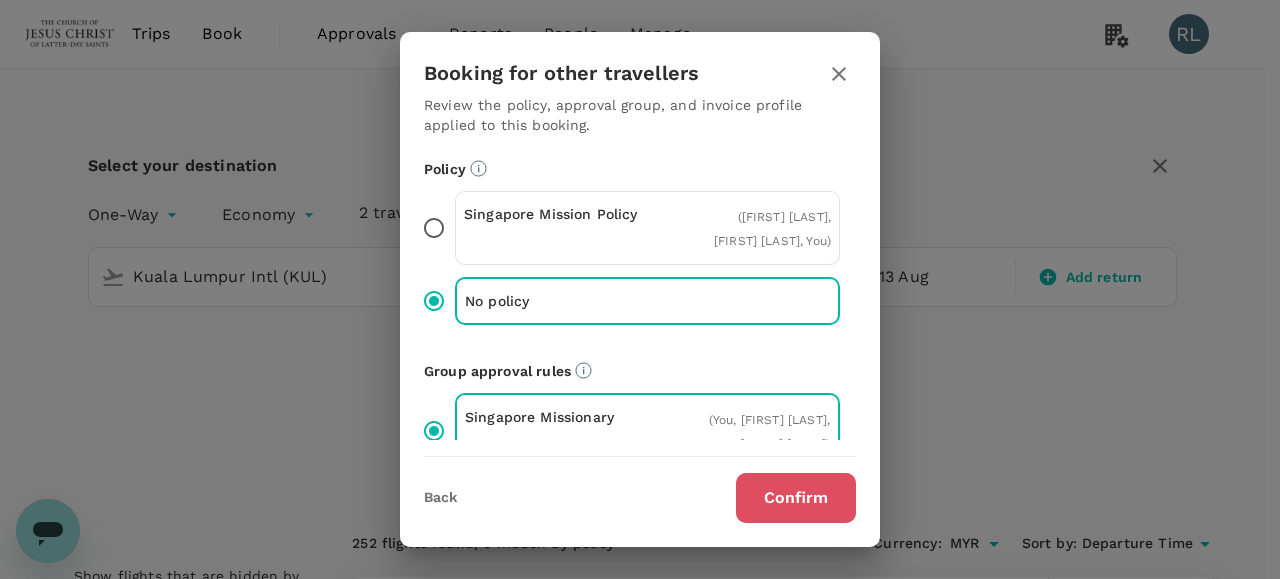 click on "Confirm" at bounding box center (796, 498) 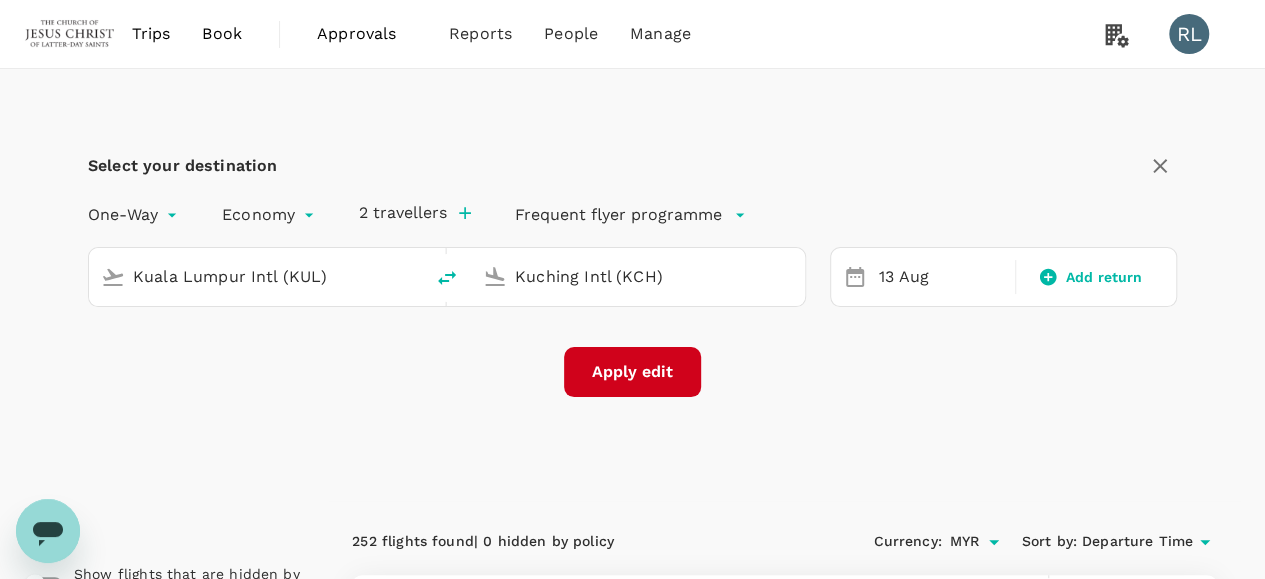 checkbox on "false" 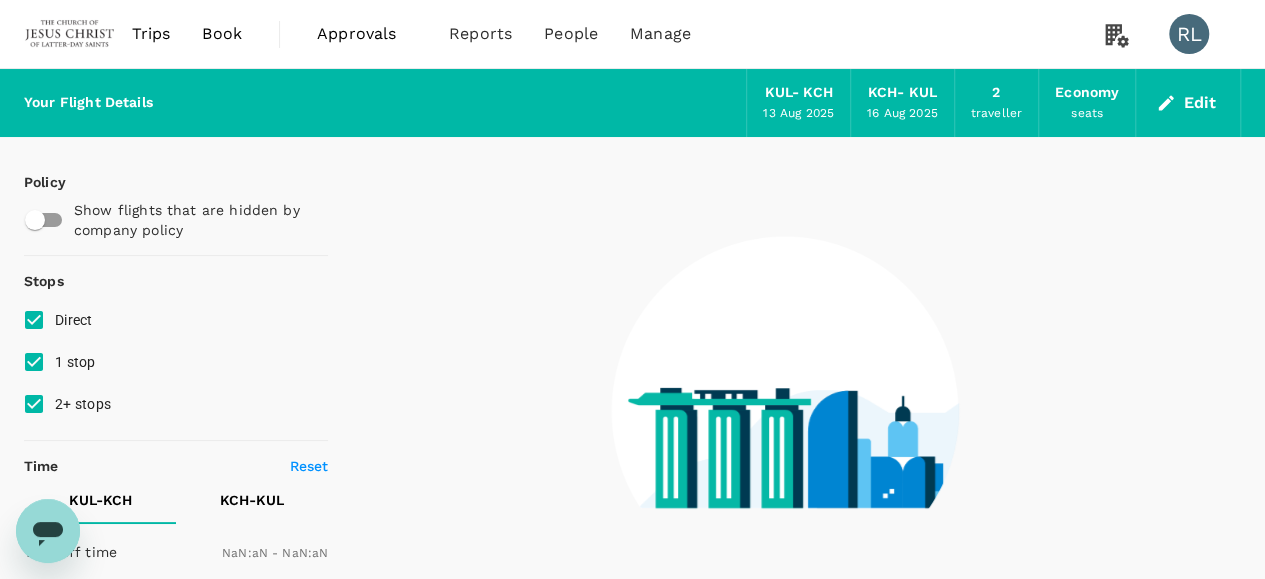 type on "1440" 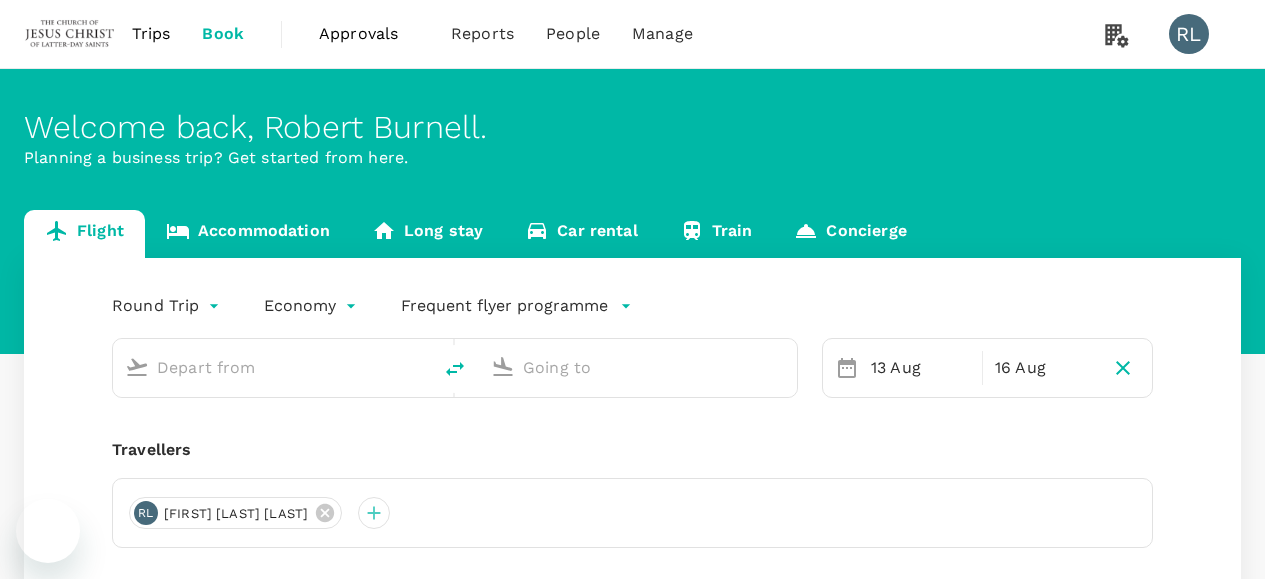 scroll, scrollTop: 0, scrollLeft: 0, axis: both 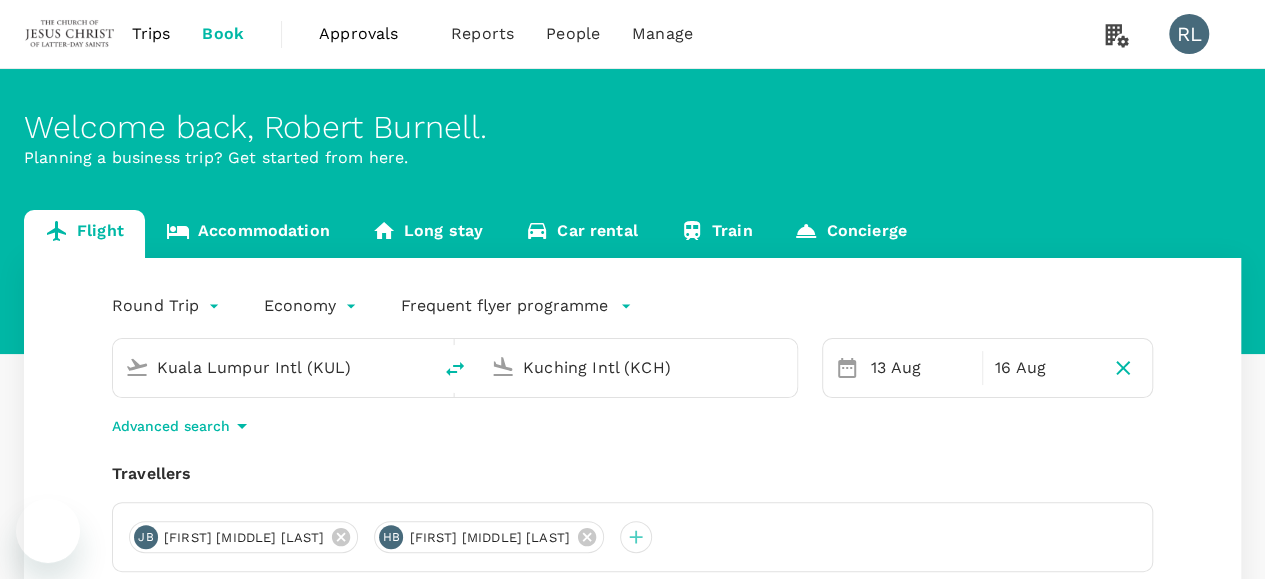 type on "Kuala Lumpur Intl (KUL)" 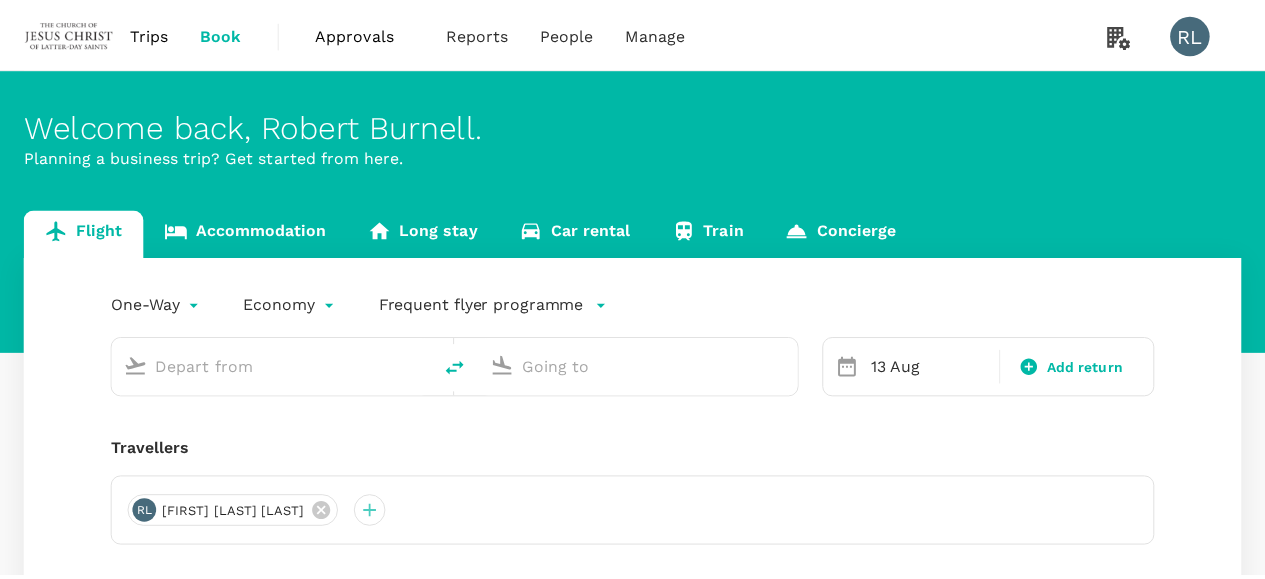 scroll, scrollTop: 0, scrollLeft: 0, axis: both 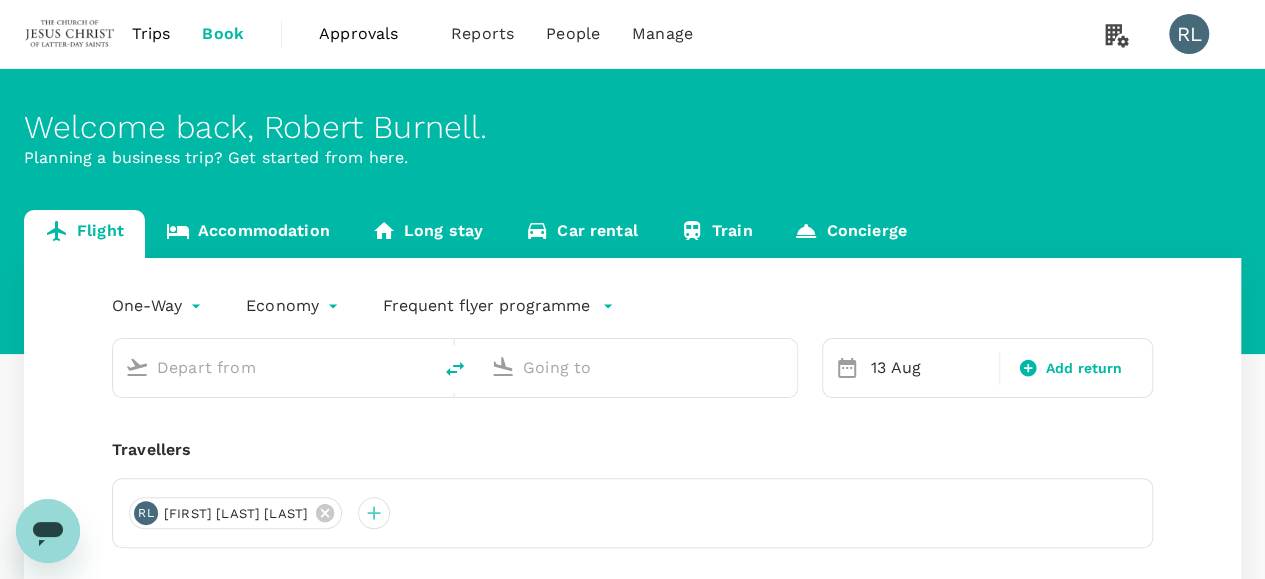 type on "Kuala Lumpur Intl (KUL)" 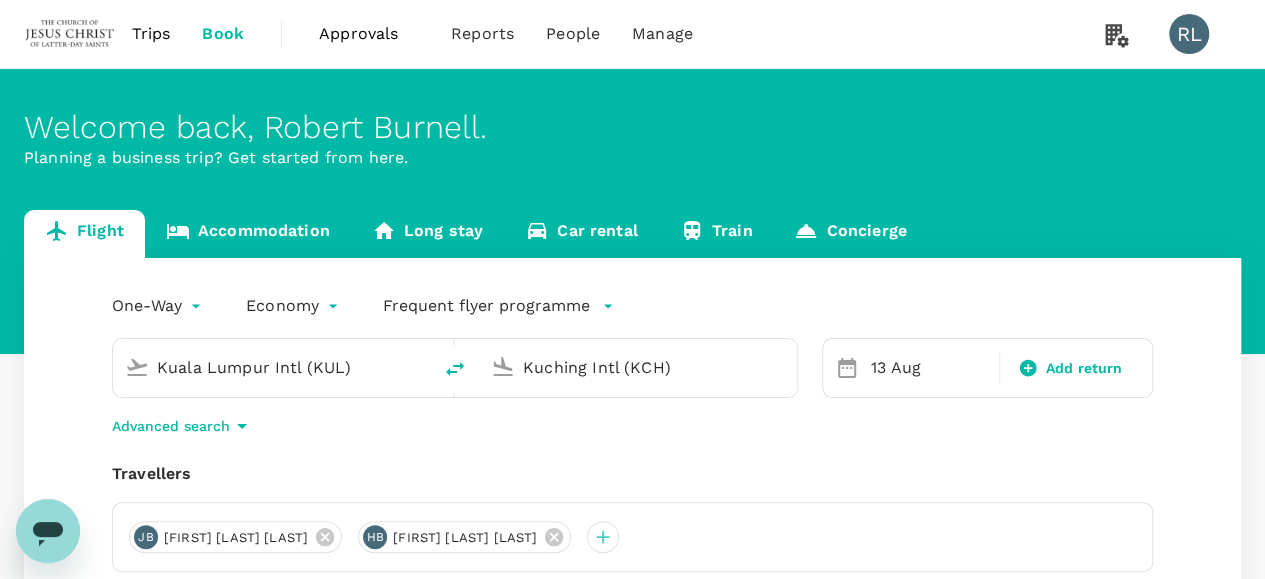 click 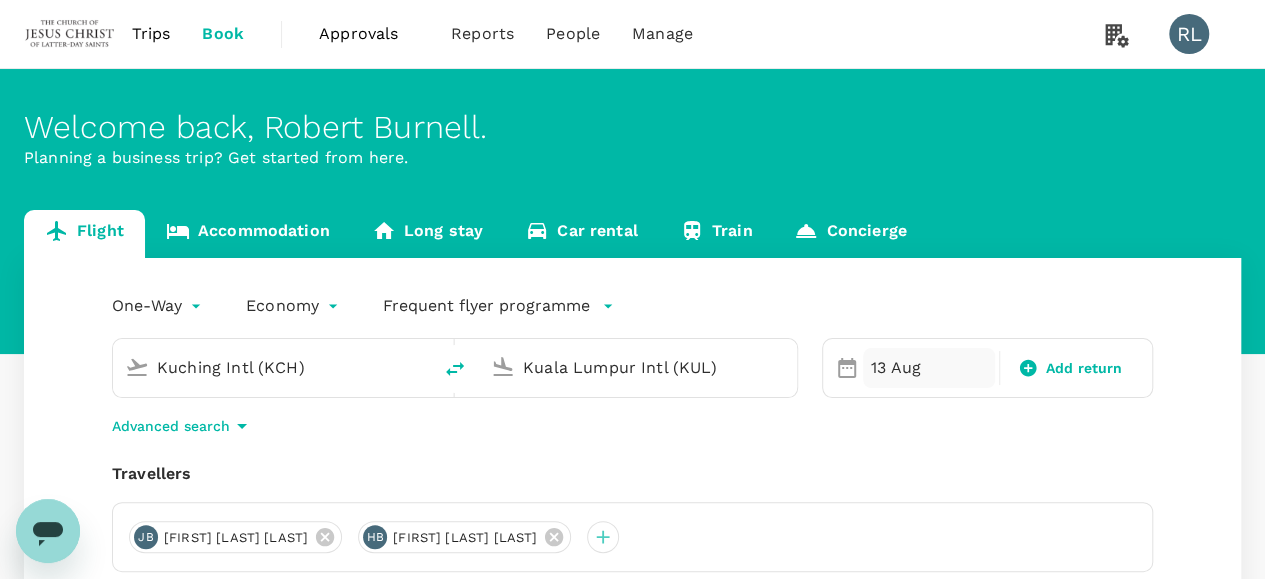 click on "13 Aug" at bounding box center (929, 368) 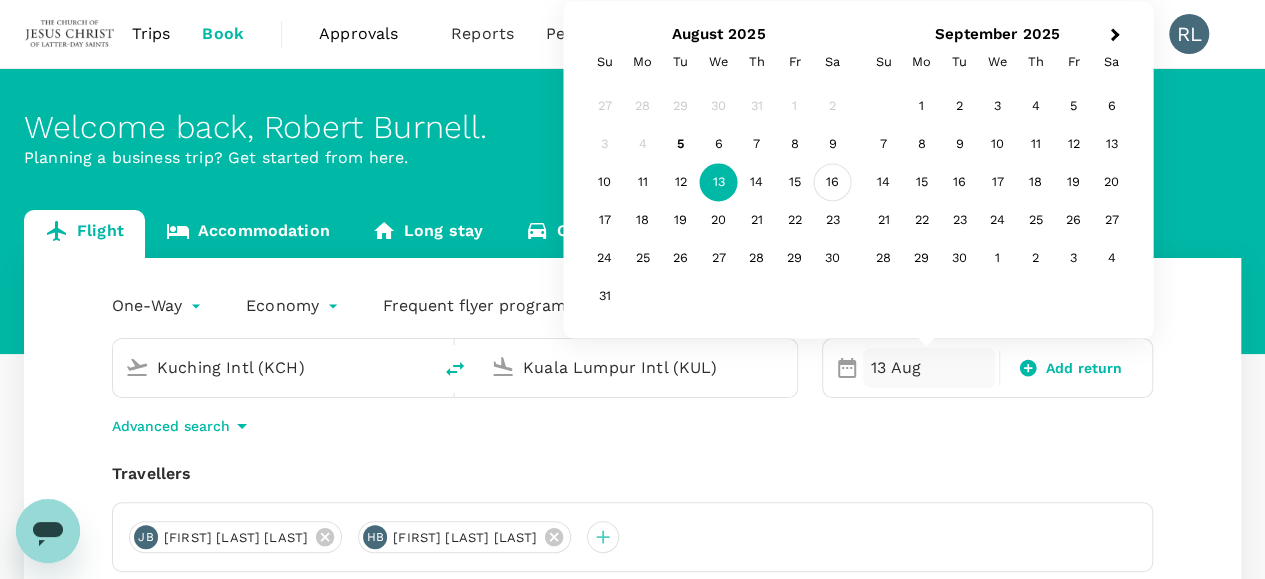 click on "16" at bounding box center (833, 183) 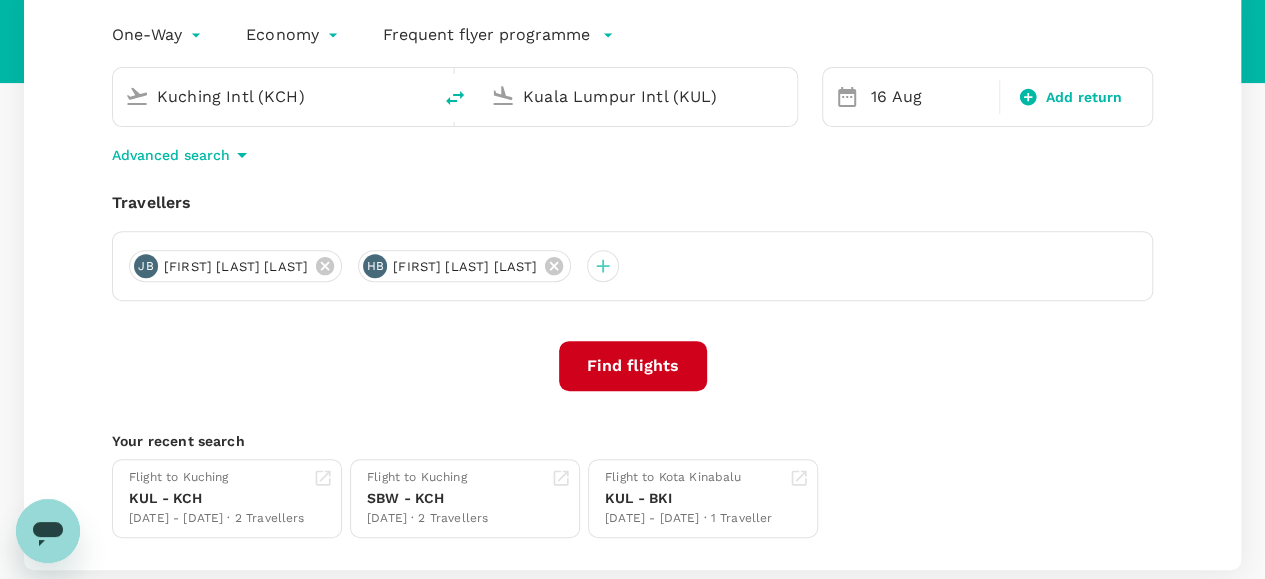 scroll, scrollTop: 300, scrollLeft: 0, axis: vertical 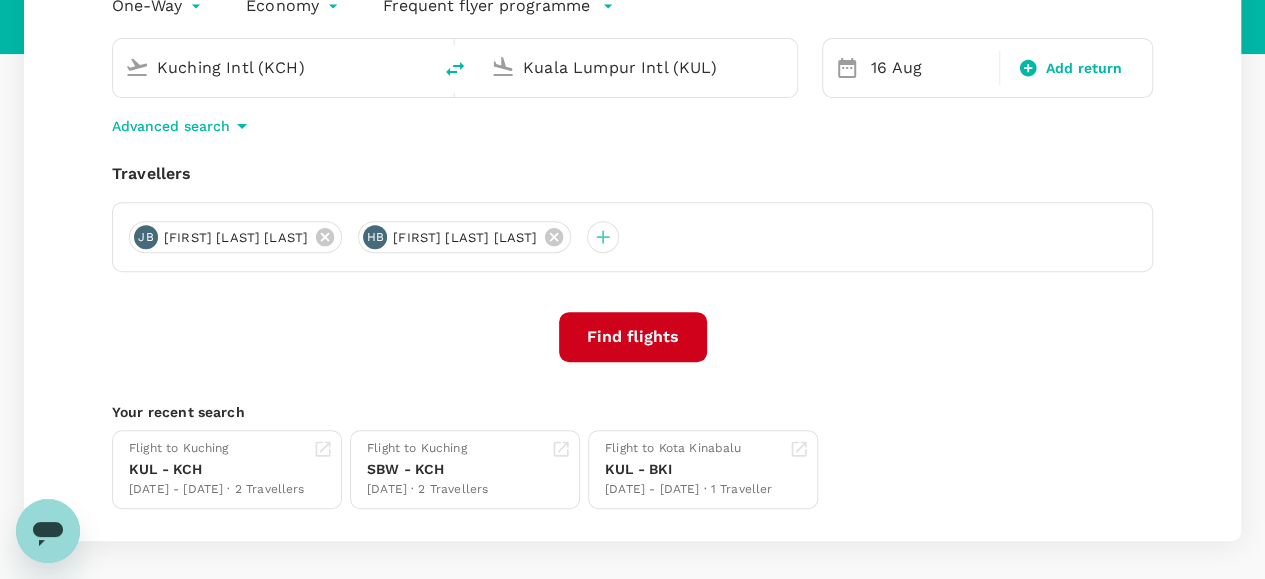 click on "Find flights" at bounding box center [633, 337] 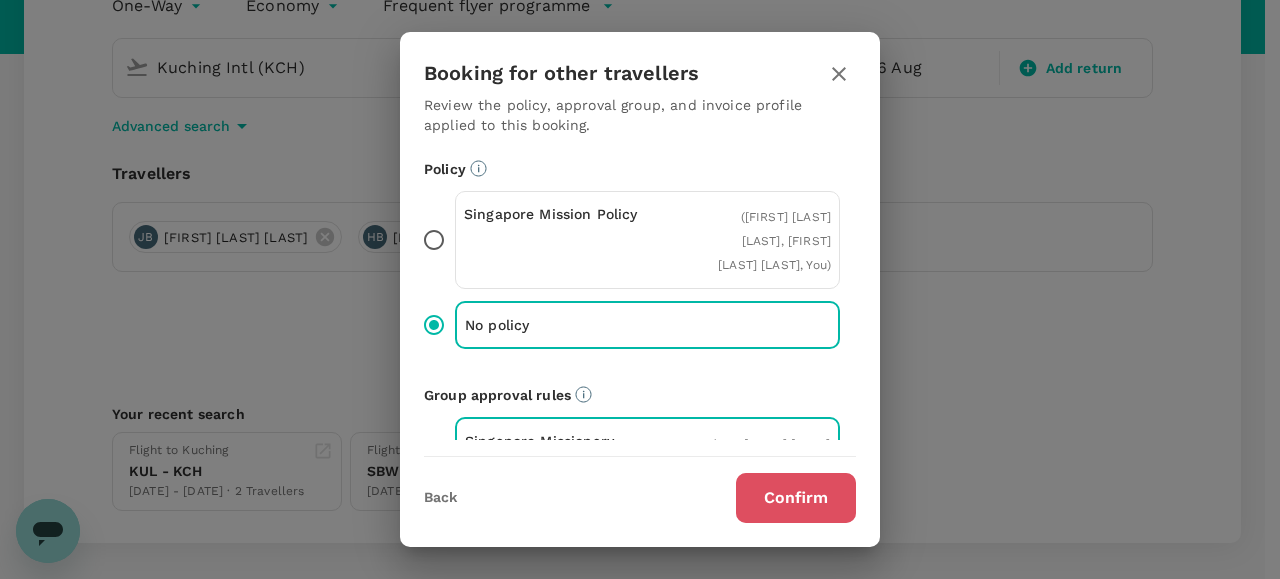 click on "Confirm" at bounding box center (796, 498) 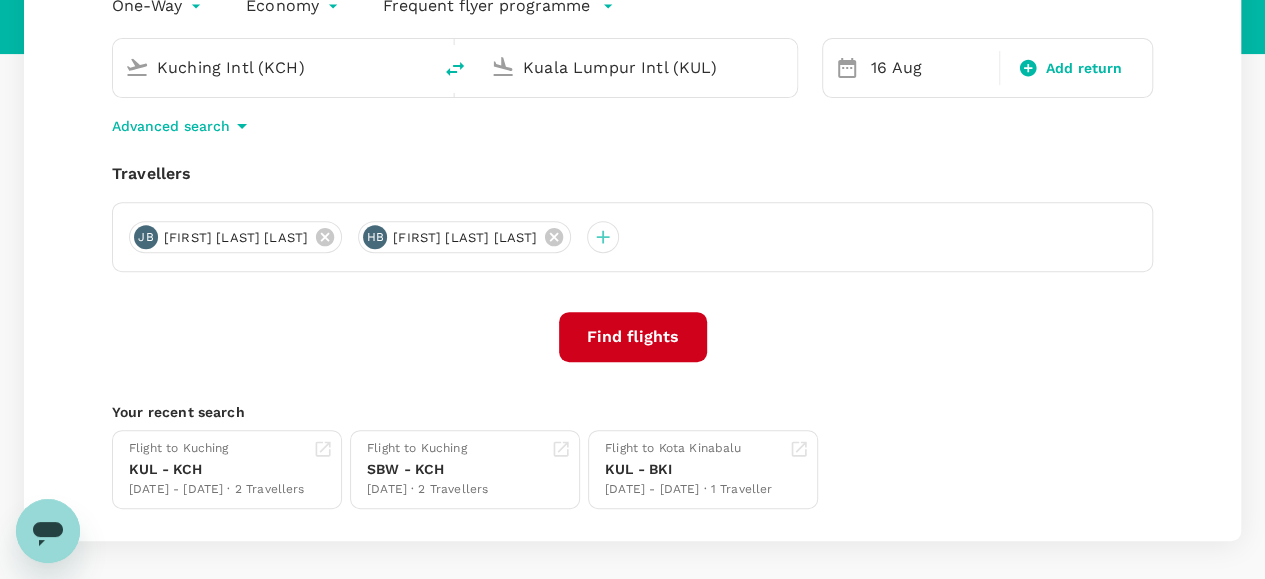 scroll, scrollTop: 0, scrollLeft: 0, axis: both 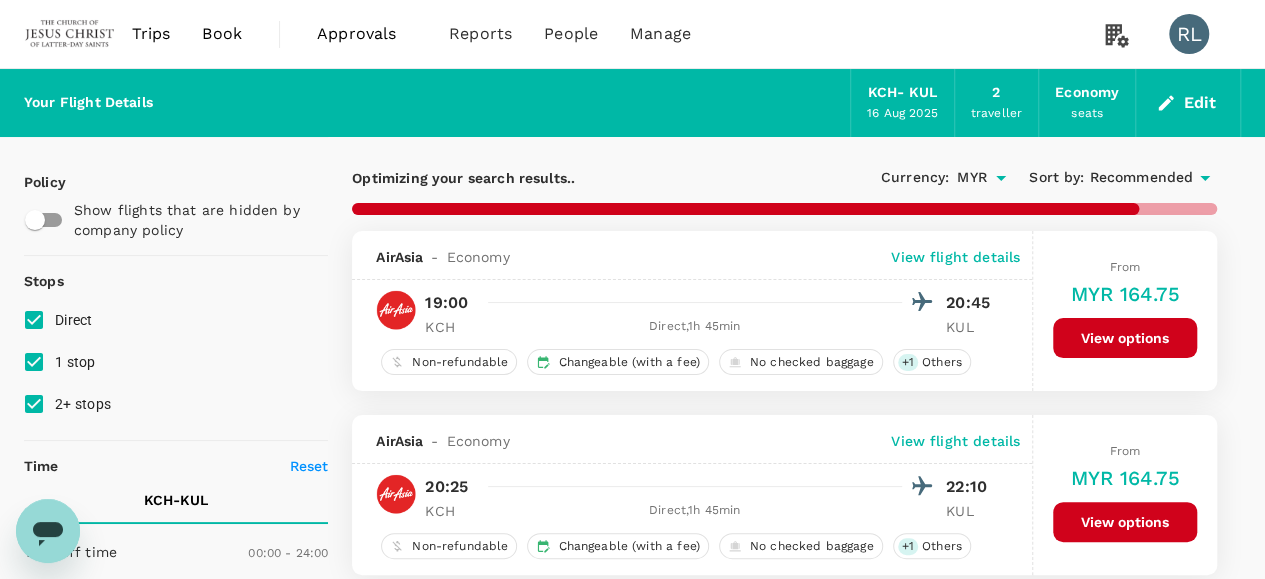 click on "Edit" at bounding box center [1188, 103] 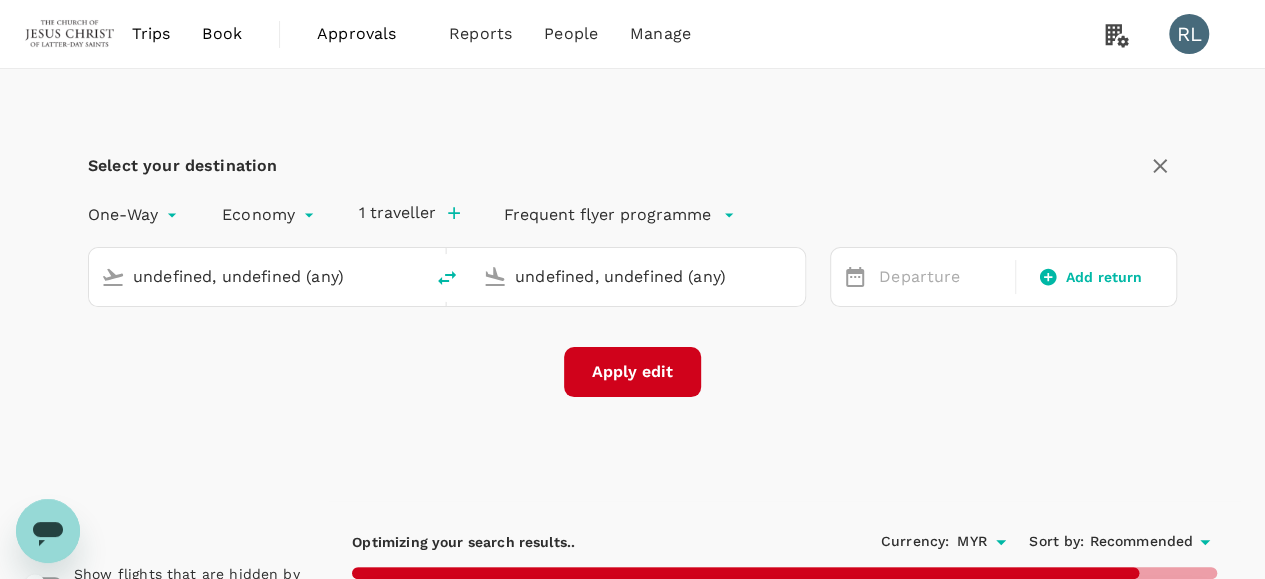 type 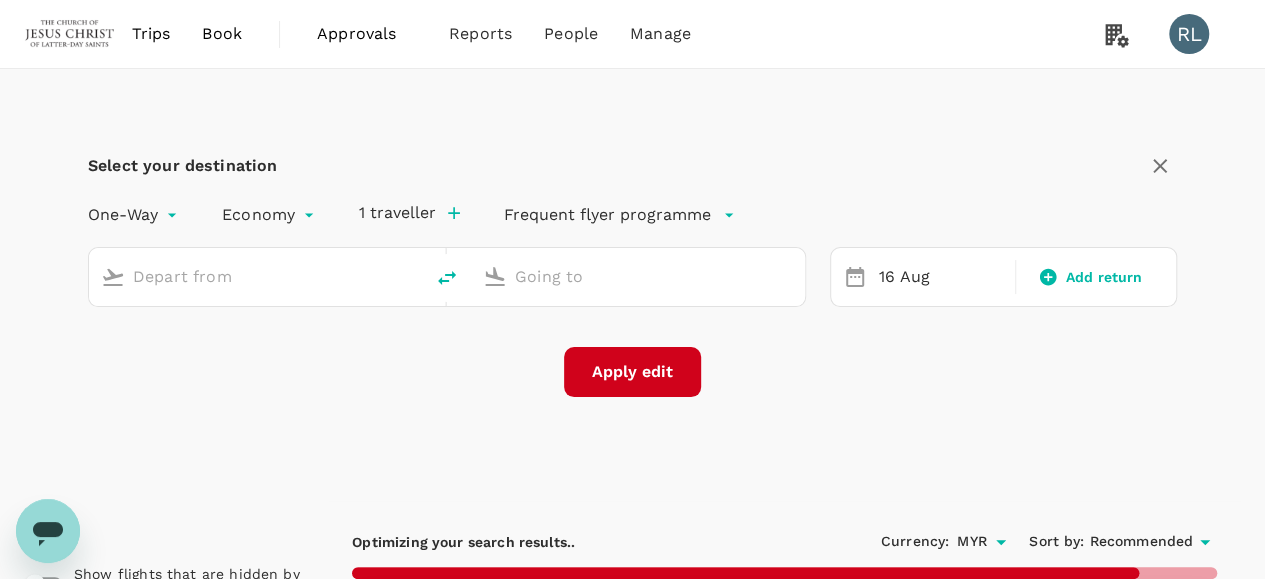 type on "Kuching Intl (KCH)" 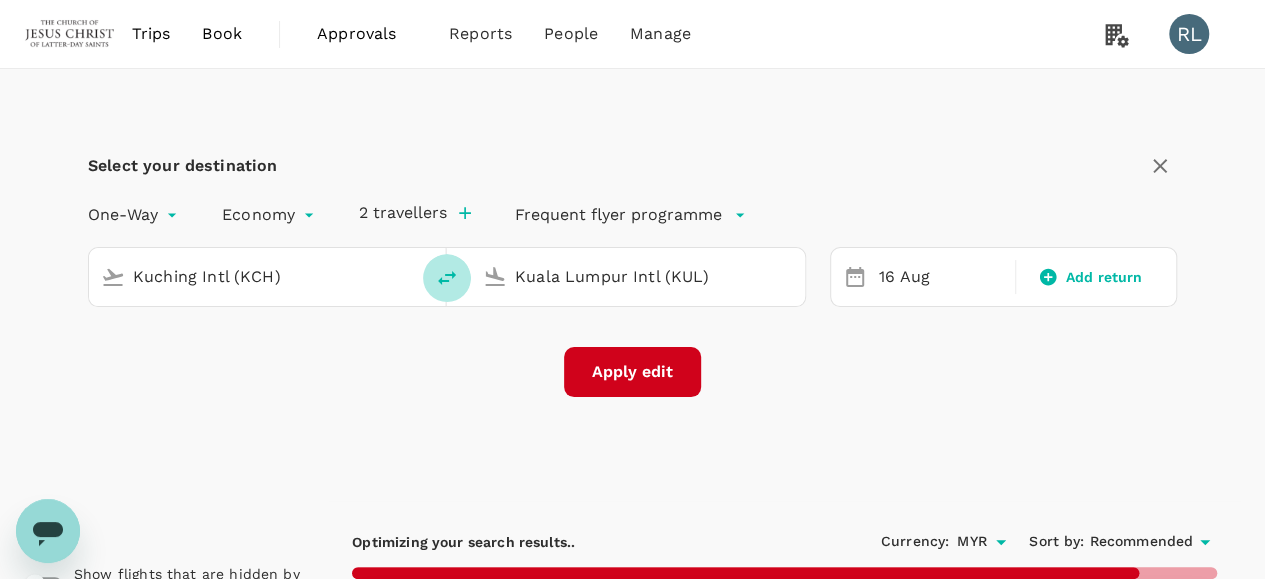 click 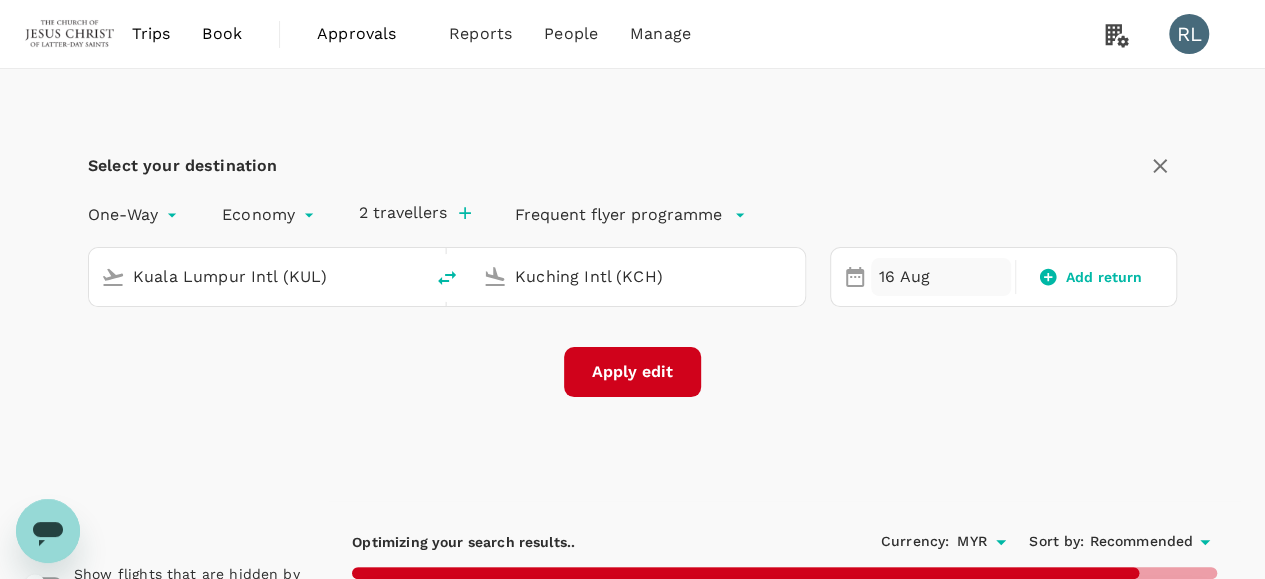click on "16 Aug" at bounding box center [941, 277] 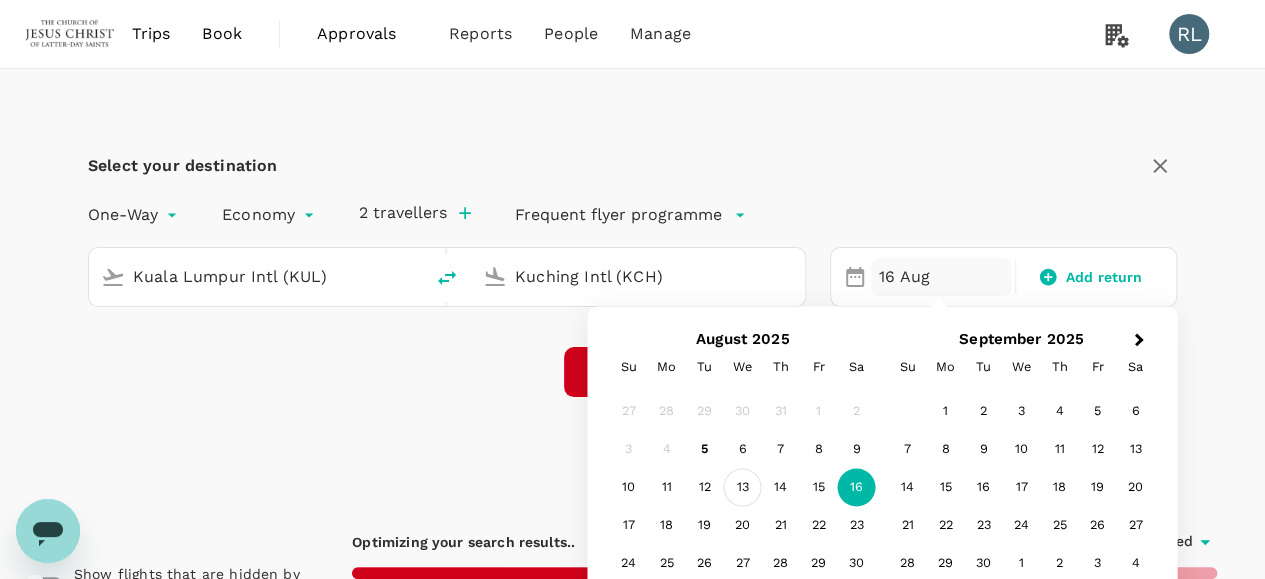 click on "13" at bounding box center [743, 488] 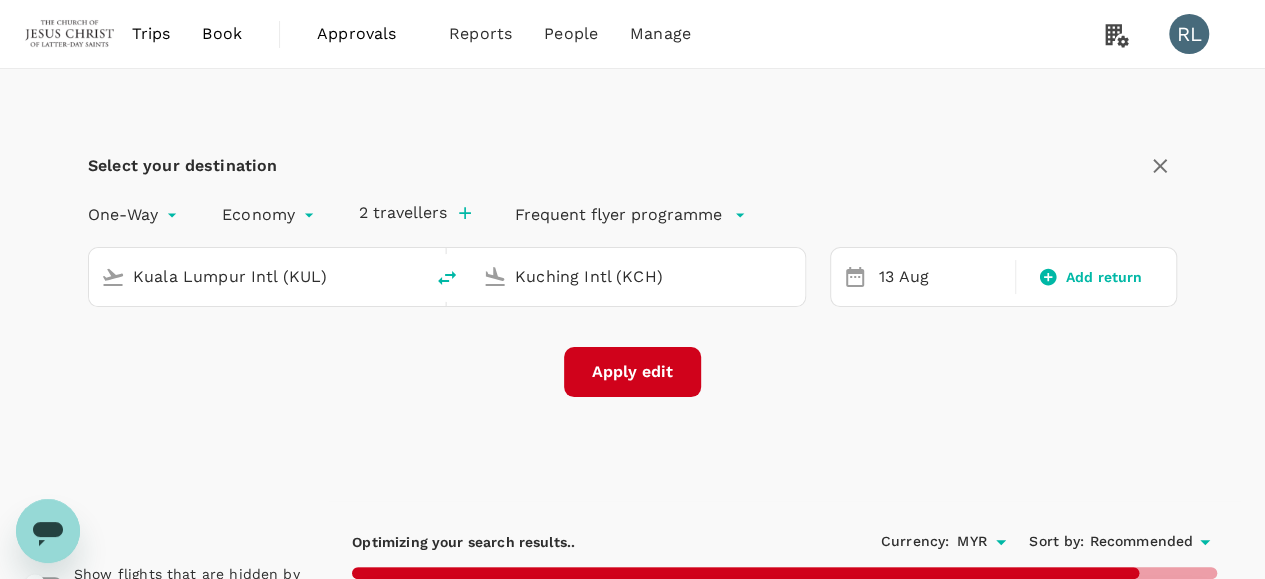 click on "Apply edit" at bounding box center (632, 372) 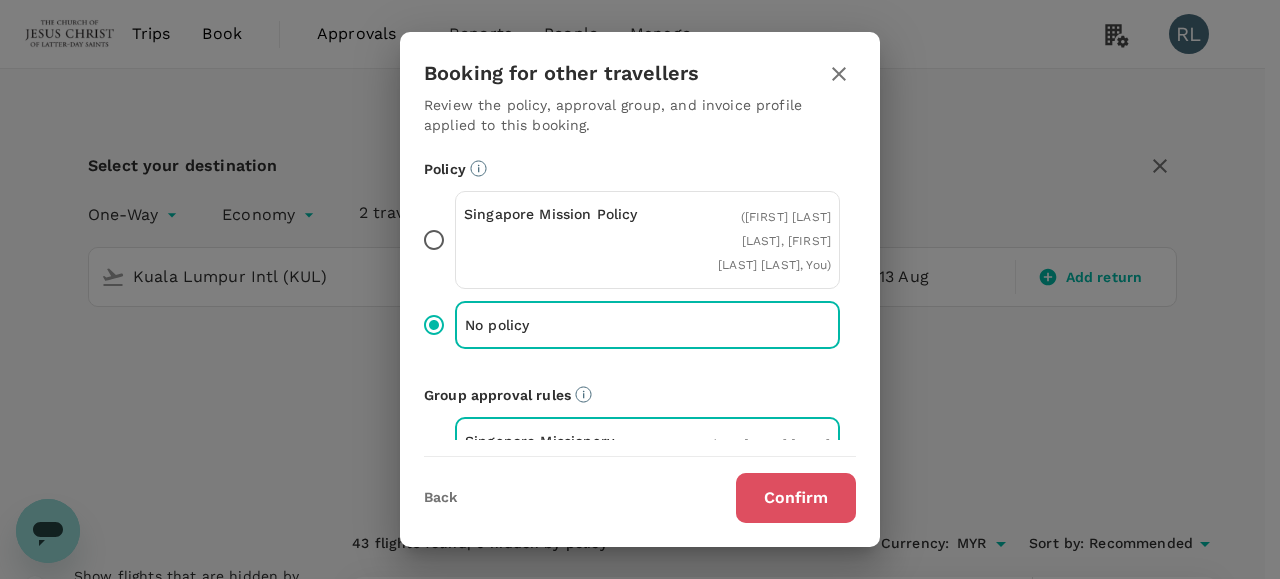 drag, startPoint x: 810, startPoint y: 500, endPoint x: 792, endPoint y: 465, distance: 39.357338 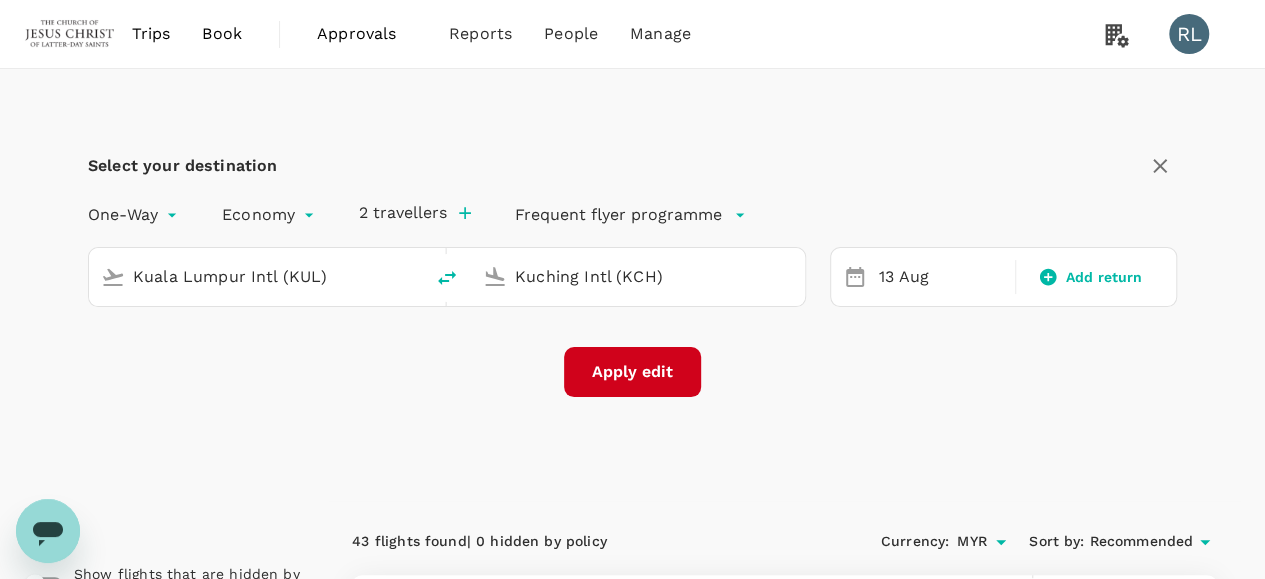 checkbox on "false" 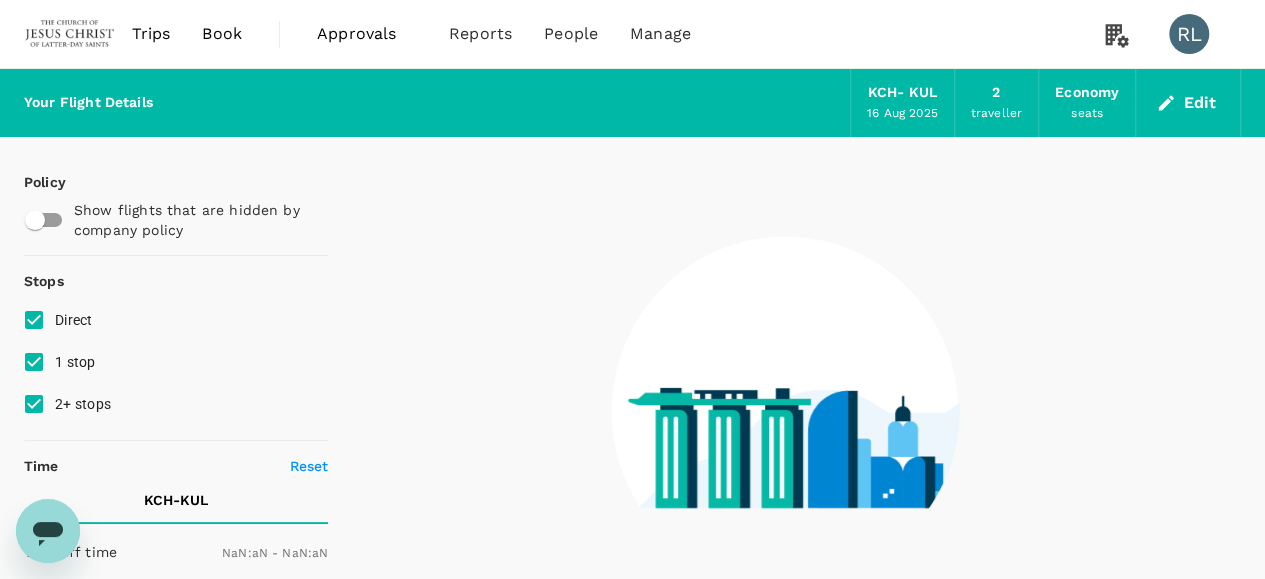 type on "1440" 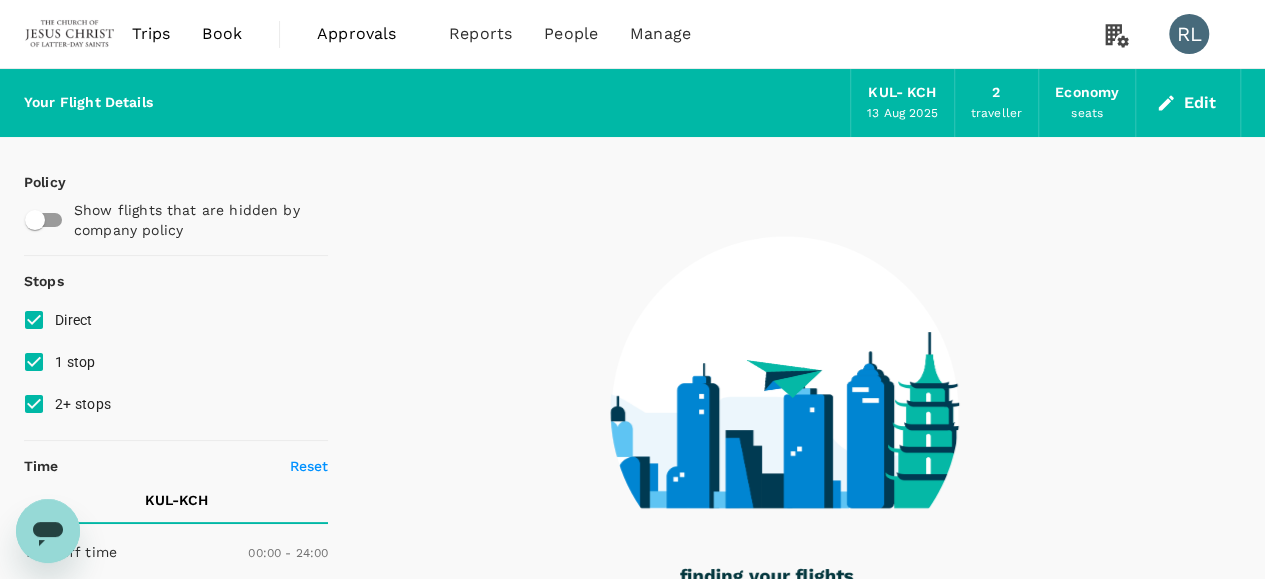 type on "880" 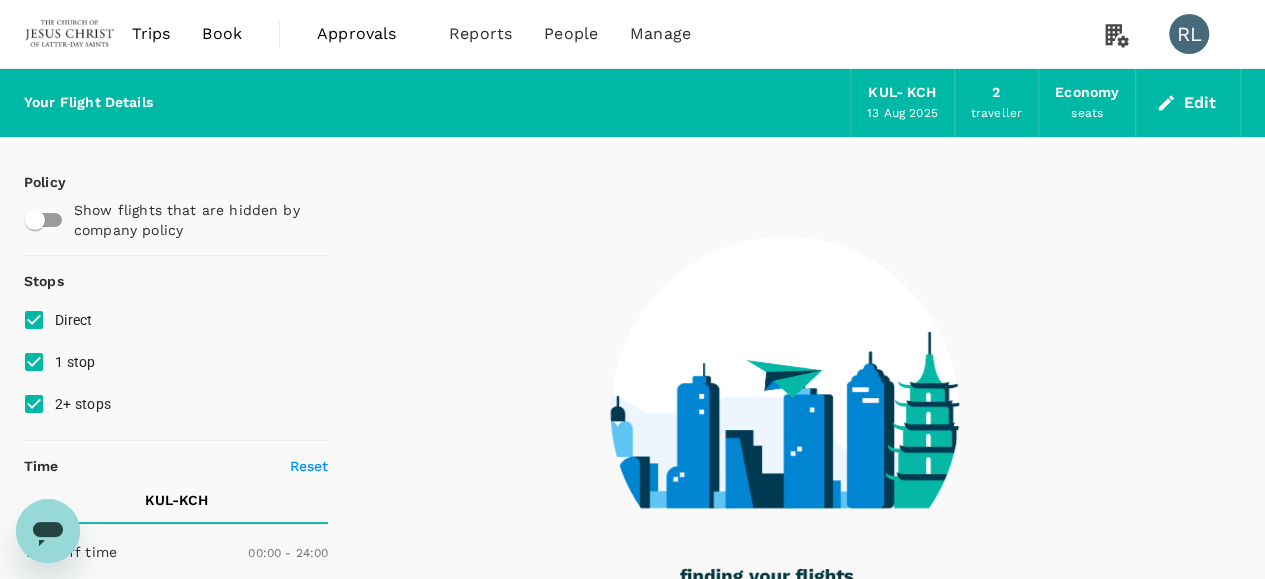 checkbox on "true" 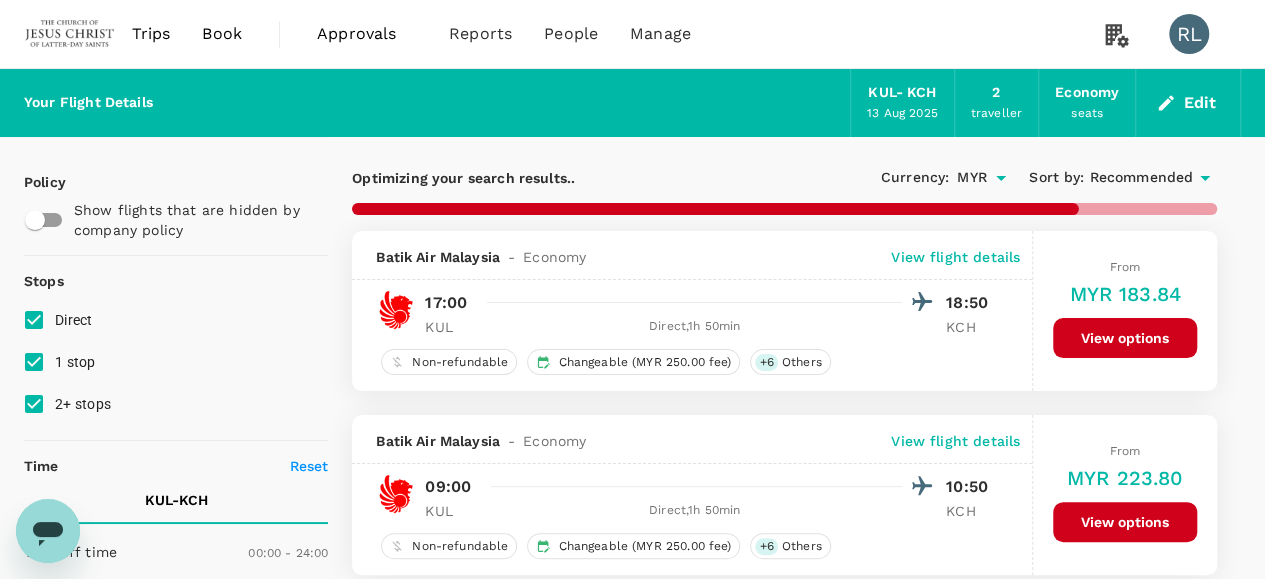 click on "Recommended" at bounding box center [1141, 178] 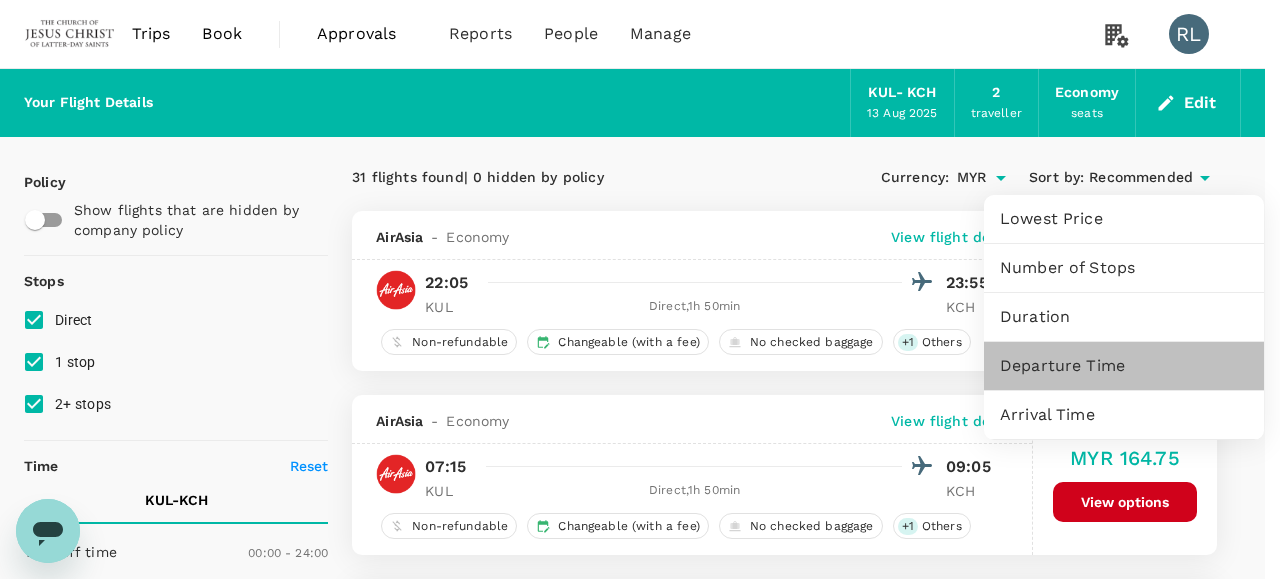 click on "Departure Time" at bounding box center (1124, 366) 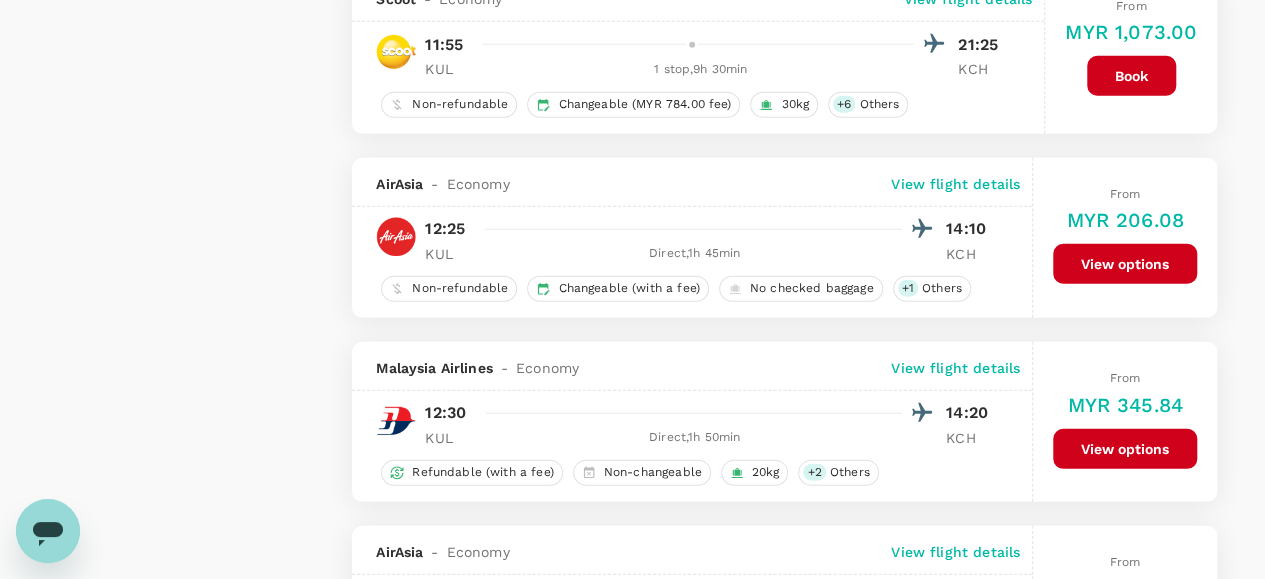 scroll, scrollTop: 2700, scrollLeft: 0, axis: vertical 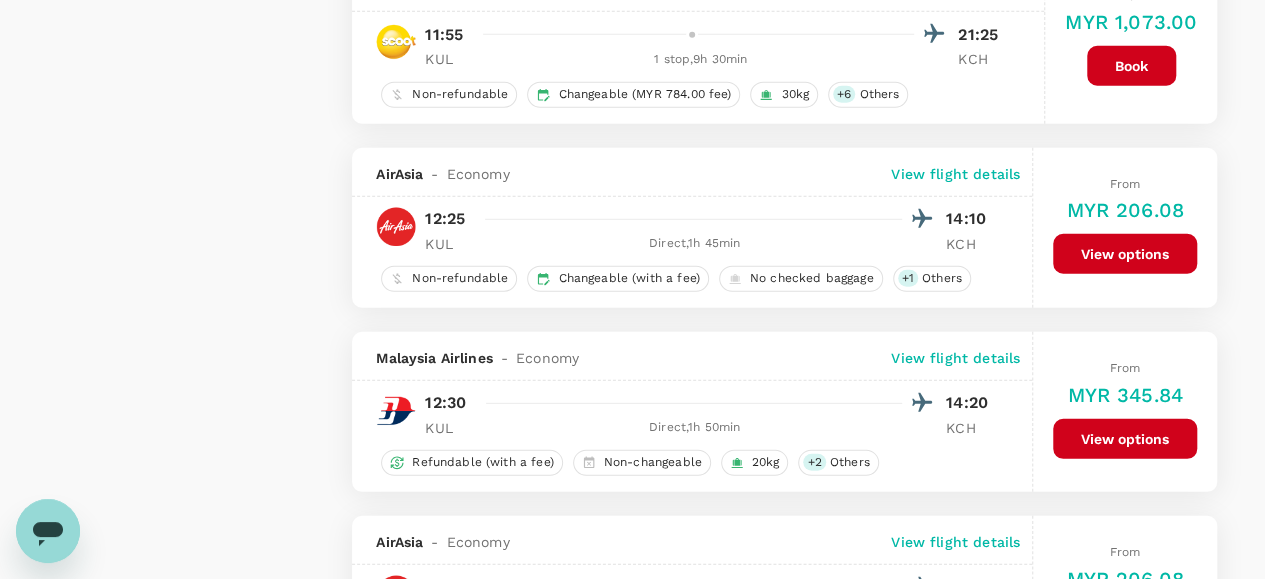 click on "View options" at bounding box center [1125, 254] 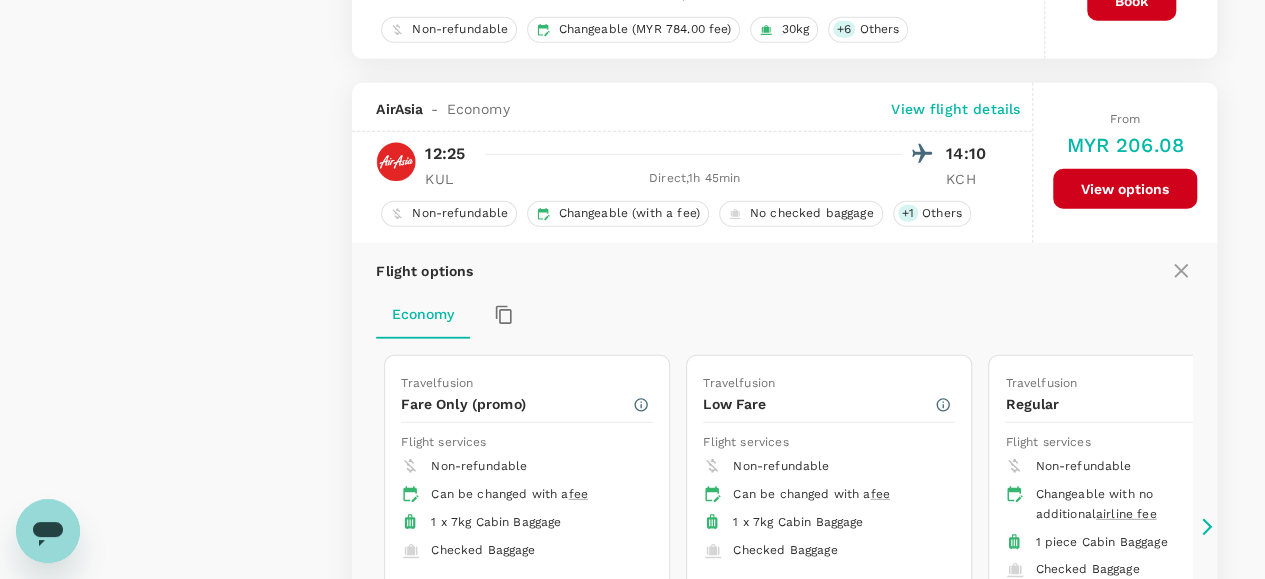 scroll, scrollTop: 2837, scrollLeft: 0, axis: vertical 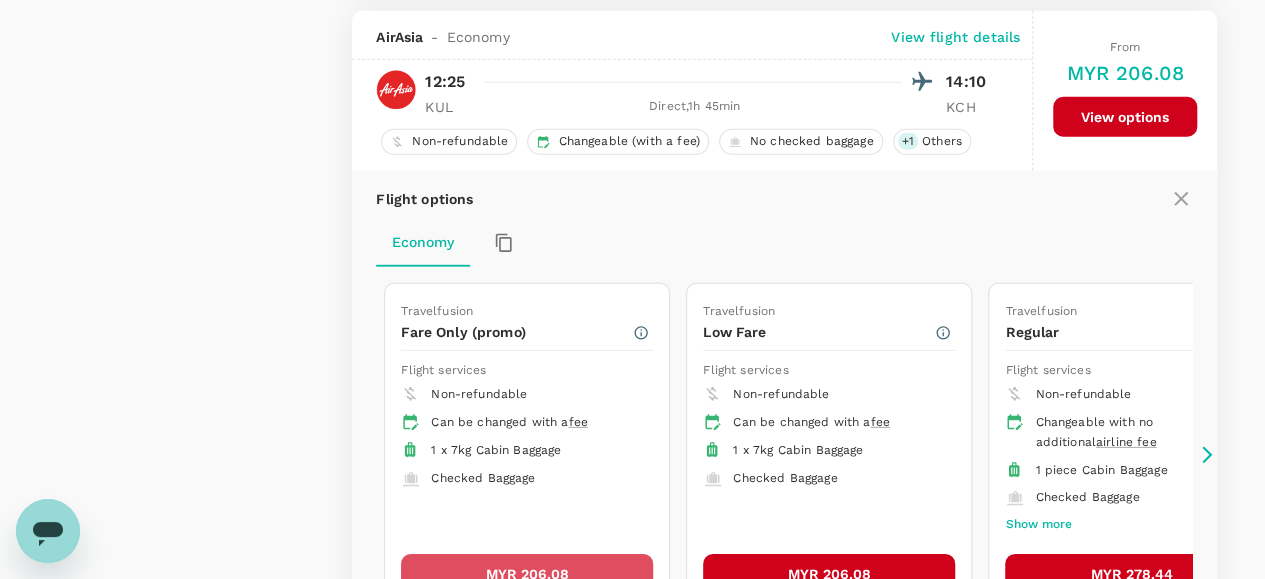 click on "MYR 206.08" at bounding box center [527, 574] 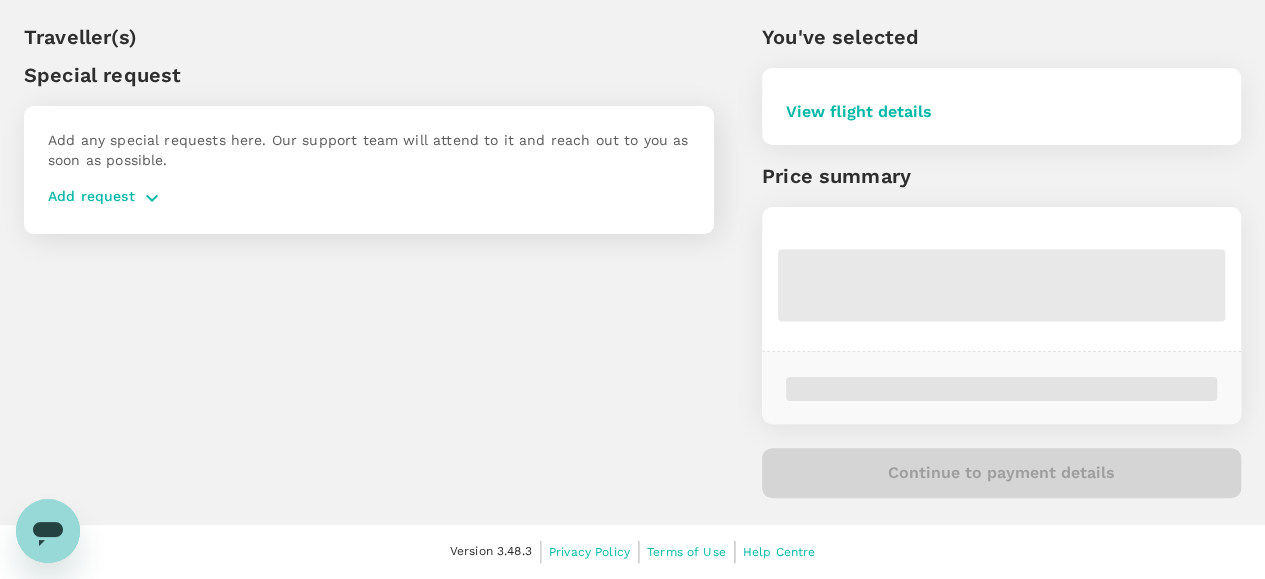 scroll, scrollTop: 0, scrollLeft: 0, axis: both 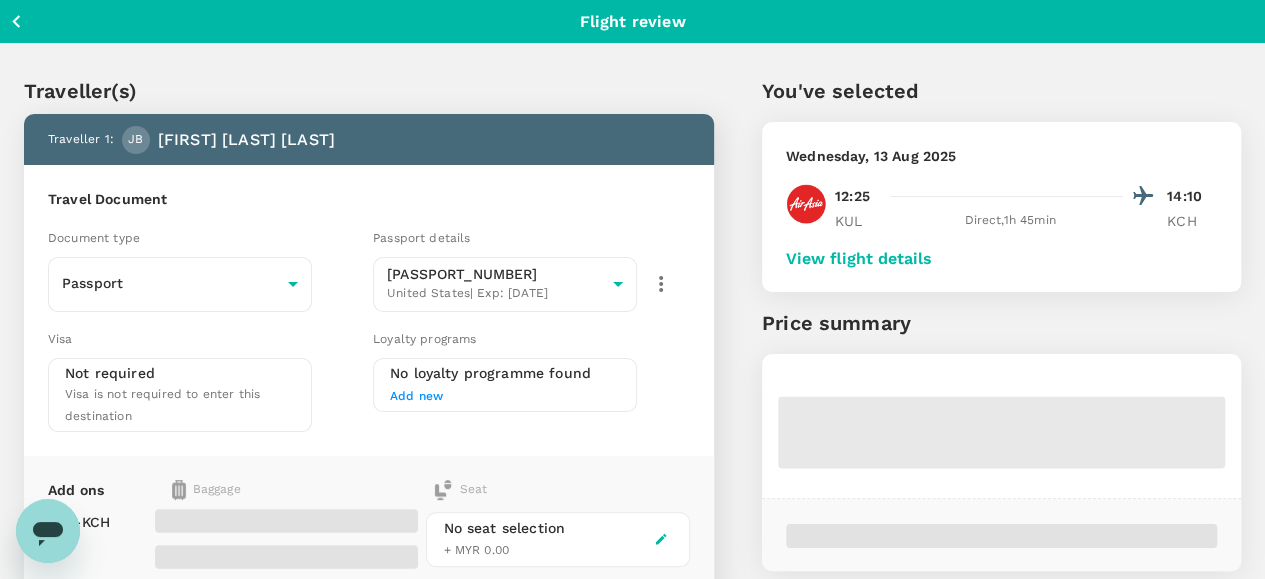 click on "View flight details" at bounding box center [859, 259] 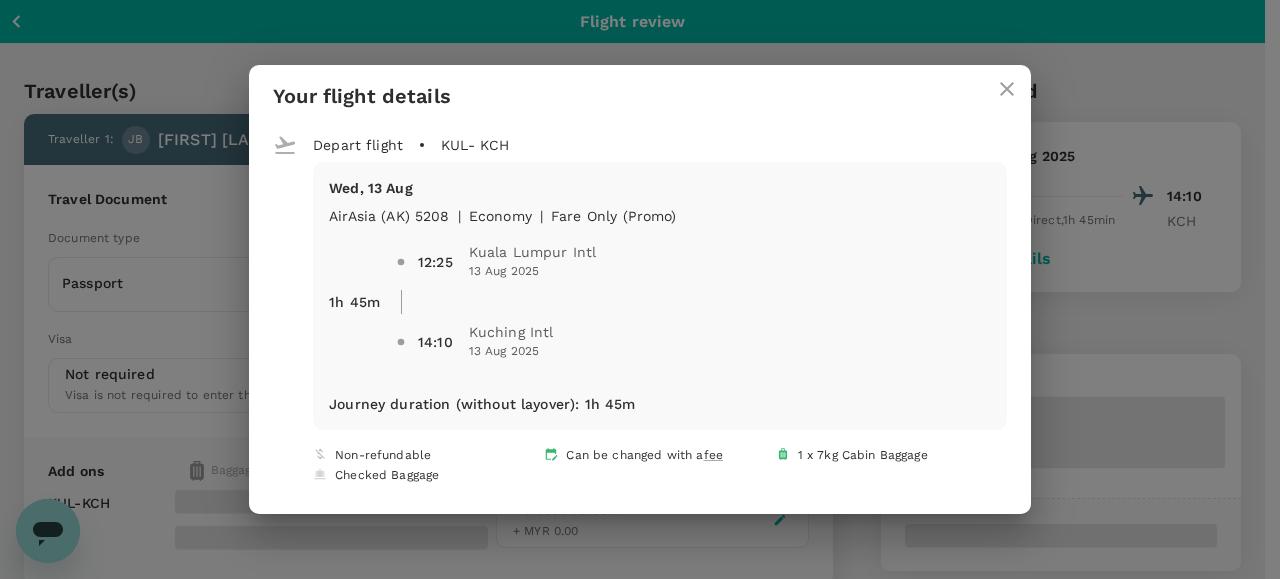 click 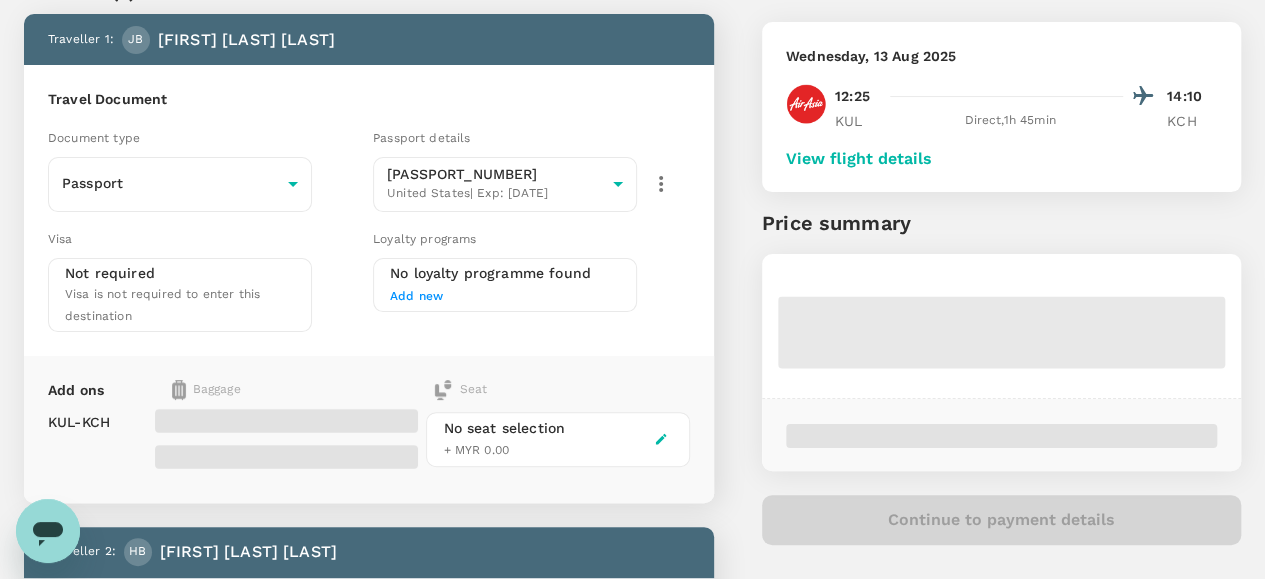 scroll, scrollTop: 200, scrollLeft: 0, axis: vertical 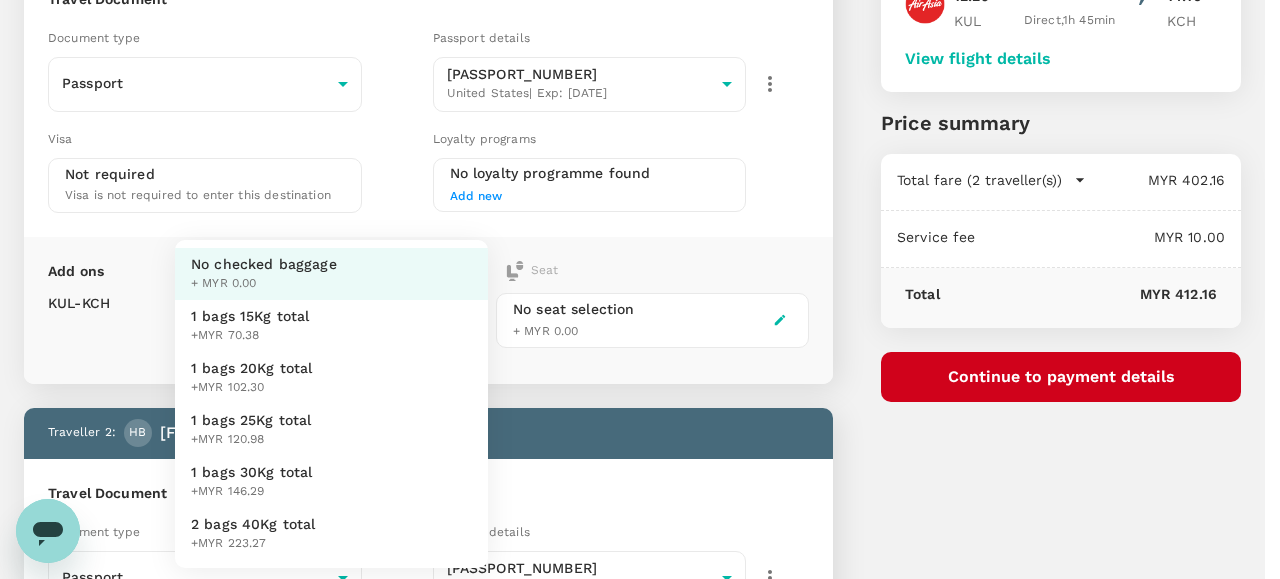 click on "Back to flight results Flight review Traveller(s) Traveller   1 : JB Joseph Ben   Bartholomew Travel Document Document type Passport Passport ​ Passport details ######883 United States  | Exp:   06 Feb 2032 1693ea01-f0d8-48c2-ba47-5eef4d285a27 ​ Visa Not required Visa is not required to enter this destination Loyalty programs No loyalty programme found Add new Add ons Baggage Seat KUL  -  KCH No checked baggage + MYR 0.00 ​ No seat selection + MYR 0.00 Traveller   2 : HB Hezekiah Richard   Bowden Travel Document Document type Passport Passport ​ Passport details ######546 United States  | Exp:   19 Aug 2026 f454a7f2-cc28-46af-b8a7-f4d45d23d559 ​ Visa Not required Visa is not required to enter this destination Loyalty programs No loyalty programme found Add new Add ons Baggage Seat KUL  -  KCH No checked baggage + MYR 0.00 ​ No seat selection + MYR 0.00 Special request Add any special requests here. Our support team will attend to it and reach out to you as soon as possible. Add request 12:25 14:10" at bounding box center (640, 477) 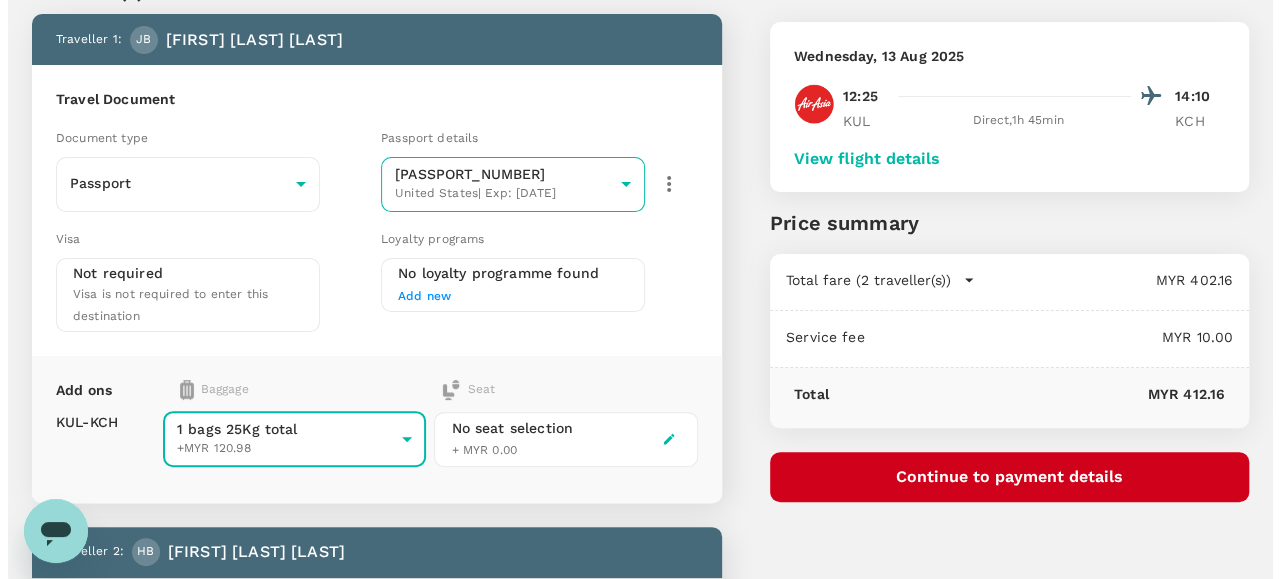 scroll, scrollTop: 200, scrollLeft: 0, axis: vertical 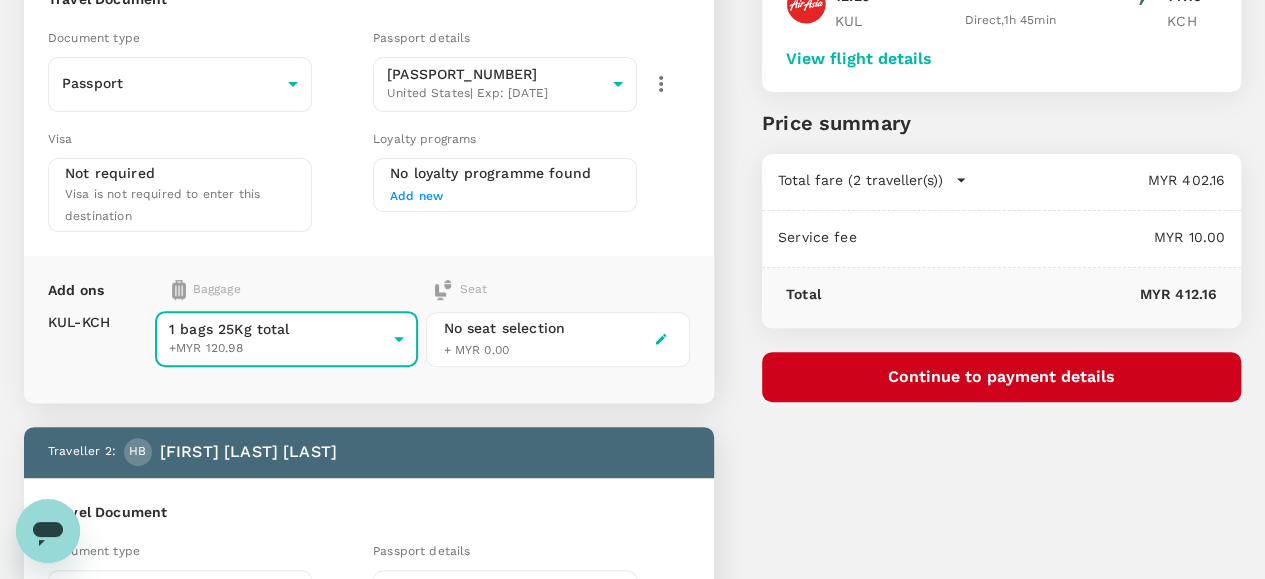 click on "Continue to payment details" at bounding box center [1001, 377] 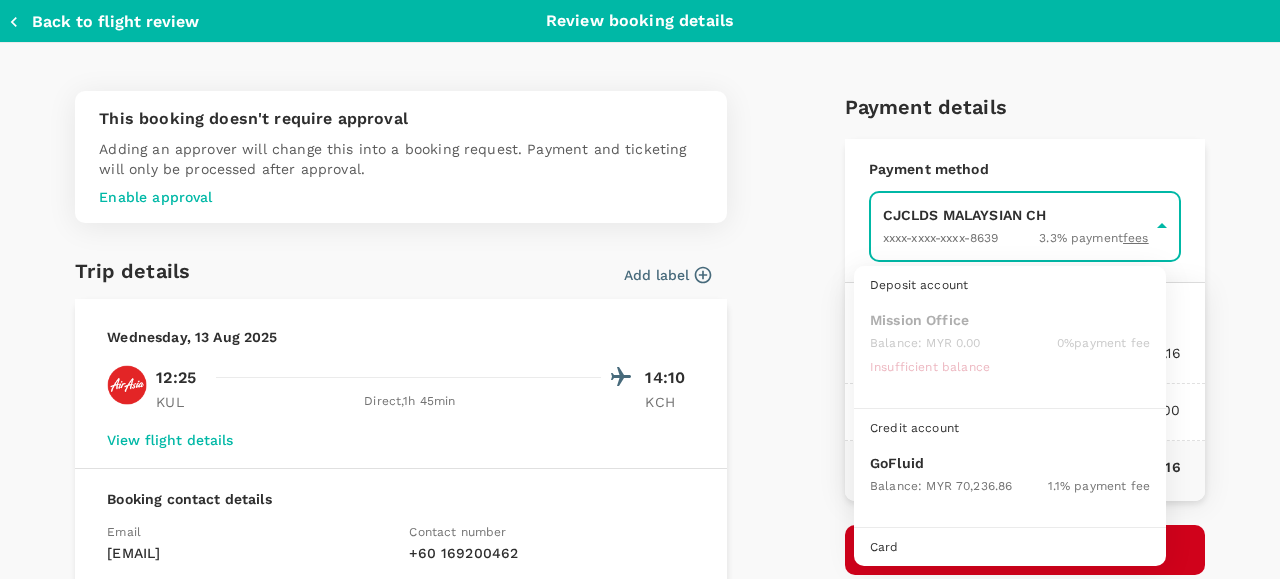click on "Back to flight results Flight review Traveller(s) Traveller   1 : JB Joseph Ben   Bartholomew Travel Document Document type Passport Passport ​ Passport details ######883 United States  | Exp:   06 Feb 2032 1693ea01-f0d8-48c2-ba47-5eef4d285a27 ​ Visa Not required Visa is not required to enter this destination Loyalty programs No loyalty programme found Add new Add ons Baggage Seat KUL  -  KCH 1 bags 25Kg total +MYR 120.98 3 - 120.98 ​ No seat selection + MYR 0.00 Traveller   2 : HB Hezekiah Richard   Bowden Travel Document Document type Passport Passport ​ Passport details ######546 United States  | Exp:   19 Aug 2026 f454a7f2-cc28-46af-b8a7-f4d45d23d559 ​ Visa Not required Visa is not required to enter this destination Loyalty programs No loyalty programme found Add new Add ons Baggage Seat KUL  -  KCH No checked baggage + MYR 0.00 ​ No seat selection + MYR 0.00 Special request Add any special requests here. Our support team will attend to it and reach out to you as soon as possible. Add request" at bounding box center (640, 477) 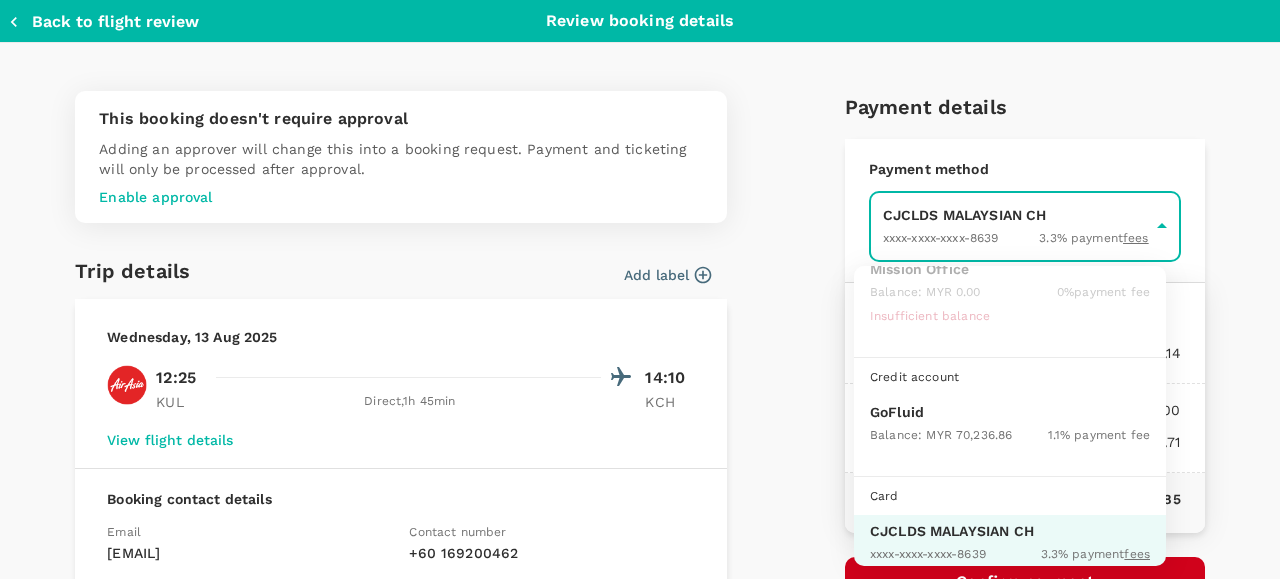 click on "Balance :   MYR 70,236.86" at bounding box center (941, 435) 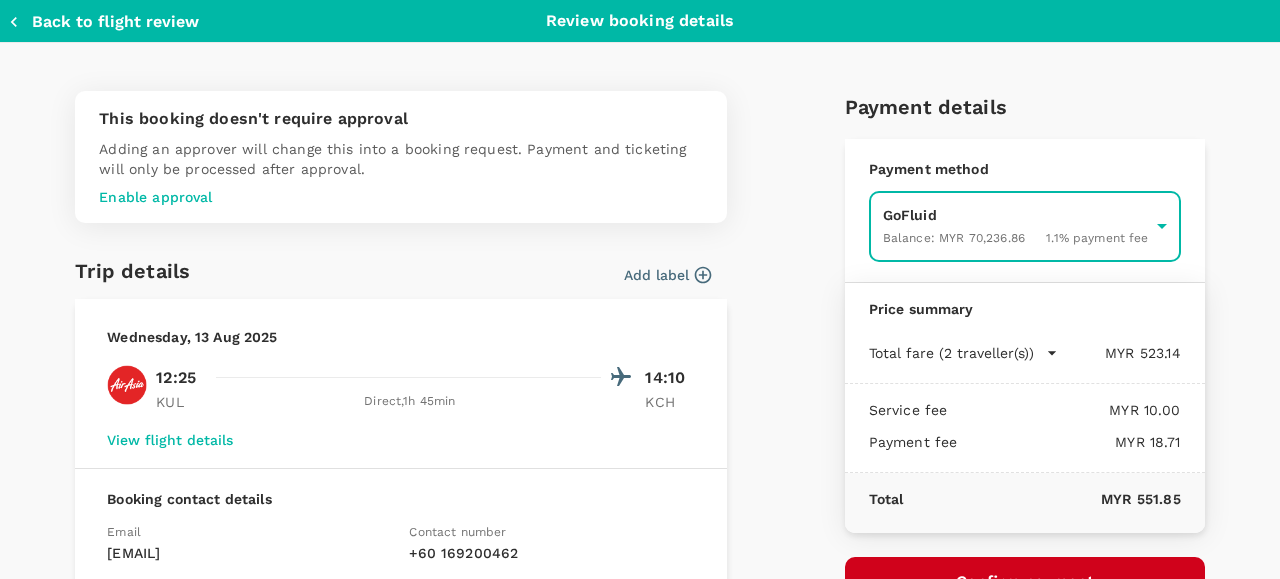 scroll, scrollTop: 200, scrollLeft: 0, axis: vertical 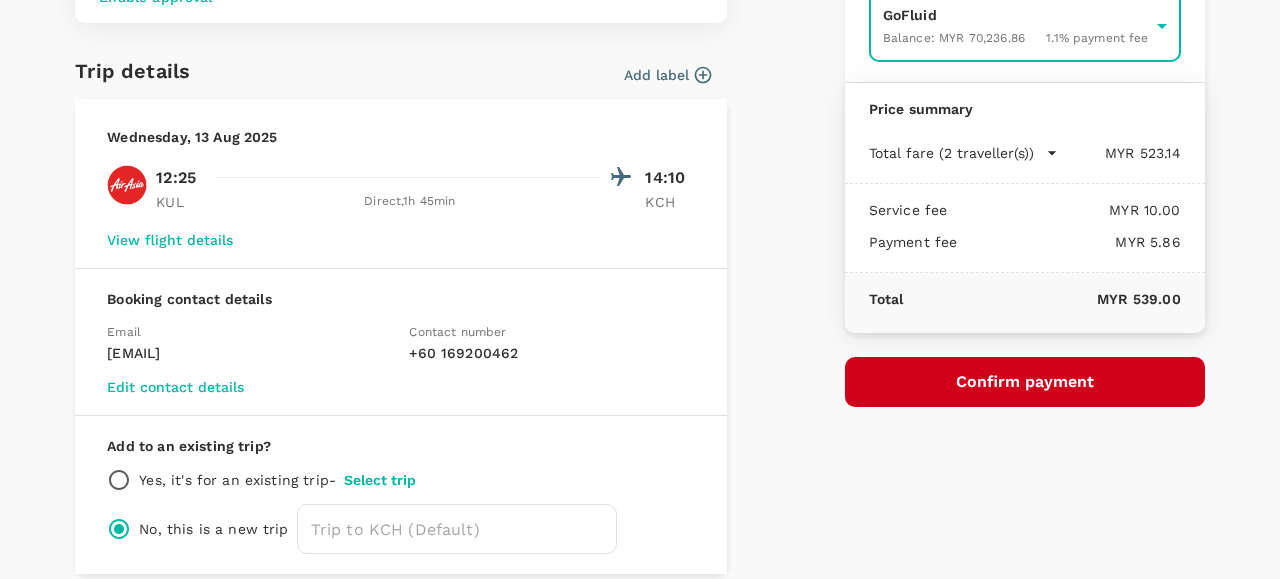 click on "Confirm payment" at bounding box center [1025, 382] 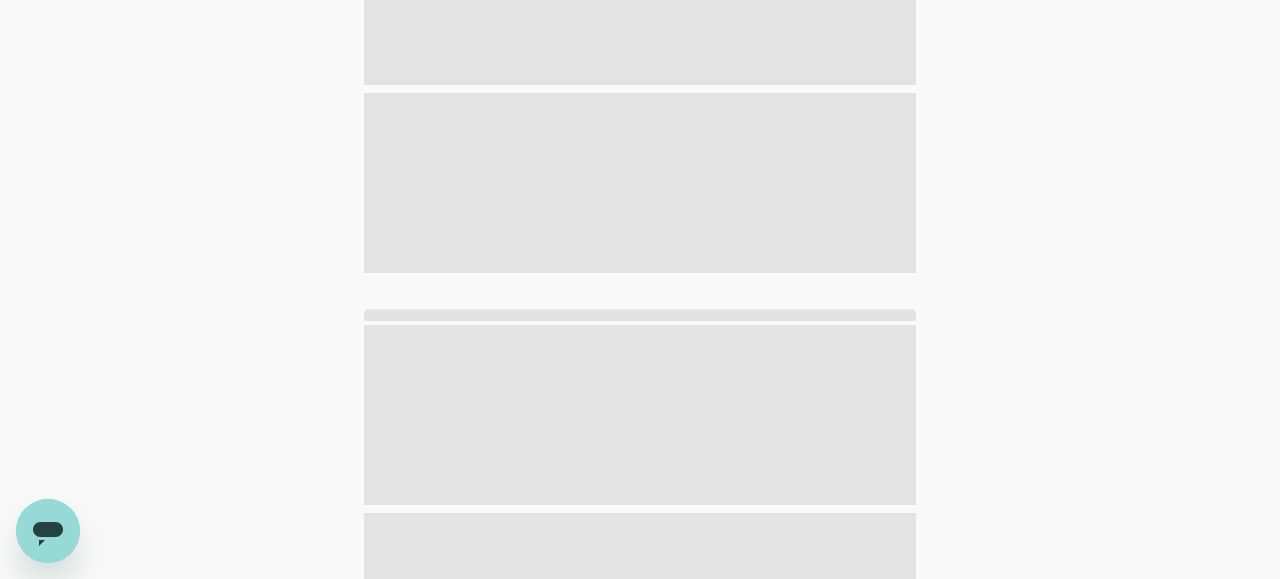 scroll, scrollTop: 0, scrollLeft: 0, axis: both 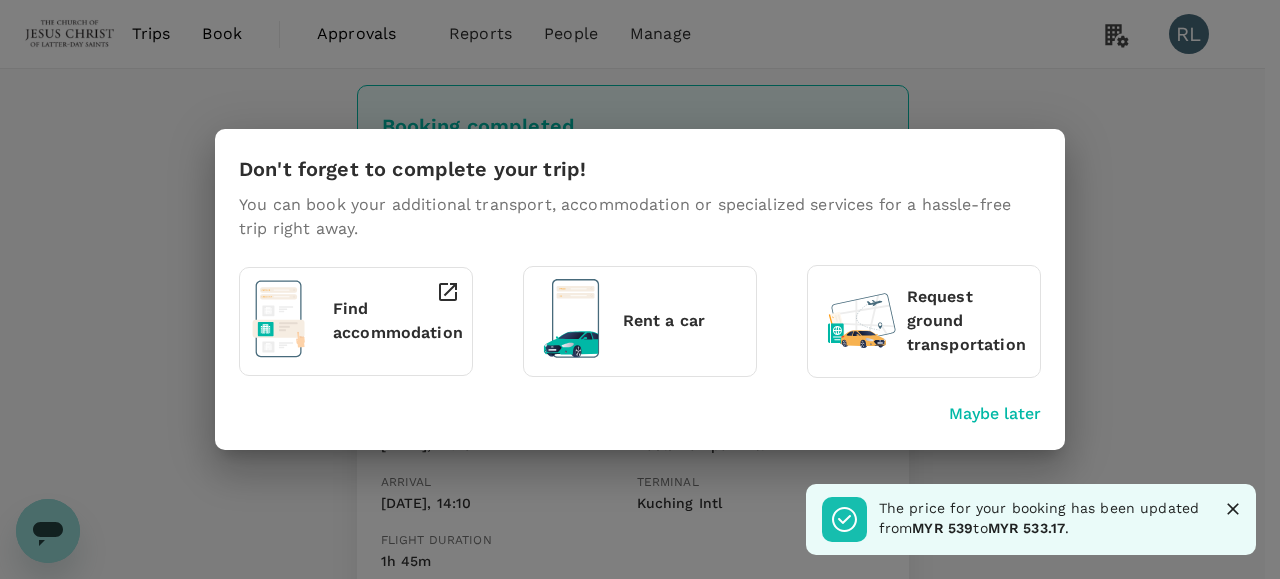 click 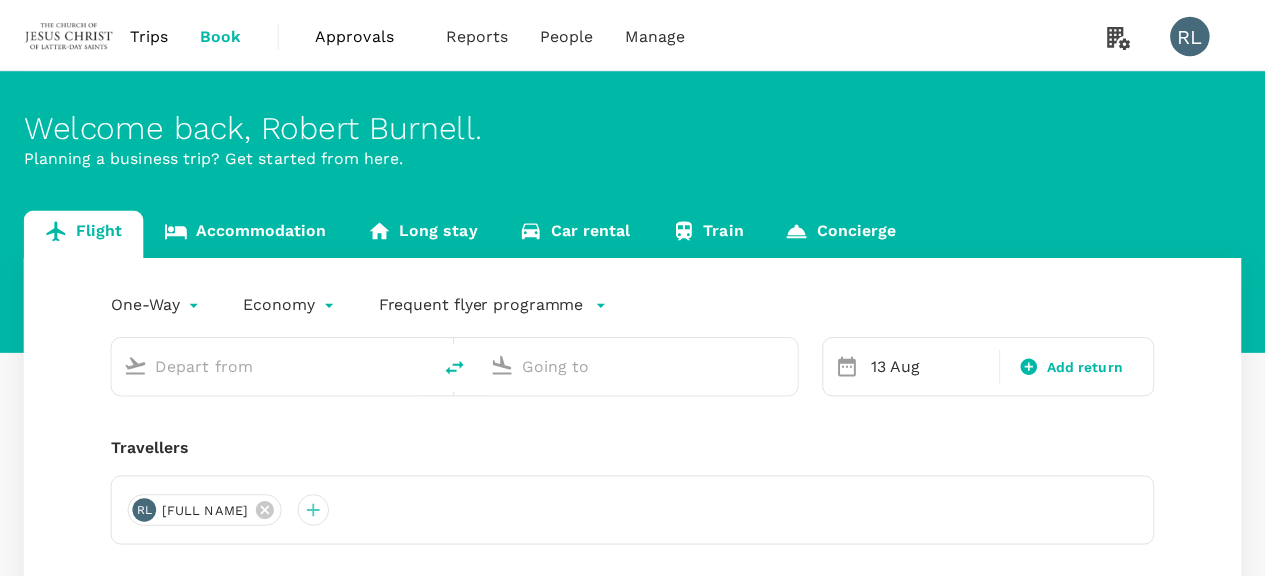 scroll, scrollTop: 0, scrollLeft: 0, axis: both 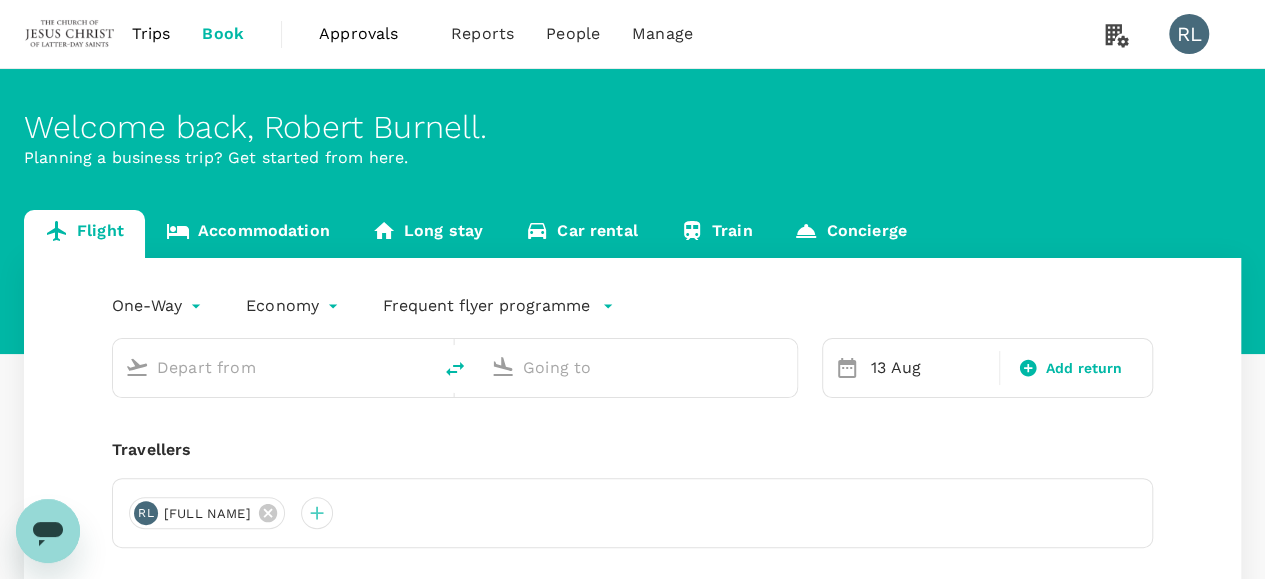 type on "Kuala Lumpur Intl (KUL)" 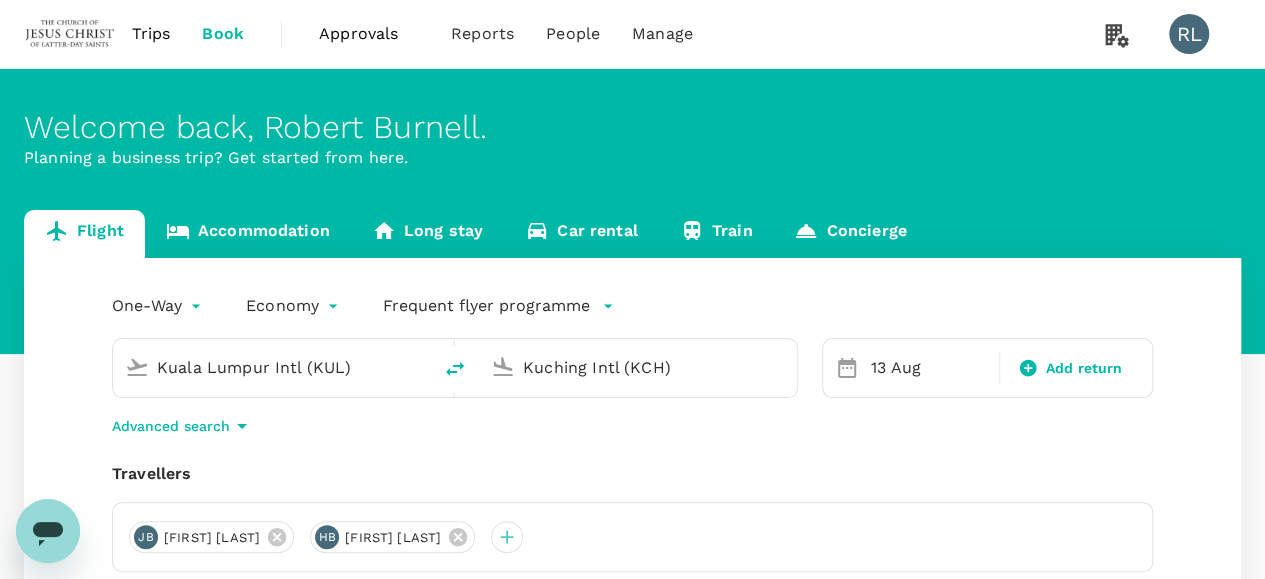click 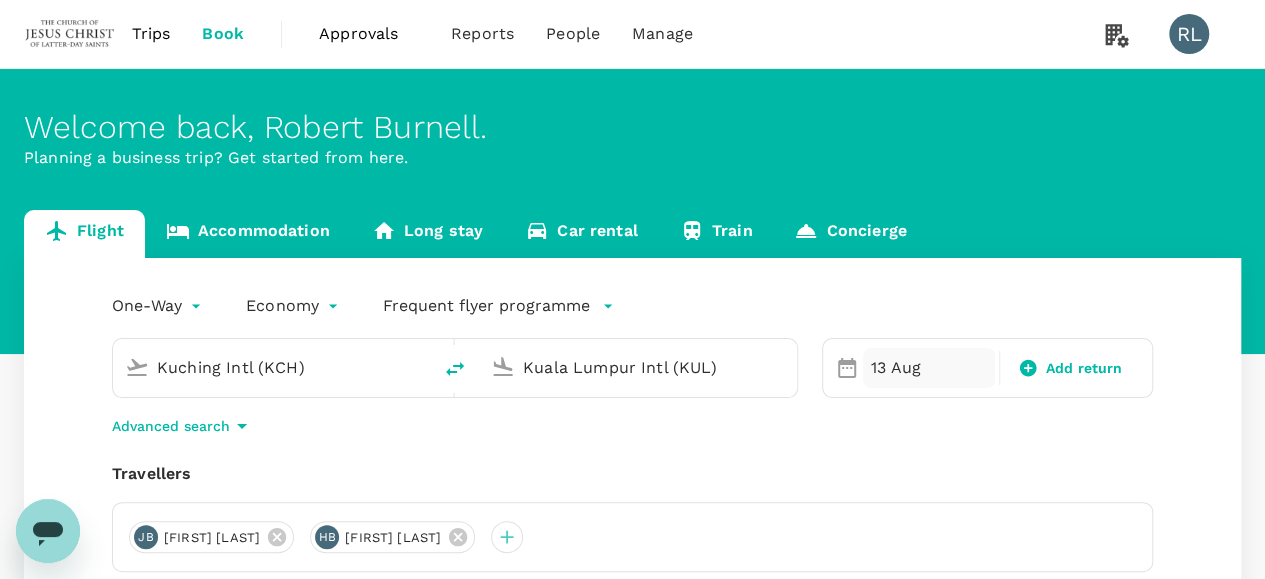 click on "13 Aug" at bounding box center [929, 368] 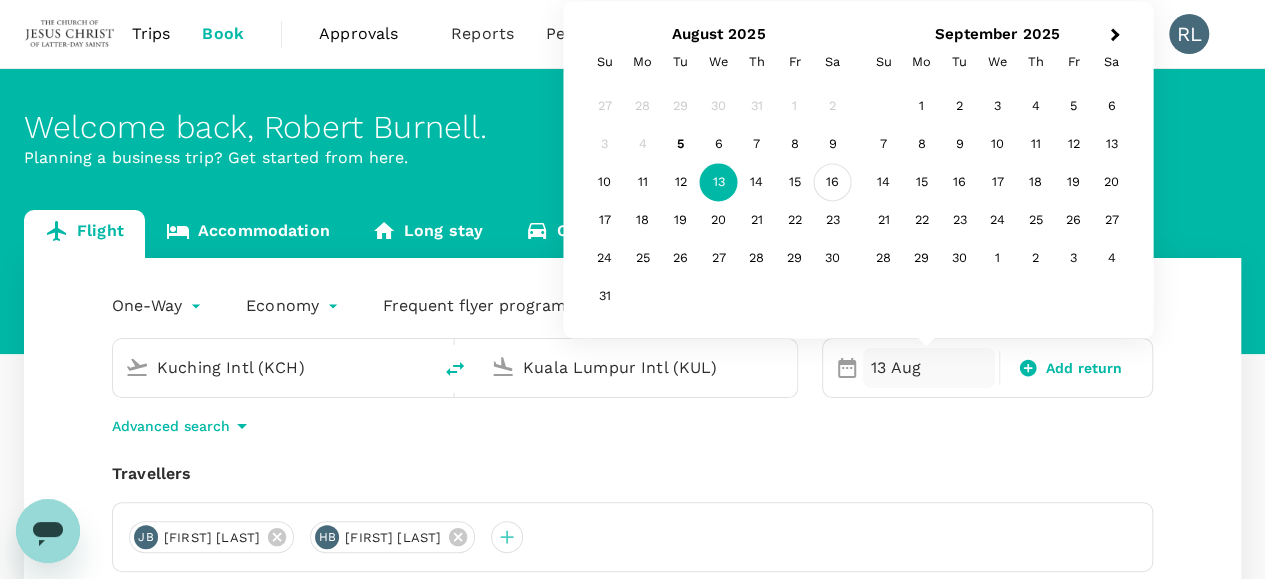 click on "16" at bounding box center (833, 183) 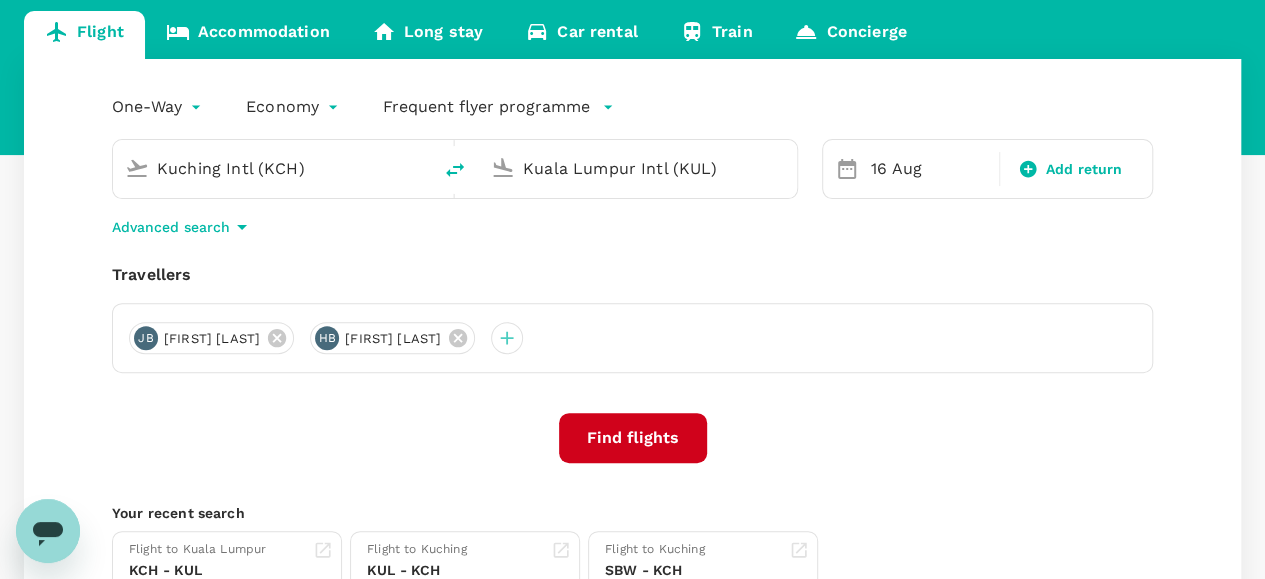 scroll, scrollTop: 200, scrollLeft: 0, axis: vertical 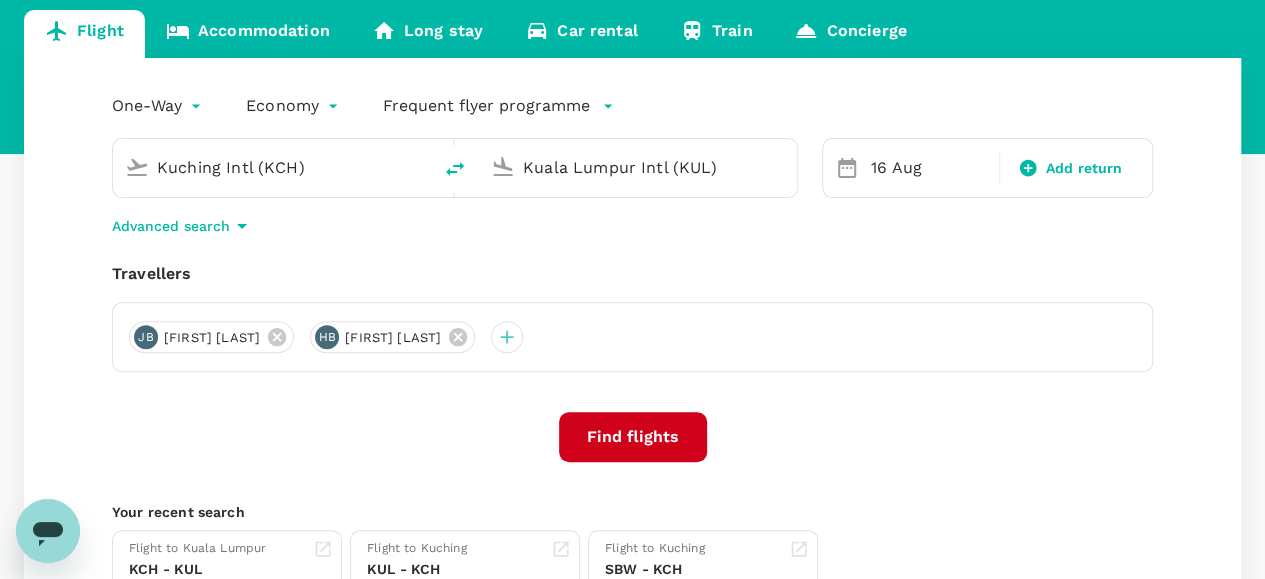 click on "Find flights" at bounding box center (633, 437) 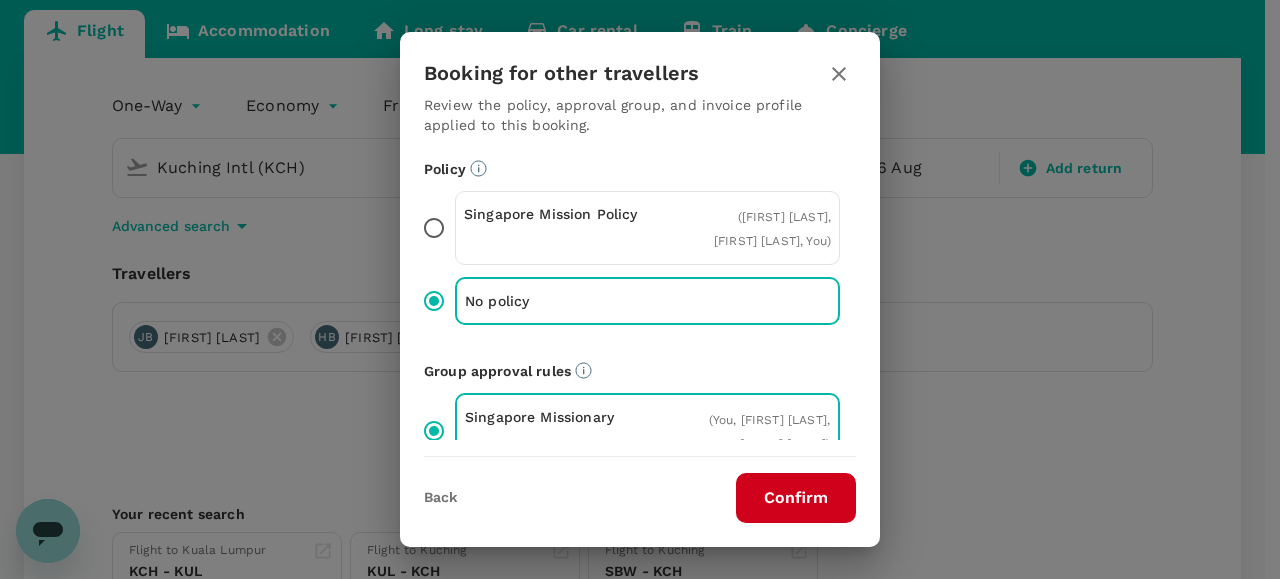 click on "Confirm" at bounding box center [796, 498] 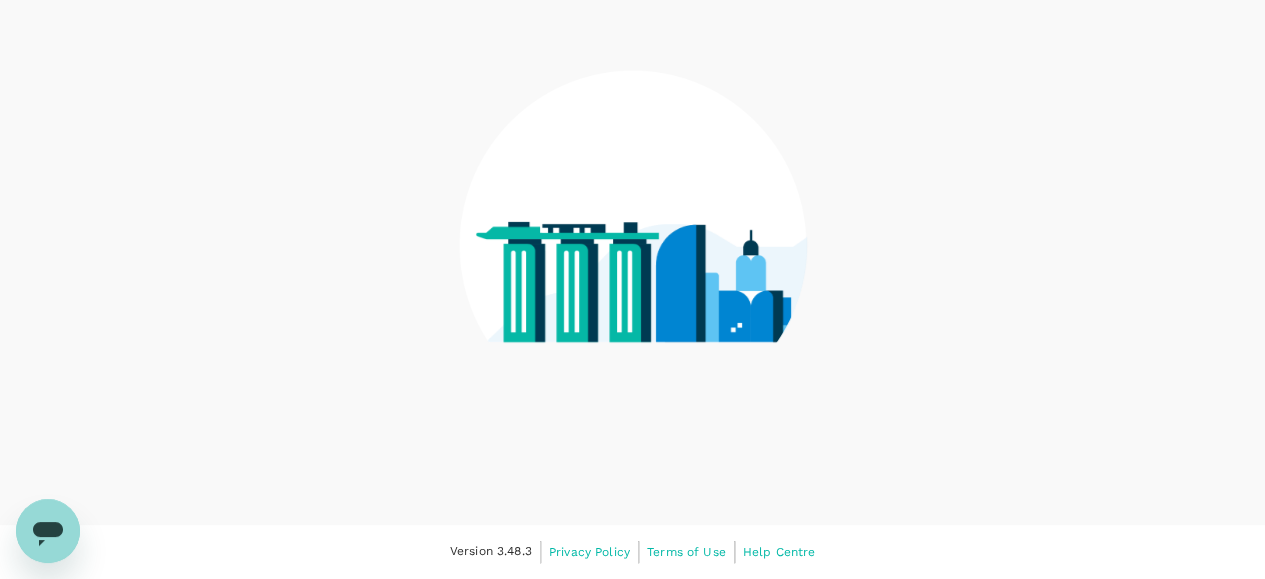 scroll, scrollTop: 0, scrollLeft: 0, axis: both 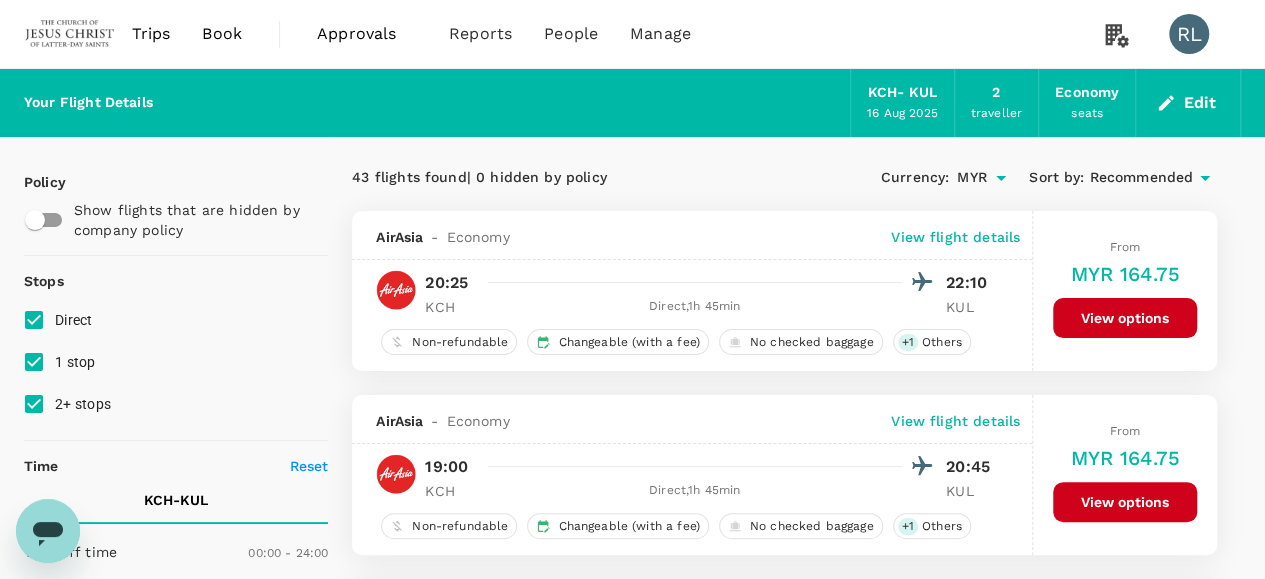 click on "Recommended" at bounding box center (1141, 178) 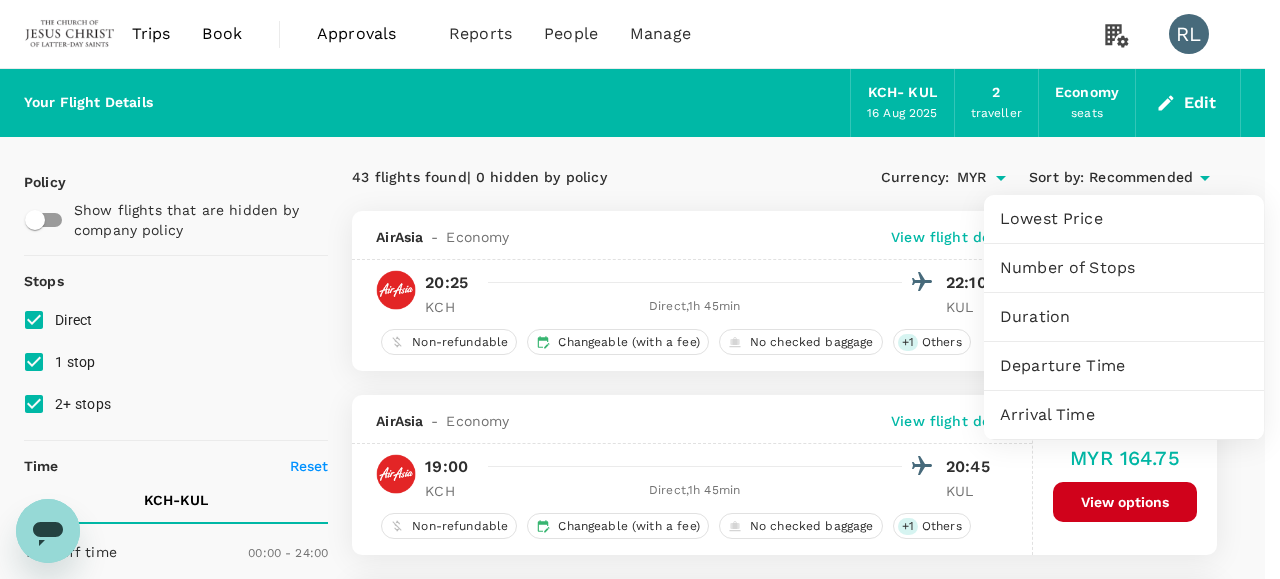 click on "Departure Time" at bounding box center [1124, 366] 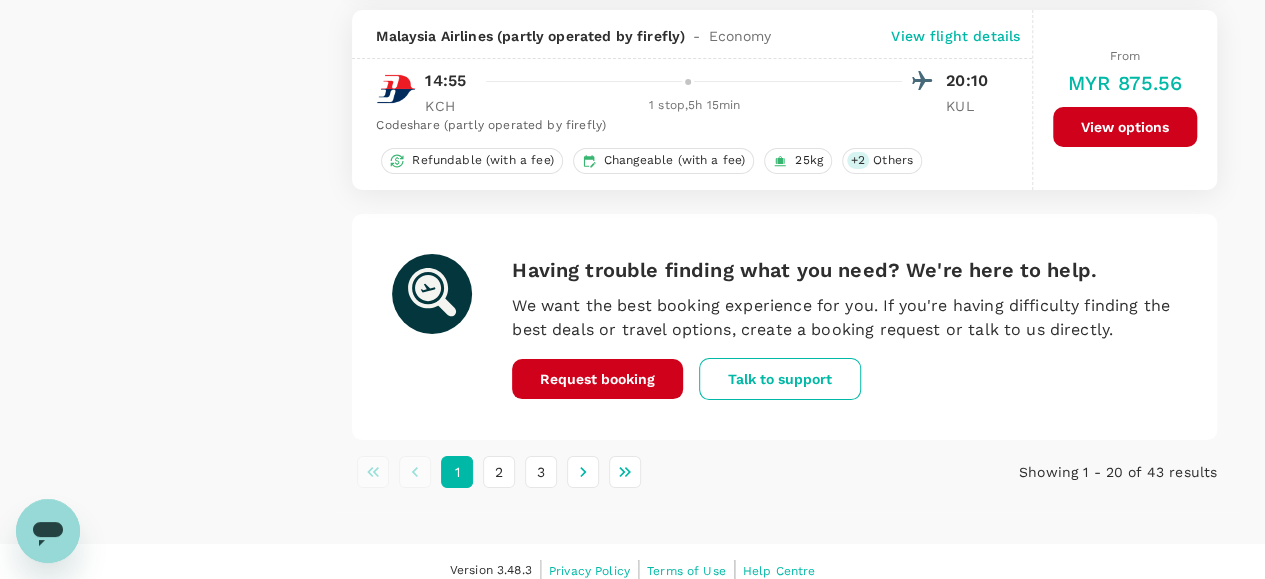 scroll, scrollTop: 3720, scrollLeft: 0, axis: vertical 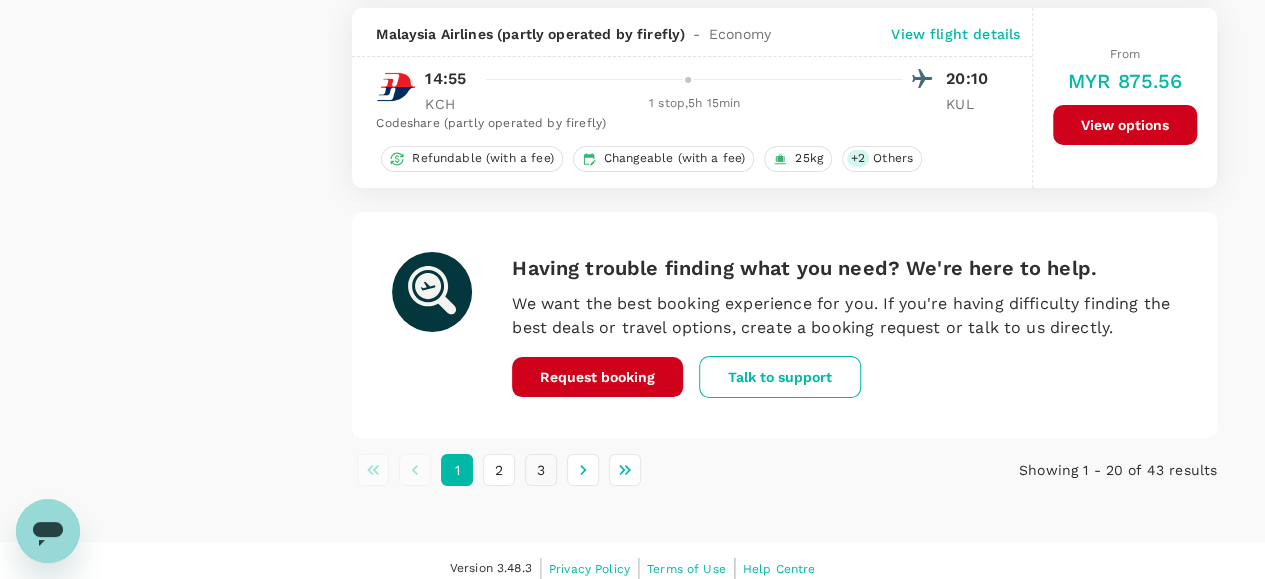 click on "3" at bounding box center (541, 470) 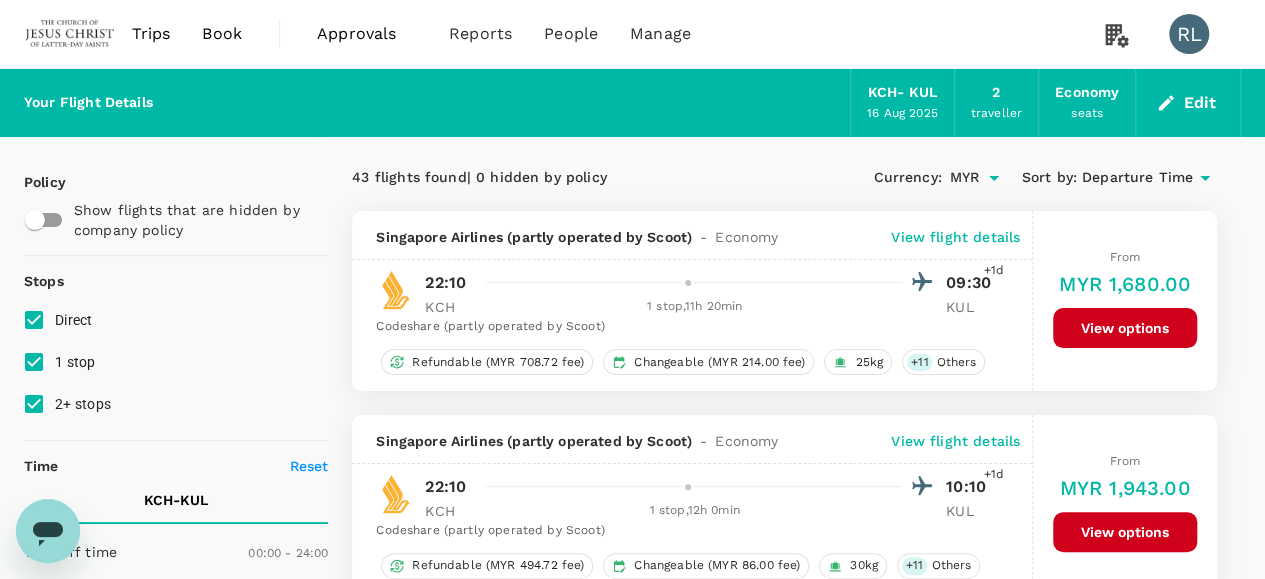 scroll, scrollTop: 600, scrollLeft: 0, axis: vertical 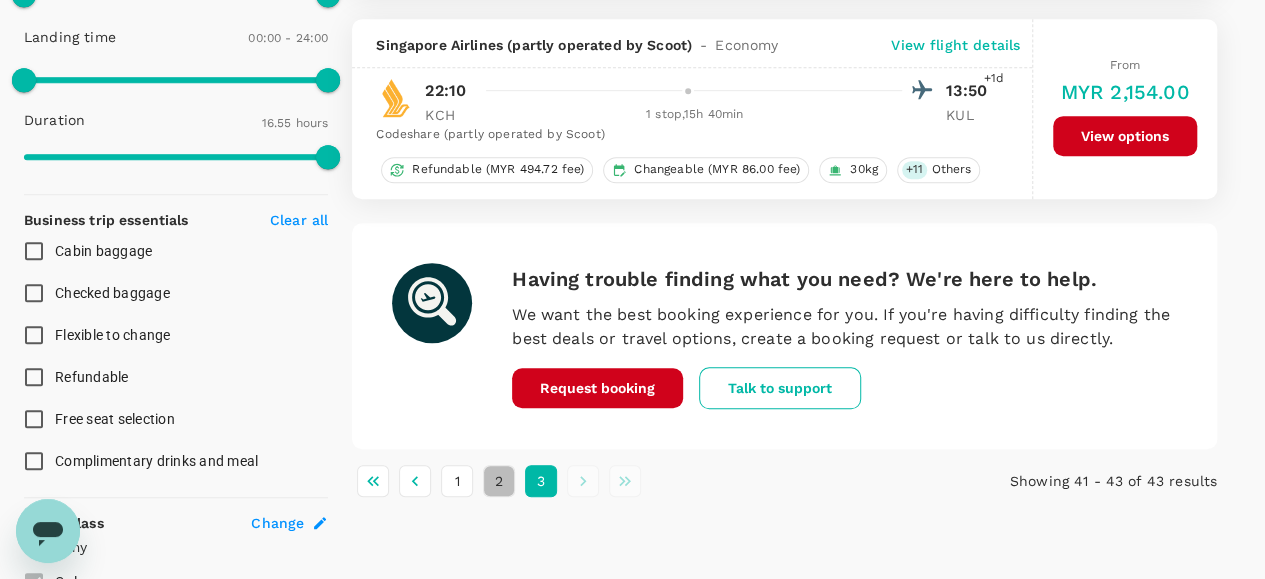 click on "2" at bounding box center (499, 481) 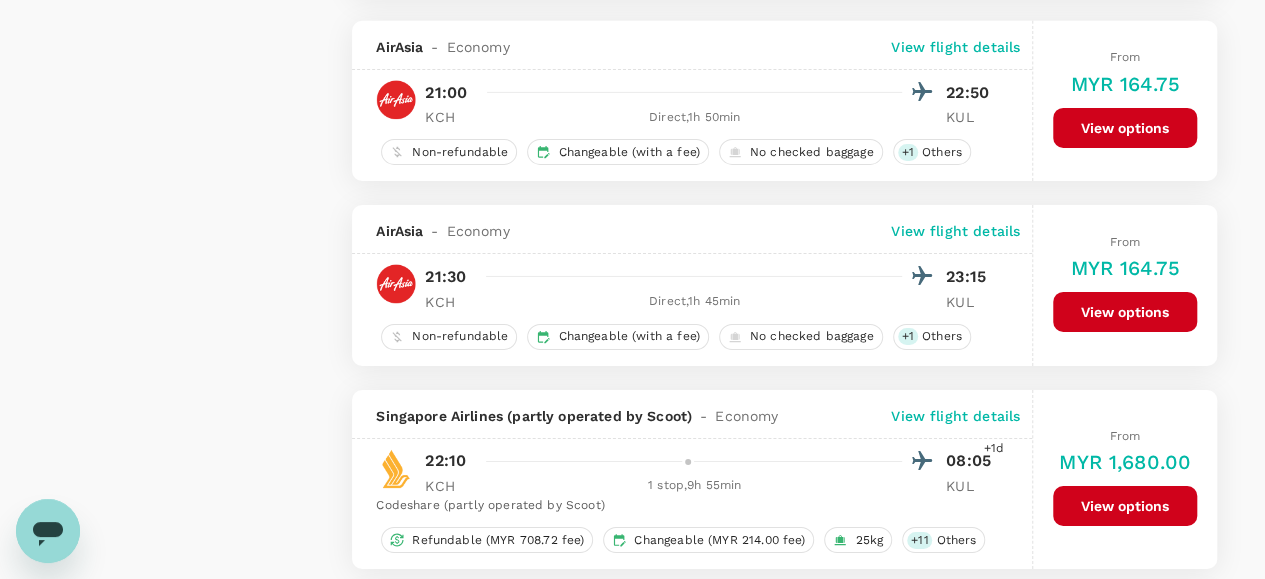 scroll, scrollTop: 3300, scrollLeft: 0, axis: vertical 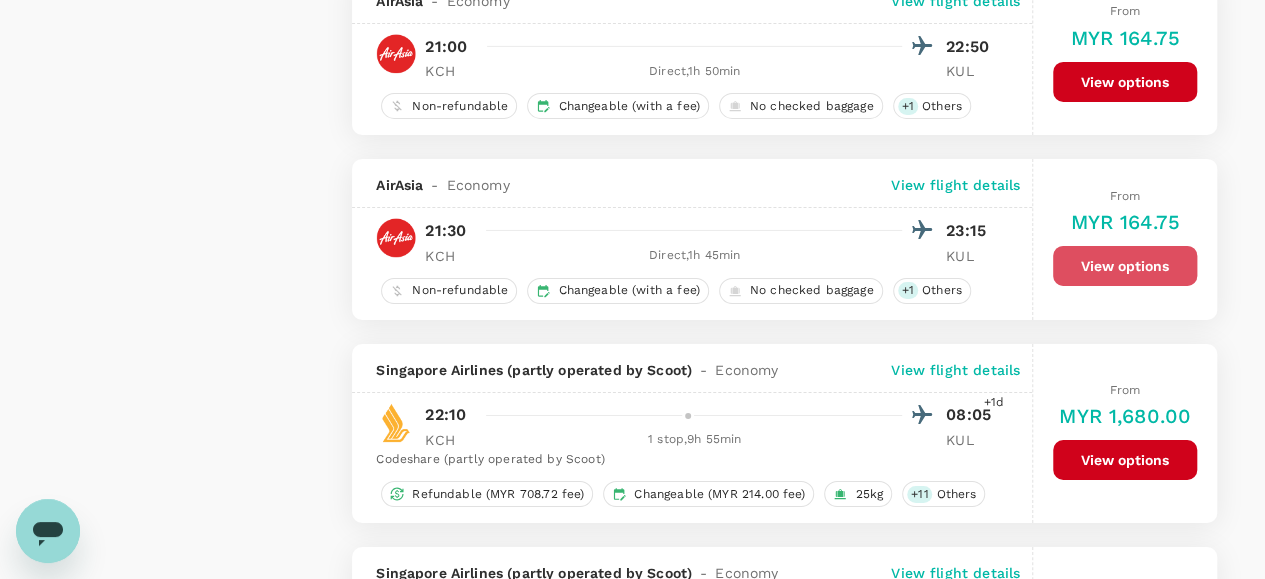 click on "View options" at bounding box center [1125, 266] 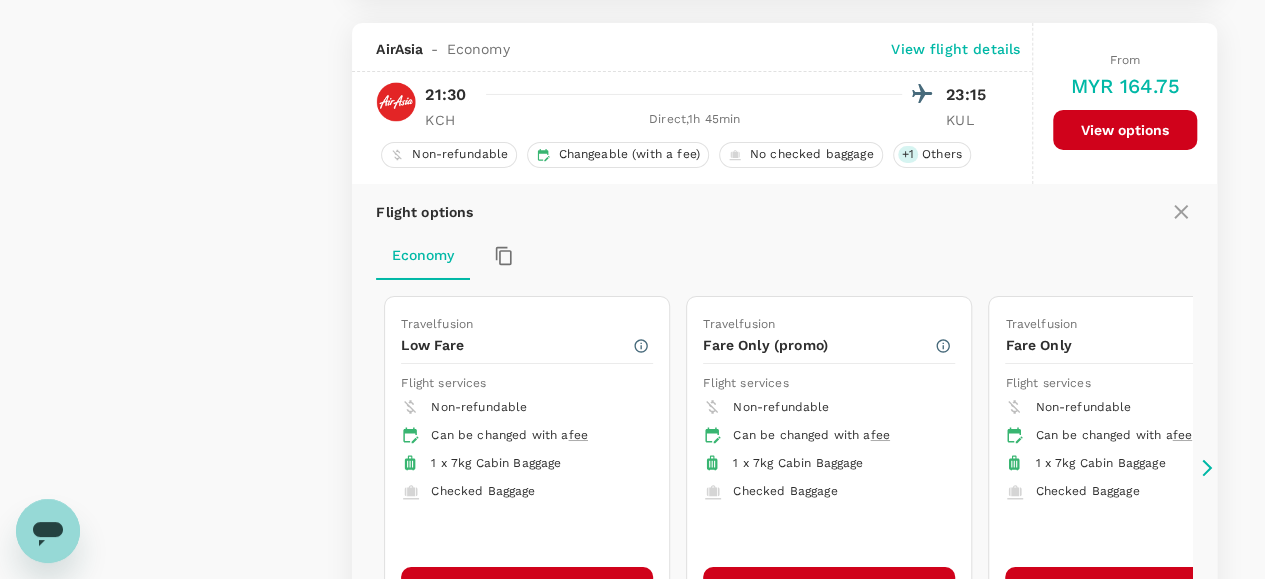 scroll, scrollTop: 3447, scrollLeft: 0, axis: vertical 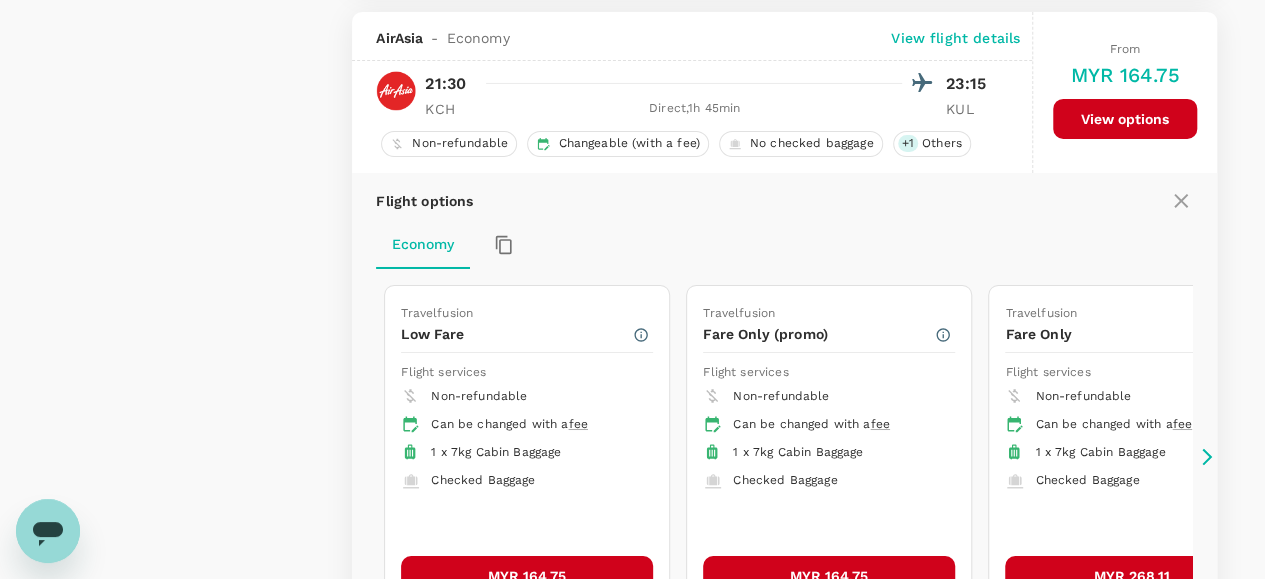 click on "MYR 164.75" at bounding box center [527, 576] 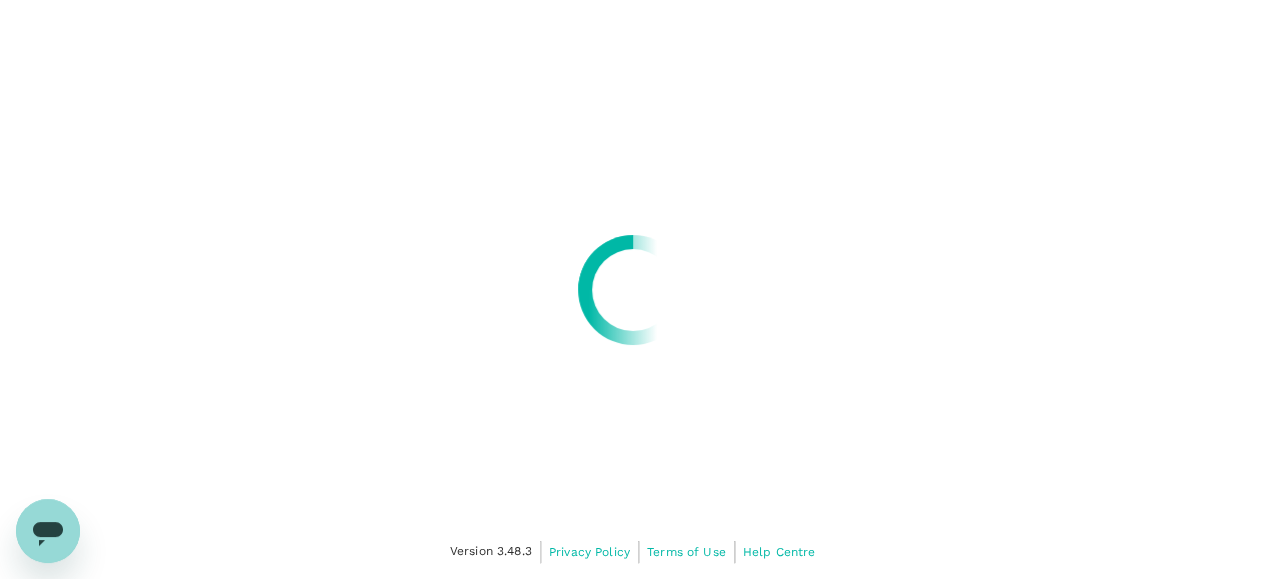 scroll, scrollTop: 0, scrollLeft: 0, axis: both 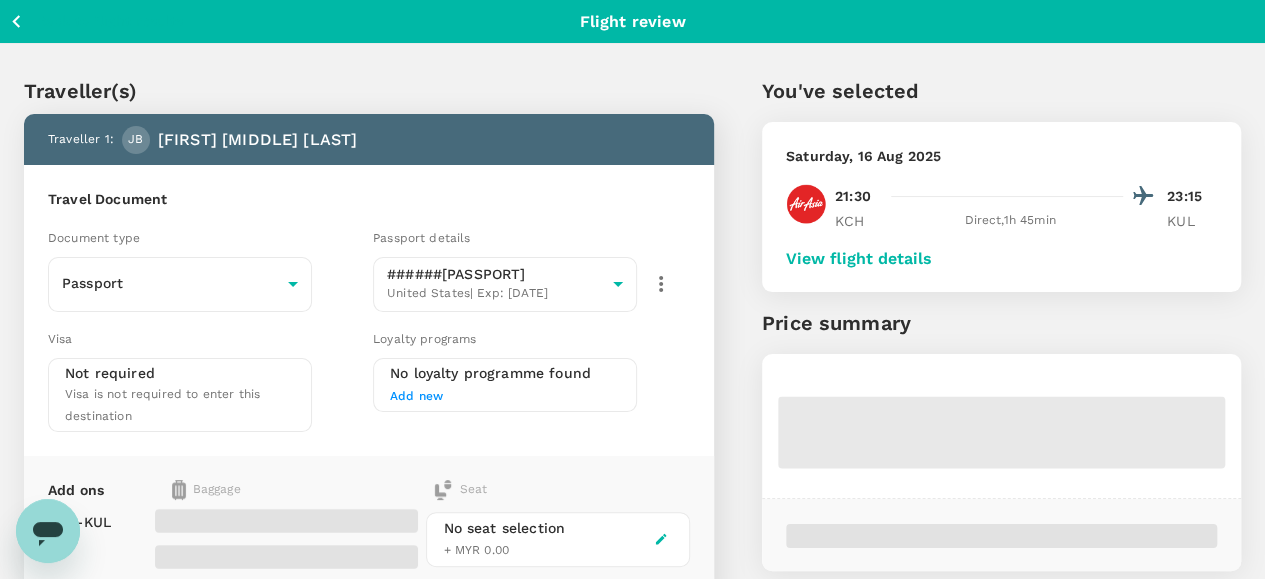 click on "View flight details" at bounding box center [859, 259] 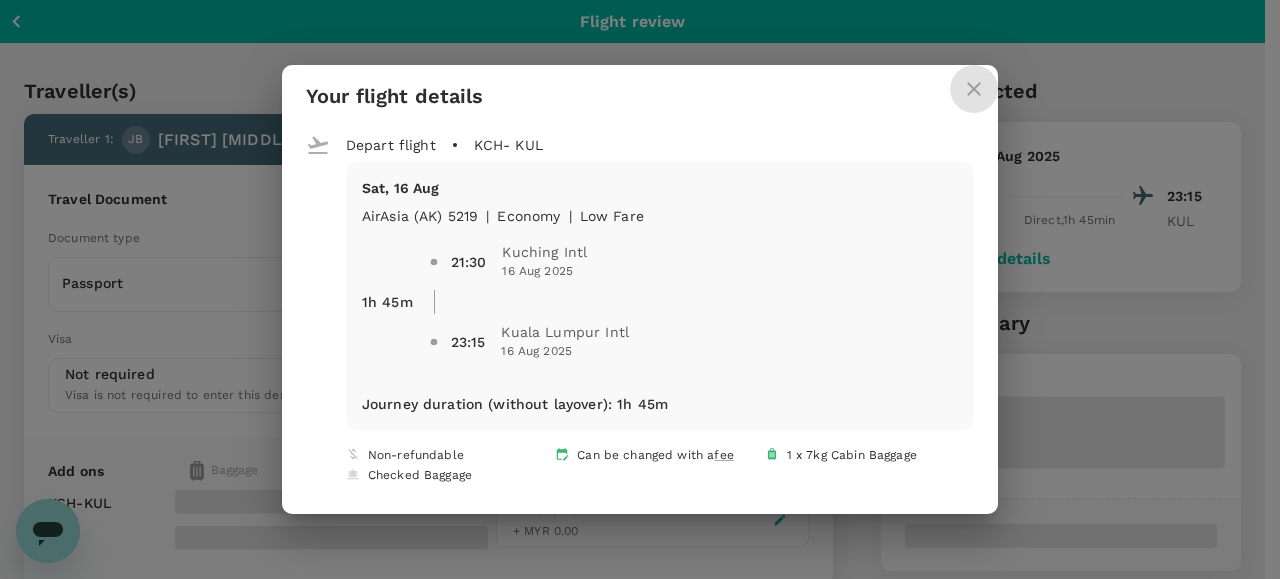 click 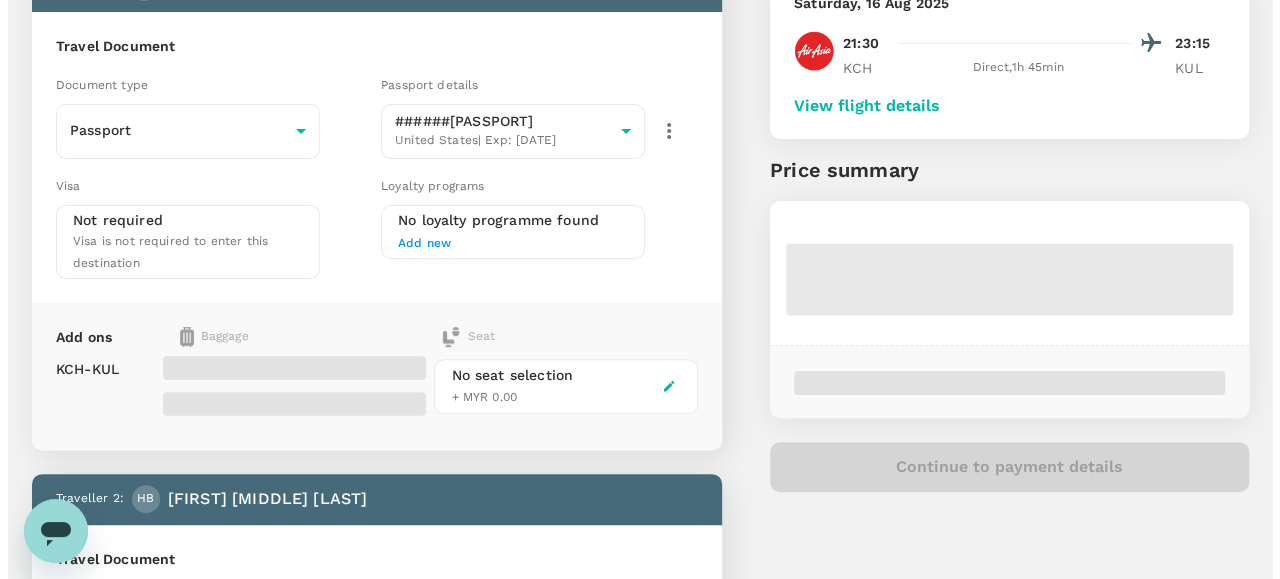 scroll, scrollTop: 200, scrollLeft: 0, axis: vertical 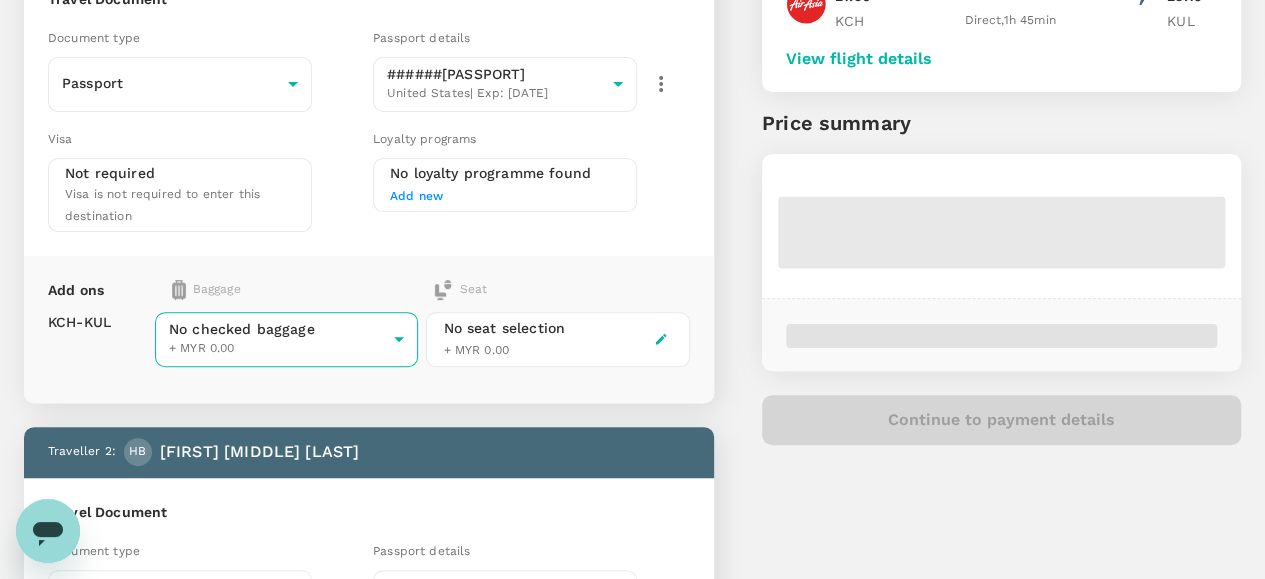 click on "Back to flight results Flight review Traveller(s) Traveller   1 : JB Joseph Ben   Bartholomew Travel Document Document type Passport Passport ​ Passport details ######883 United States  | Exp:   06 Feb 2032 1693ea01-f0d8-48c2-ba47-5eef4d285a27 ​ Visa Not required Visa is not required to enter this destination Loyalty programs No loyalty programme found Add new Add ons Baggage Seat KCH  -  KUL No checked baggage + MYR 0.00 ​ No seat selection + MYR 0.00 Traveller   2 : HB Hezekiah Richard   Bowden Travel Document Document type Passport Passport ​ Passport details ######546 United States  | Exp:   19 Aug 2026 f454a7f2-cc28-46af-b8a7-f4d45d23d559 ​ Visa Not required Visa is not required to enter this destination Loyalty programs No loyalty programme found Add new Add ons Baggage Seat KCH  -  KUL No checked baggage + MYR 0.00 ​ No seat selection + MYR 0.00 Special request Add any special requests here. Our support team will attend to it and reach out to you as soon as possible. Add request 21:30 23:15" at bounding box center (632, 495) 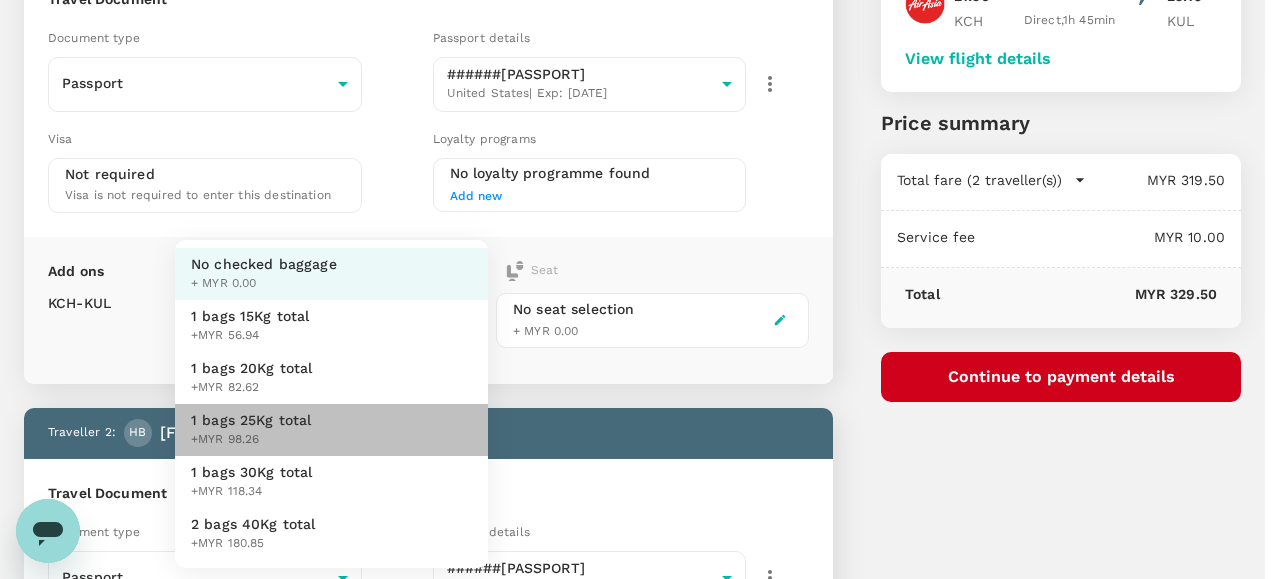 click on "1 bags 25Kg total" at bounding box center (251, 420) 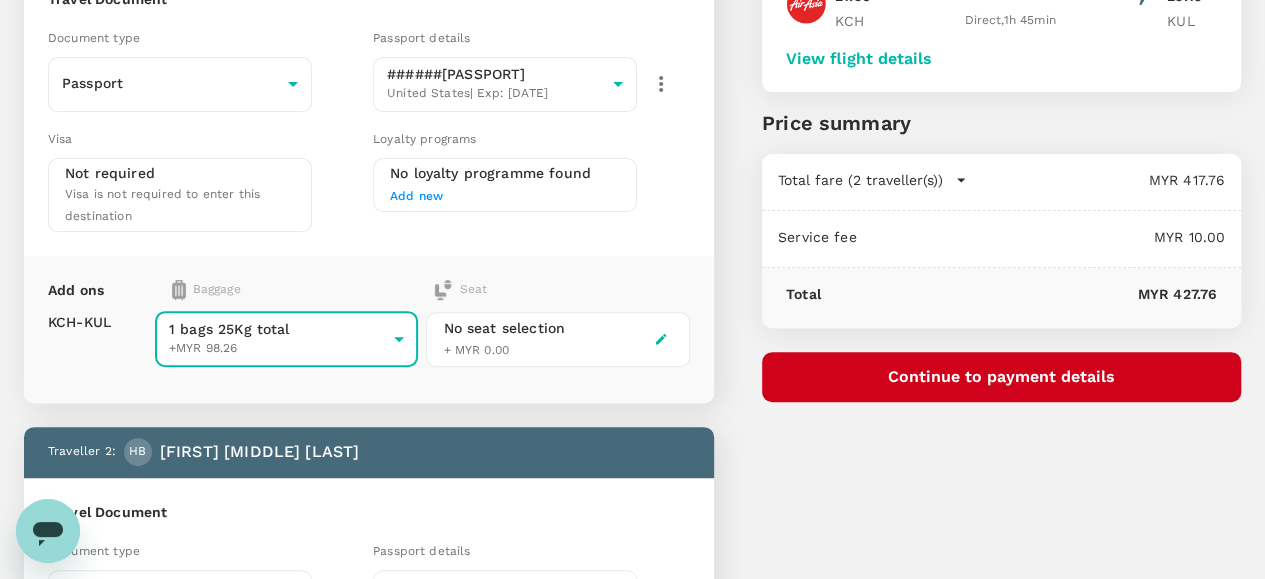 click on "Continue to payment details" at bounding box center [1001, 377] 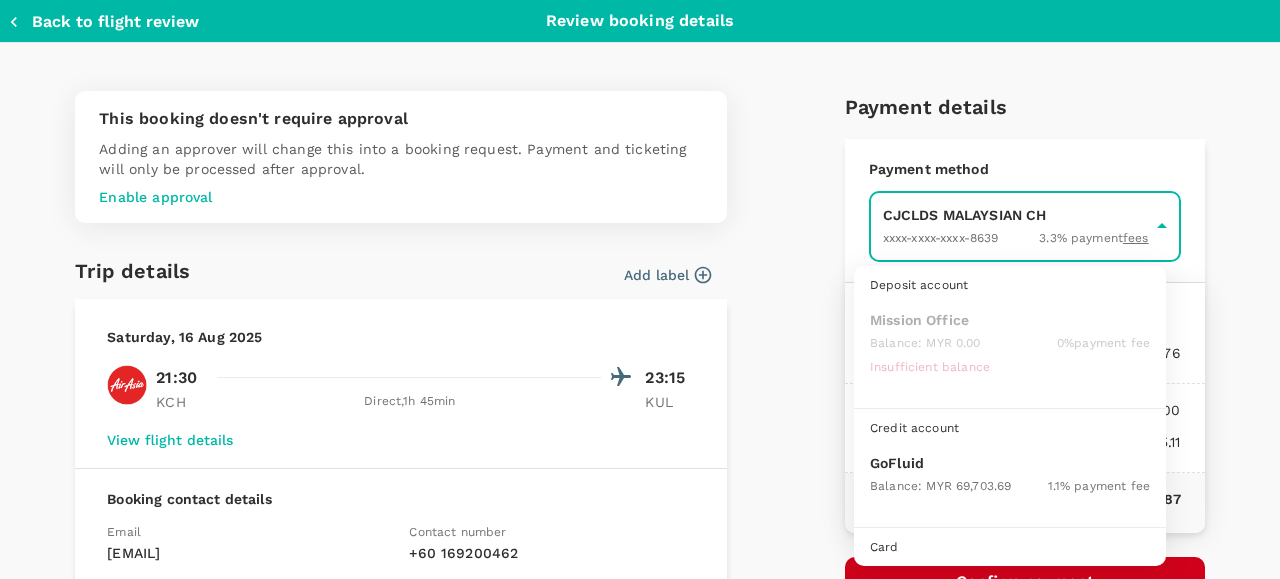 click on "Back to flight results Flight review Traveller(s) Traveller   1 : JB Joseph Ben   Bartholomew Travel Document Document type Passport Passport ​ Passport details ######883 United States  | Exp:   06 Feb 2032 1693ea01-f0d8-48c2-ba47-5eef4d285a27 ​ Visa Not required Visa is not required to enter this destination Loyalty programs No loyalty programme found Add new Add ons Baggage Seat KCH  -  KUL 1 bags 25Kg total +MYR 98.26 3 - 98.26 ​ No seat selection + MYR 0.00 Traveller   2 : HB Hezekiah Richard   Bowden Travel Document Document type Passport Passport ​ Passport details ######546 United States  | Exp:   19 Aug 2026 f454a7f2-cc28-46af-b8a7-f4d45d23d559 ​ Visa Not required Visa is not required to enter this destination Loyalty programs No loyalty programme found Add new Add ons Baggage Seat KCH  -  KUL No checked baggage + MYR 0.00 ​ No seat selection + MYR 0.00 Special request Add any special requests here. Our support team will attend to it and reach out to you as soon as possible. Add request ," at bounding box center (640, 477) 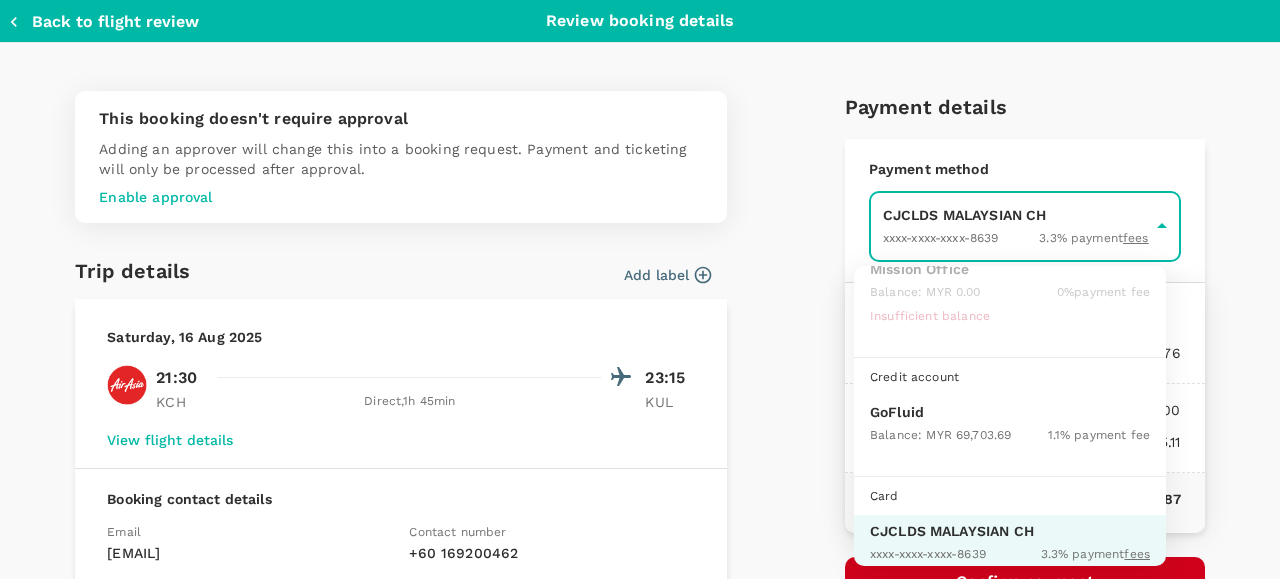 click on "GoFluid" at bounding box center [1010, 412] 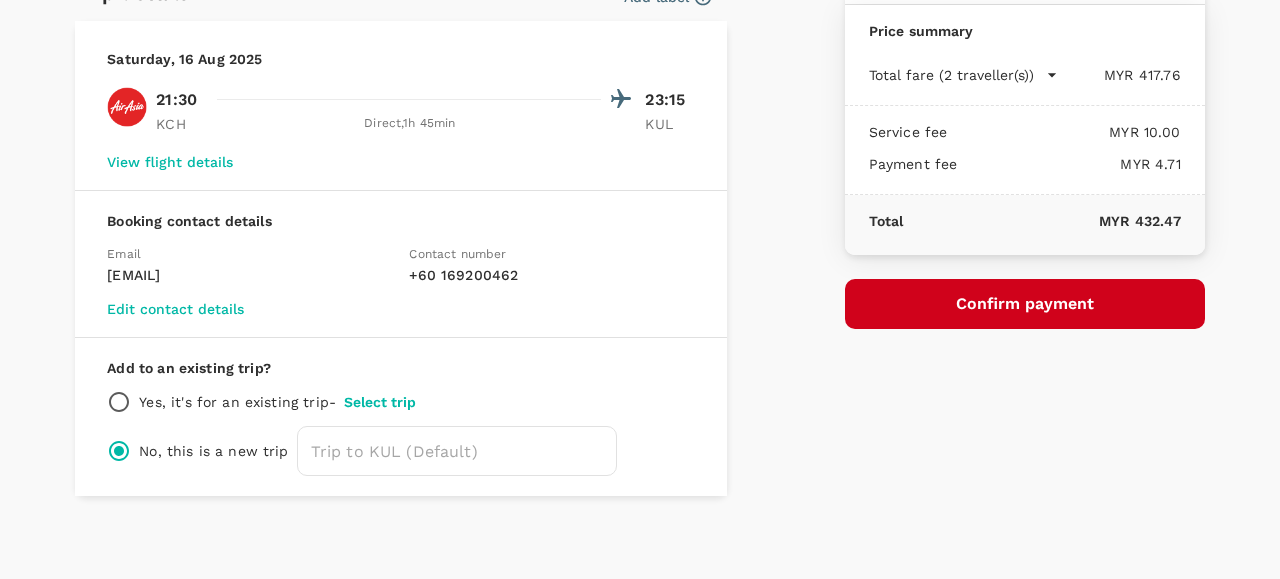 scroll, scrollTop: 283, scrollLeft: 0, axis: vertical 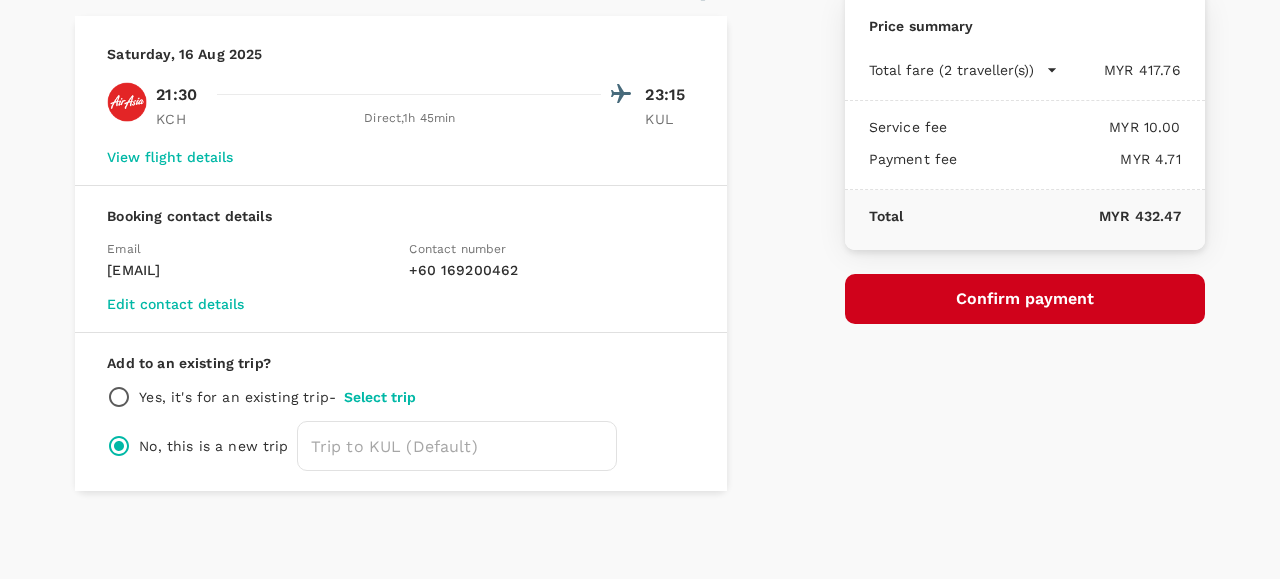 click on "Confirm payment" at bounding box center (1025, 299) 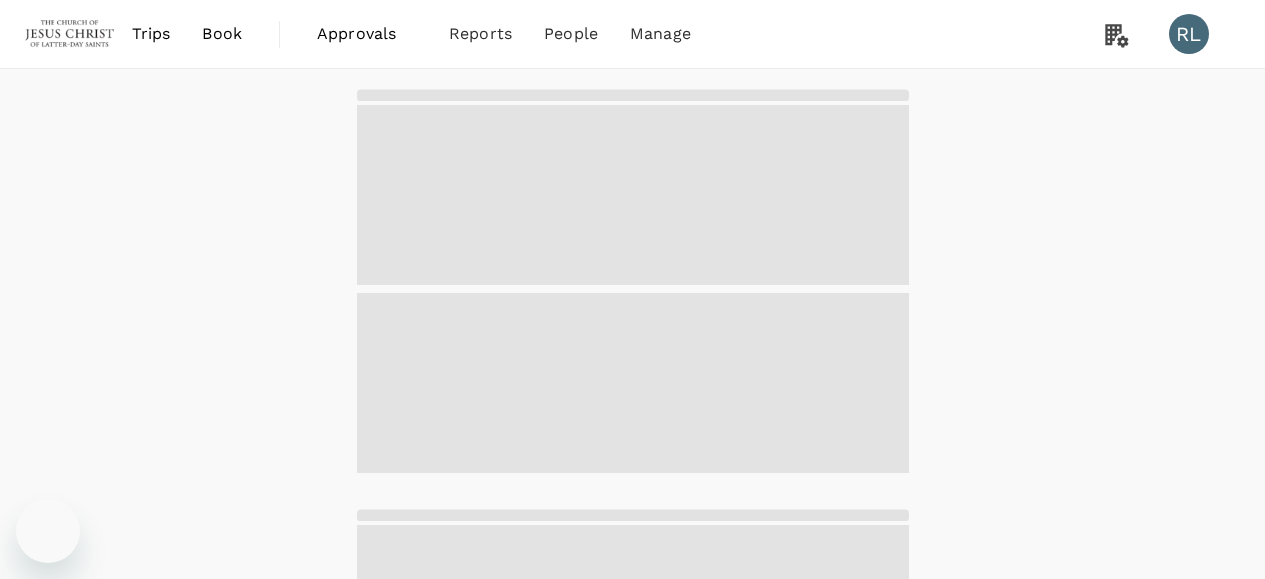 scroll, scrollTop: 0, scrollLeft: 0, axis: both 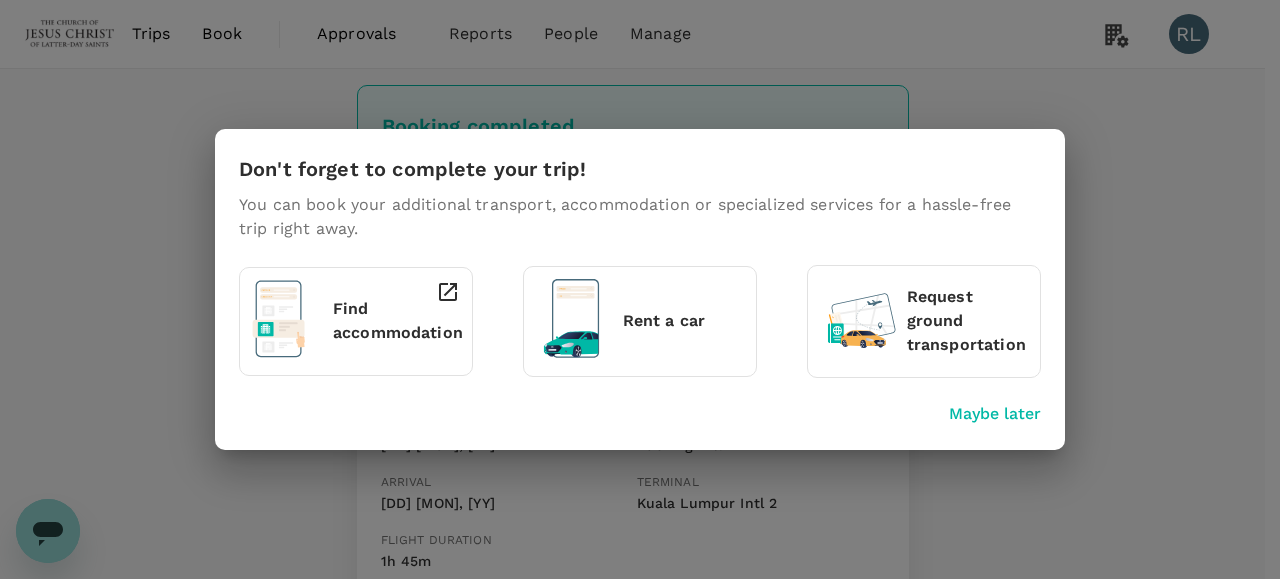 click on "Maybe later" at bounding box center [995, 414] 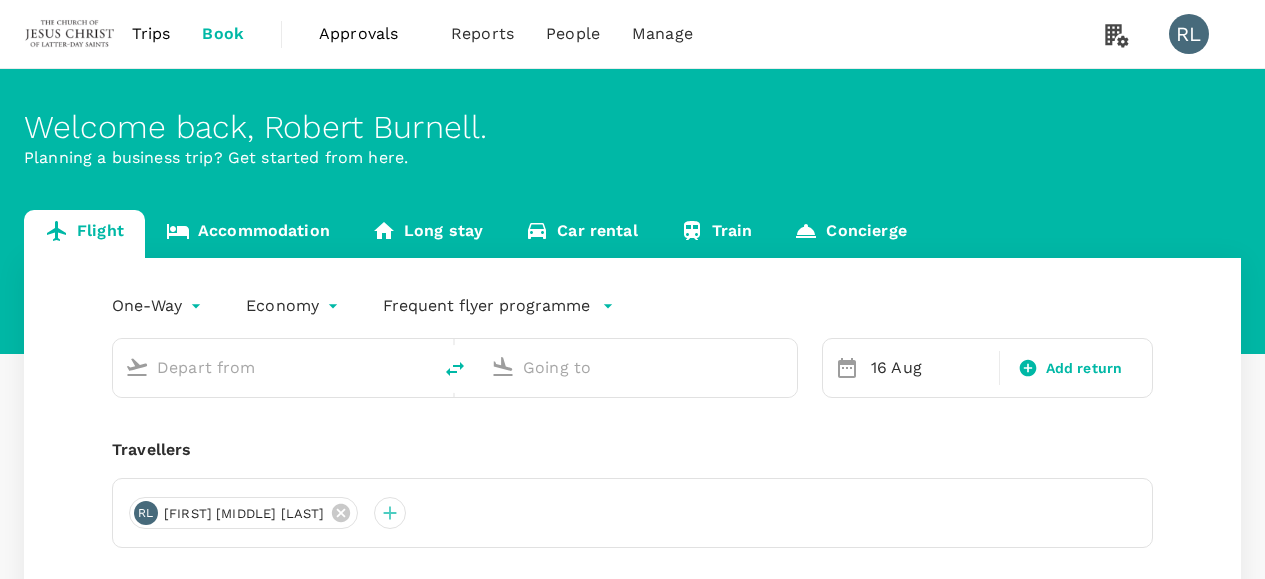 scroll, scrollTop: 0, scrollLeft: 0, axis: both 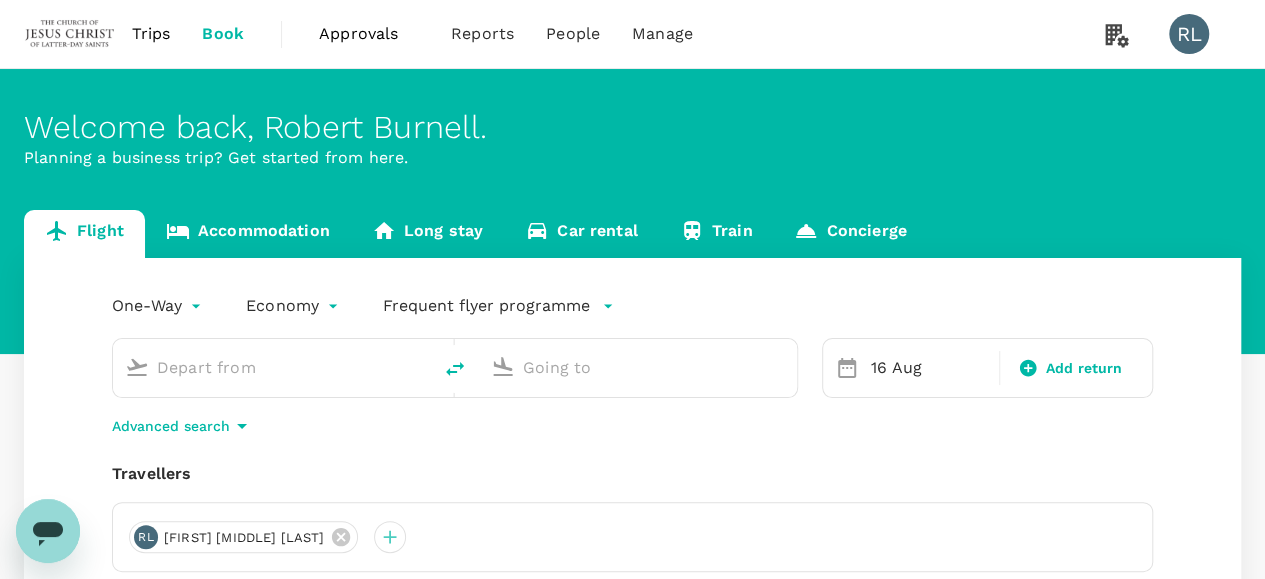 type on "Kuching Intl (KCH)" 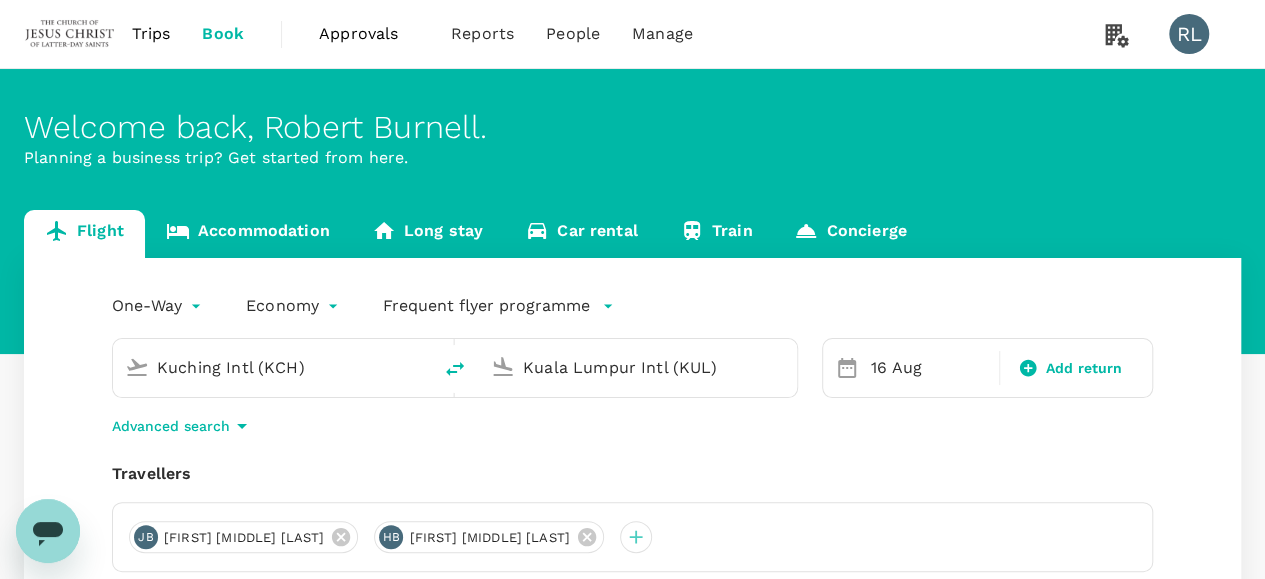 click on "[FIRST] [MIDDLE] [LAST] [INITIALS] [FIRST] [MIDDLE] [LAST]" at bounding box center (632, 537) 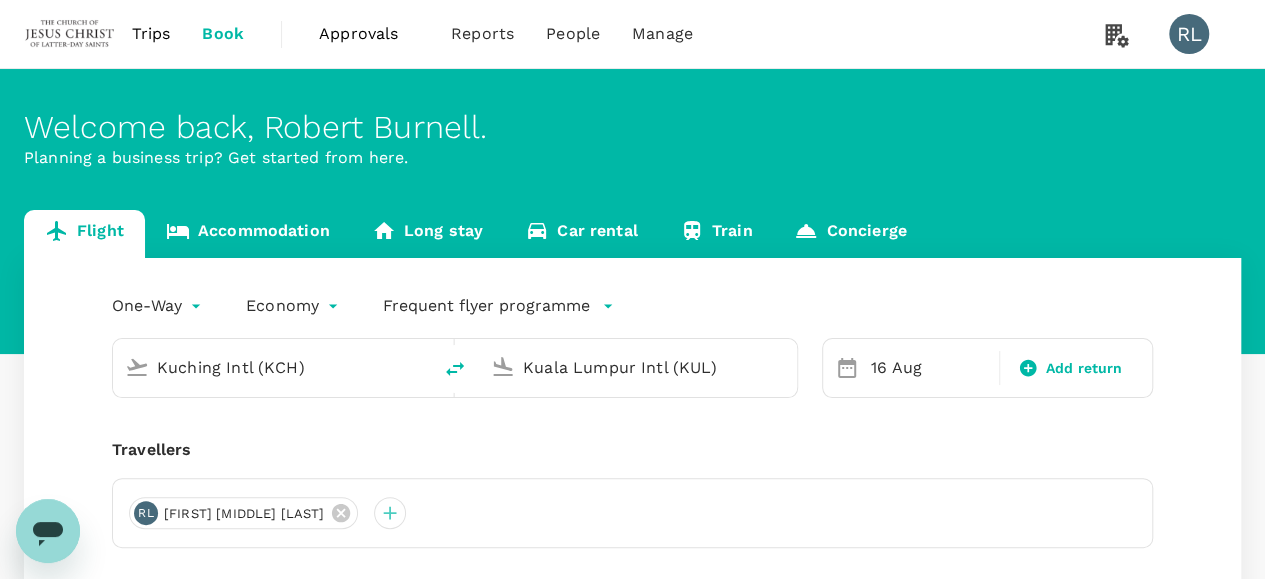 type 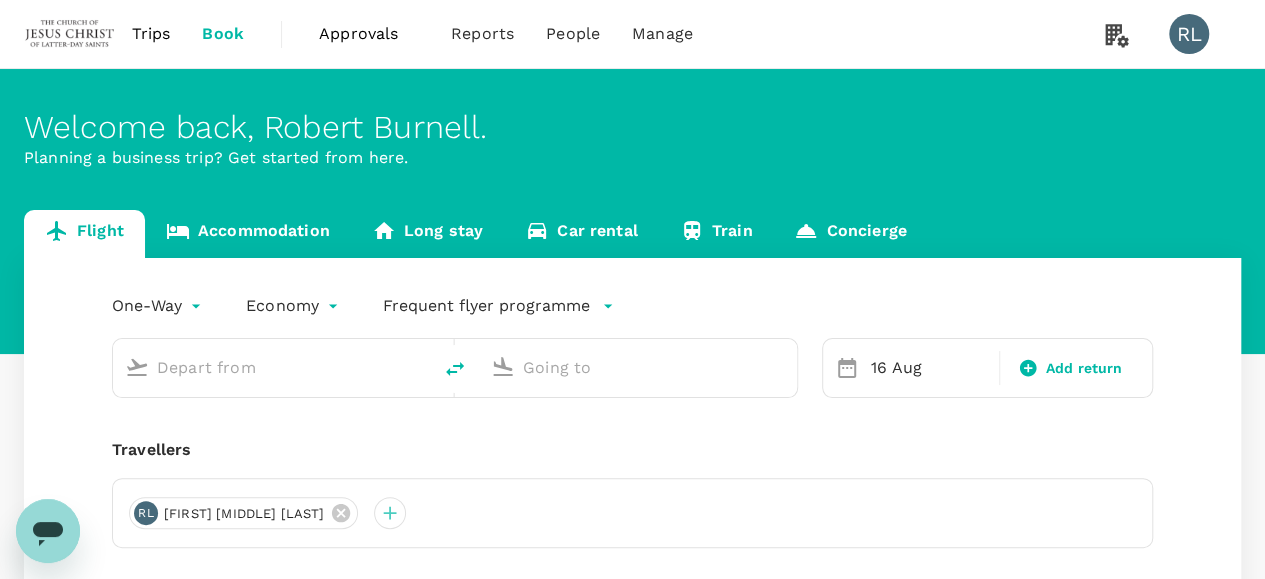 type on "Kuching Intl (KCH)" 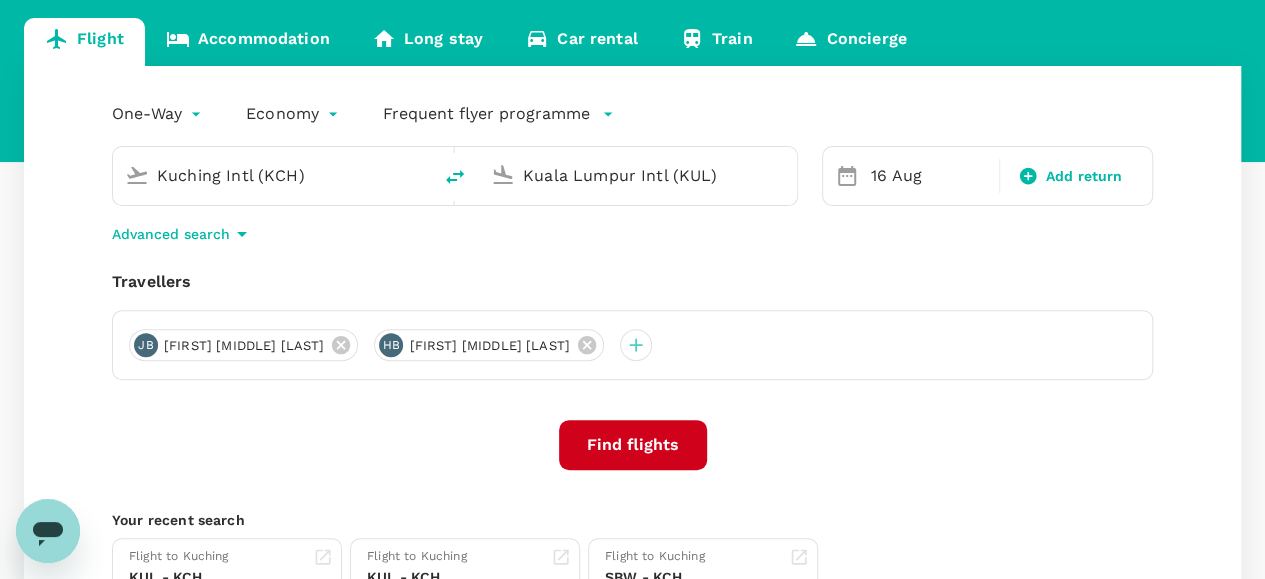 scroll, scrollTop: 200, scrollLeft: 0, axis: vertical 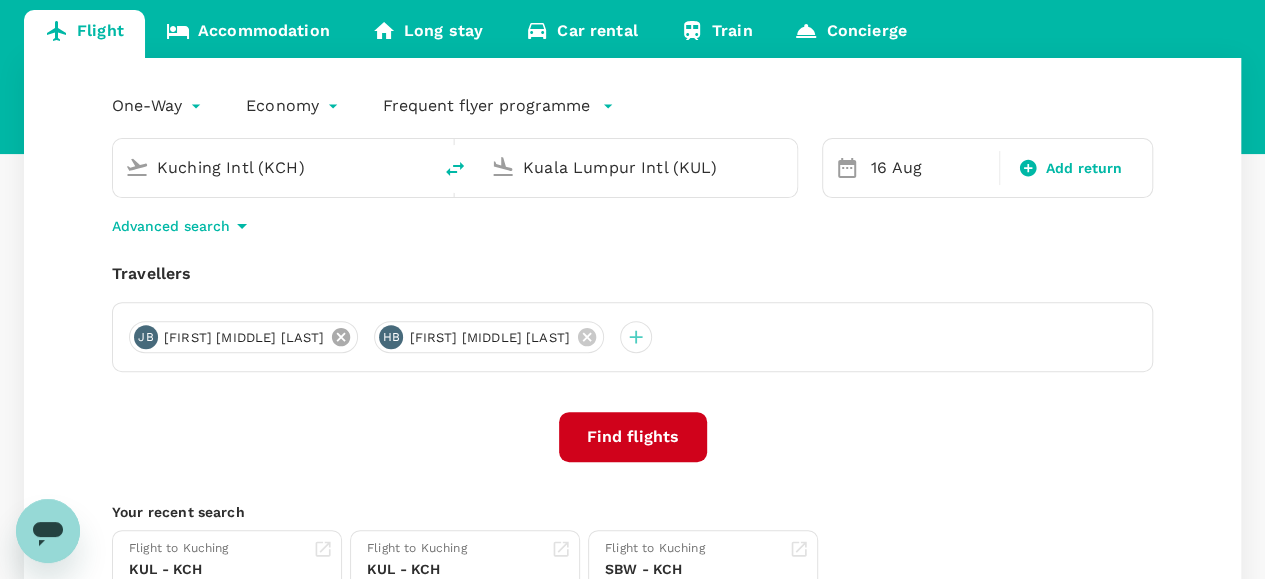 click 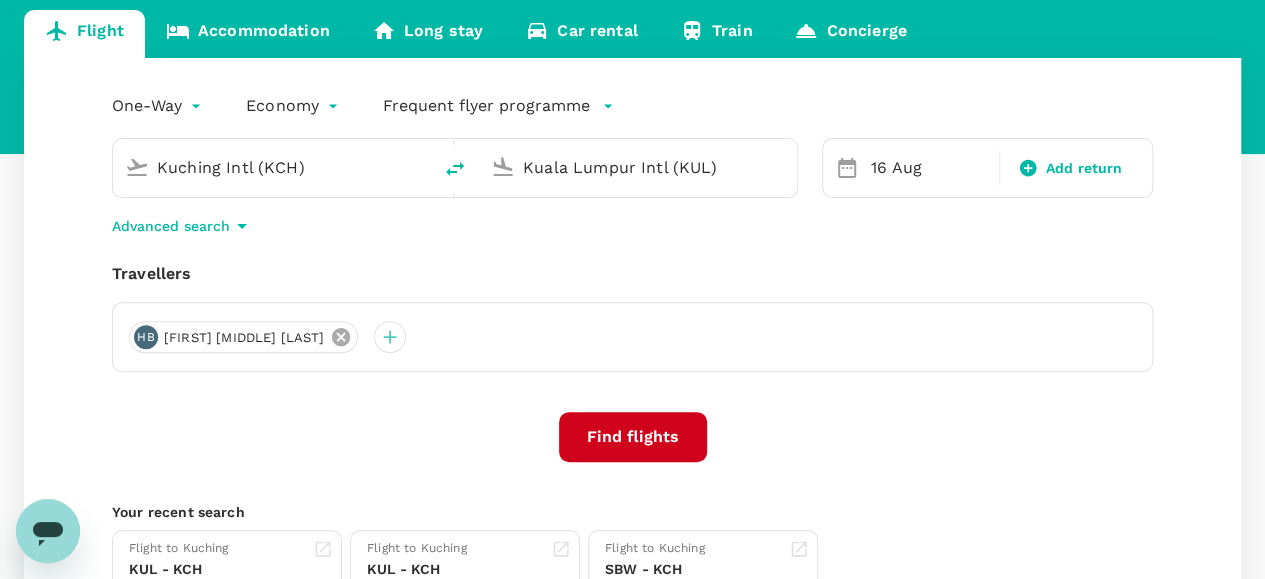 click 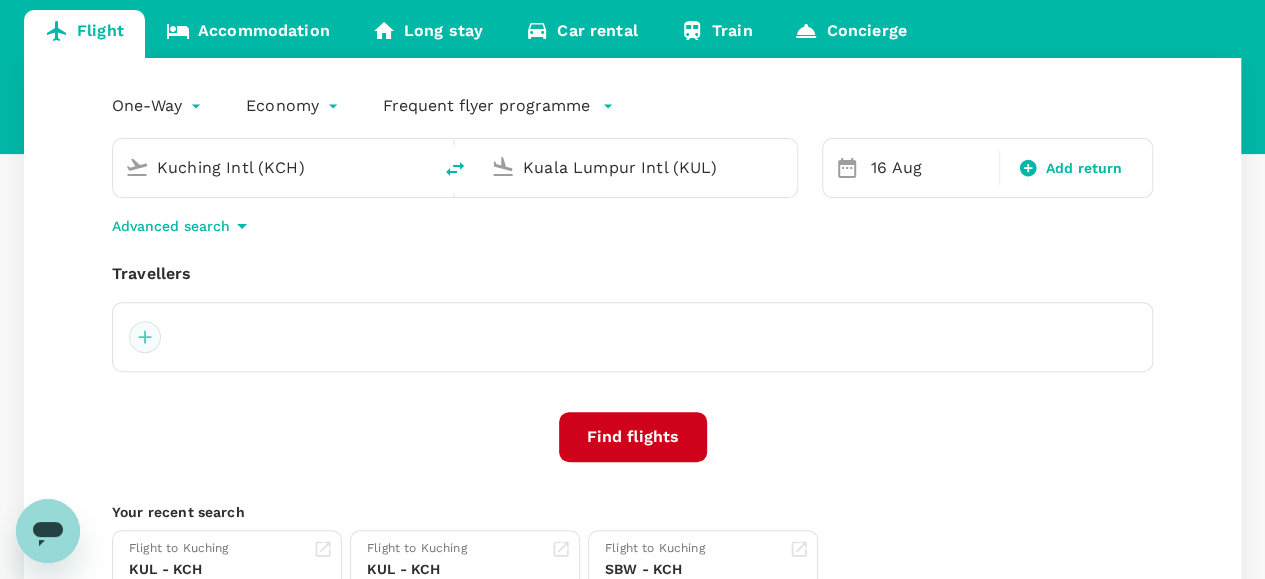 click at bounding box center [145, 337] 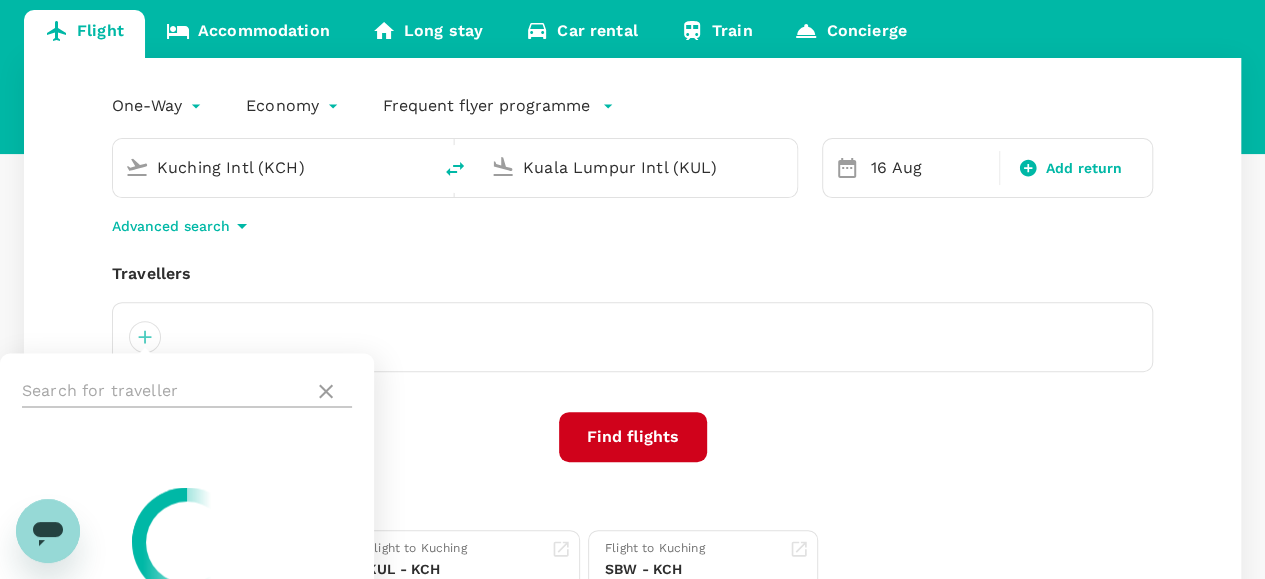click at bounding box center [164, 391] 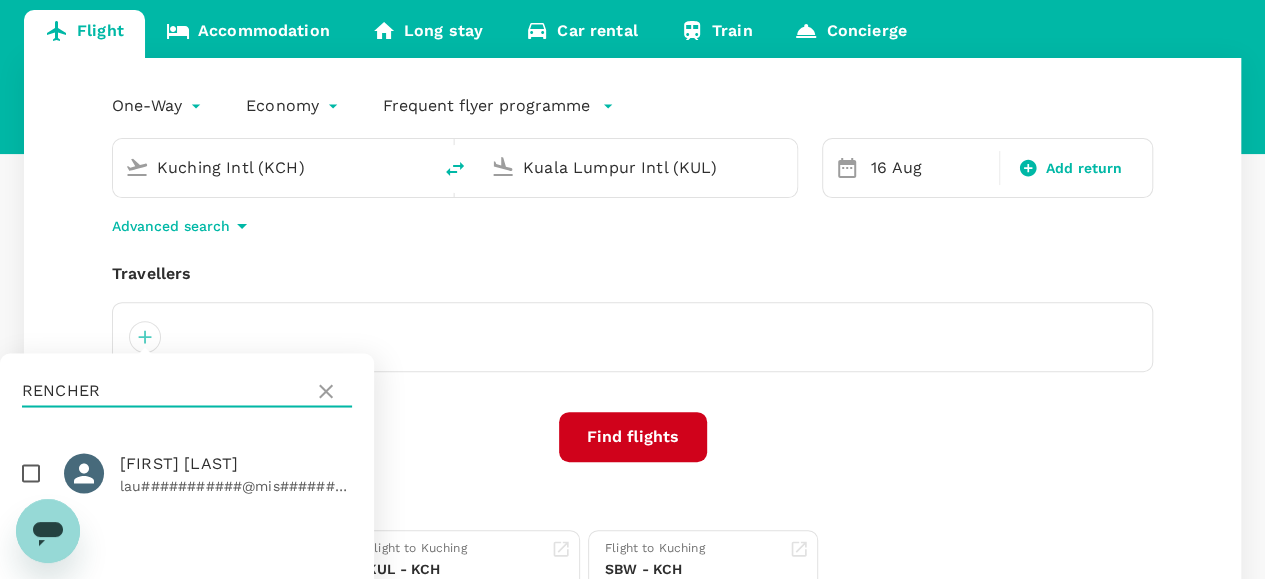 type on "RENCHER" 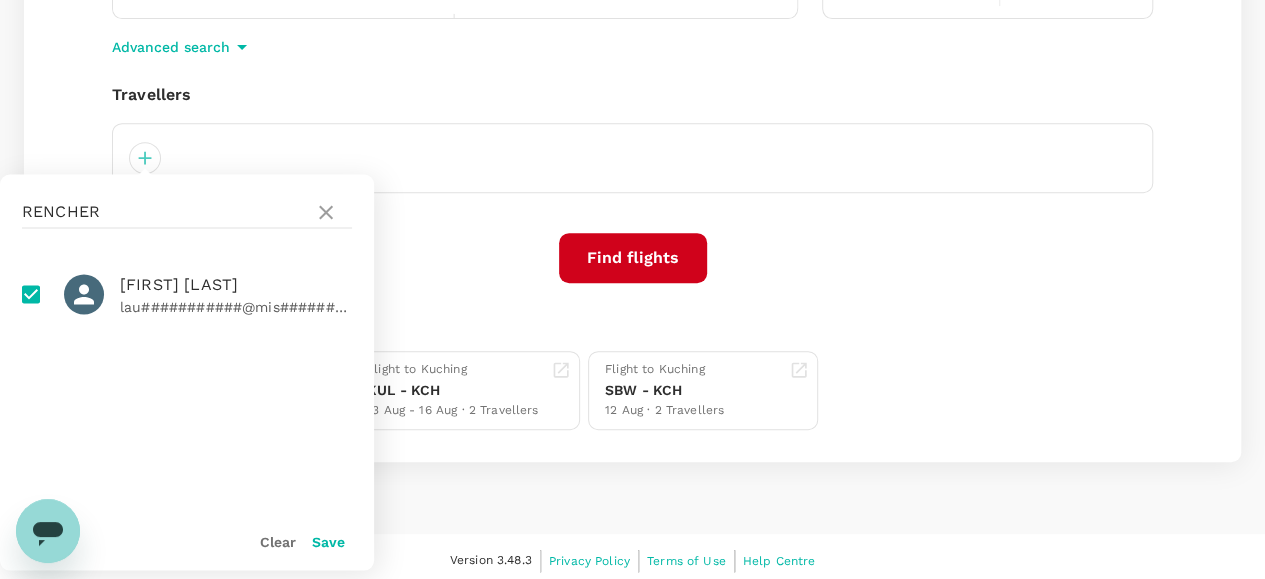 scroll, scrollTop: 385, scrollLeft: 0, axis: vertical 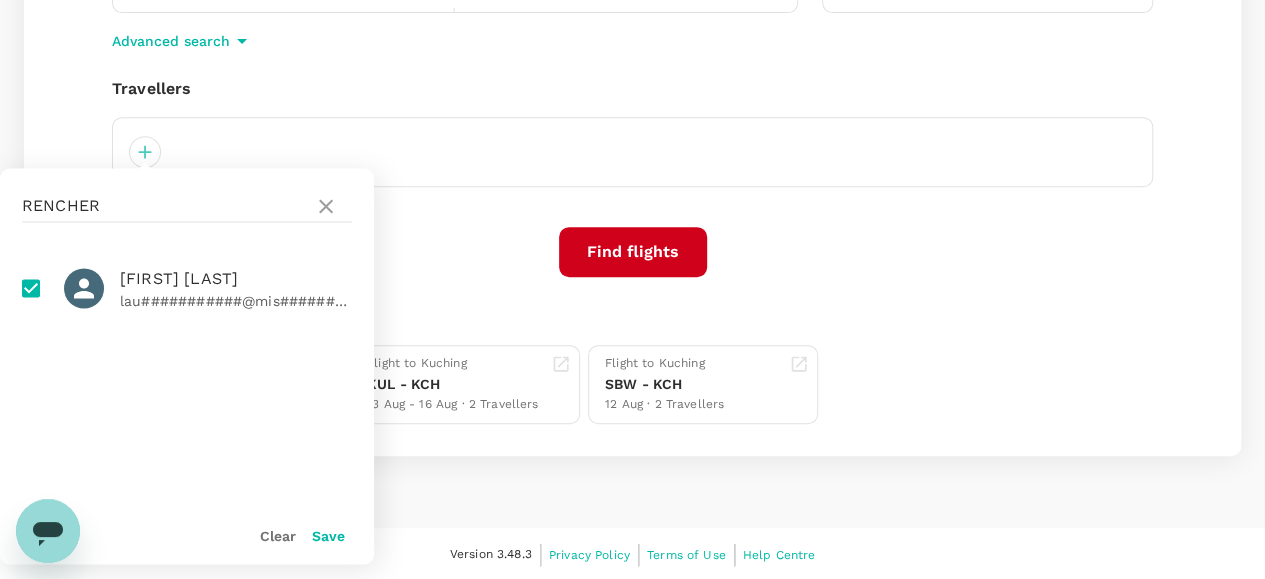 click on "Save" at bounding box center [328, 535] 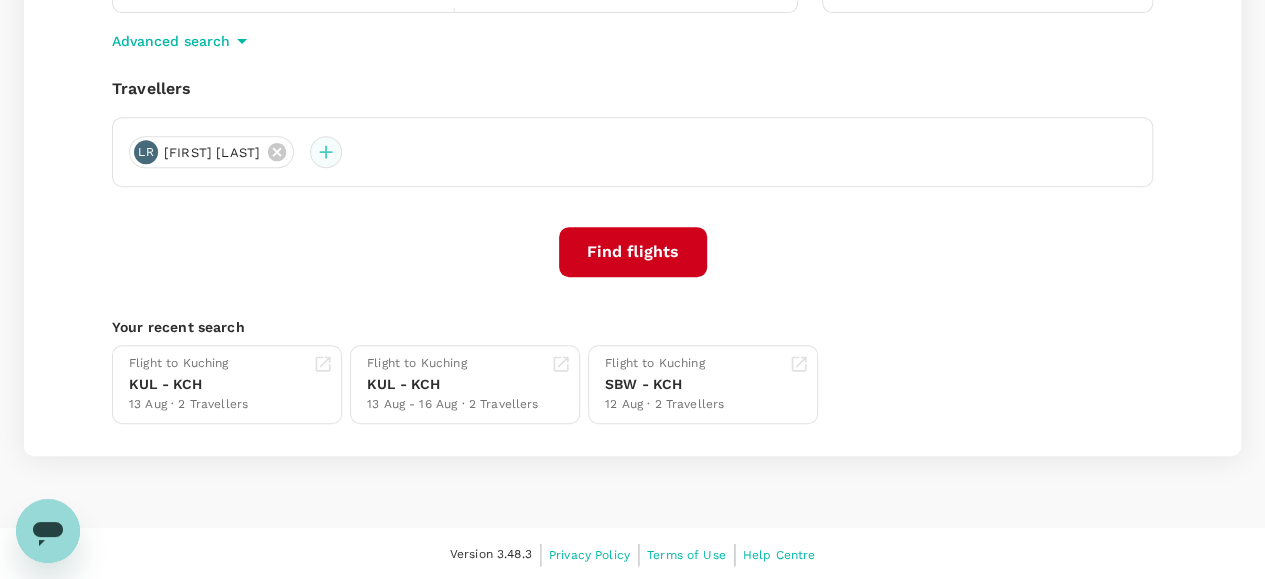 click at bounding box center [326, 152] 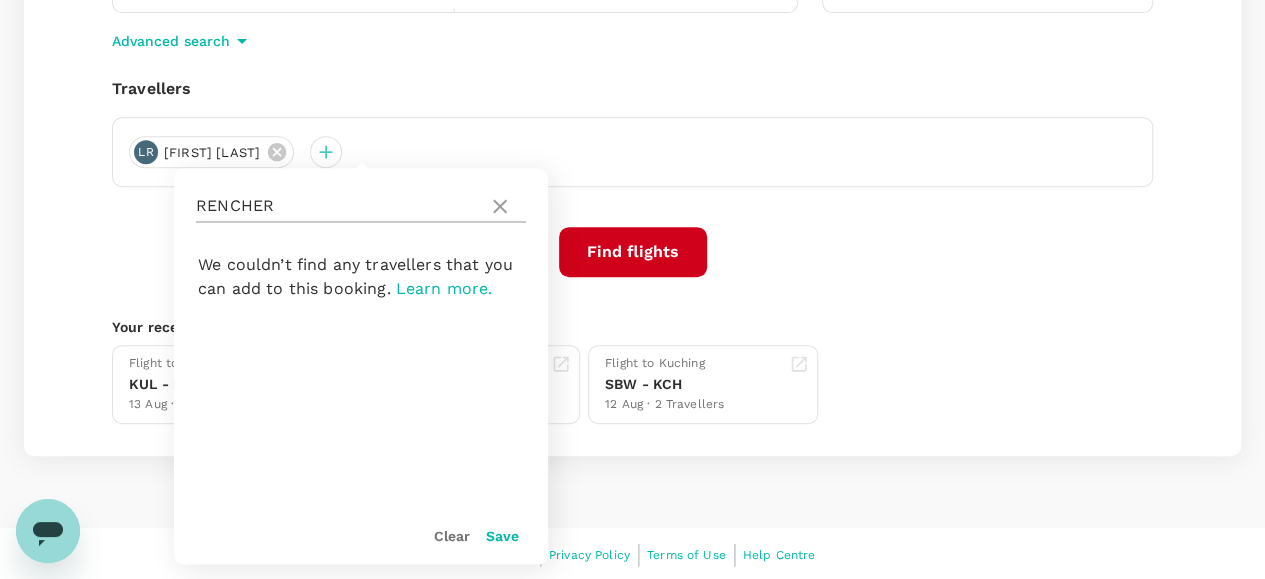 click on "RENCHER" at bounding box center [338, 206] 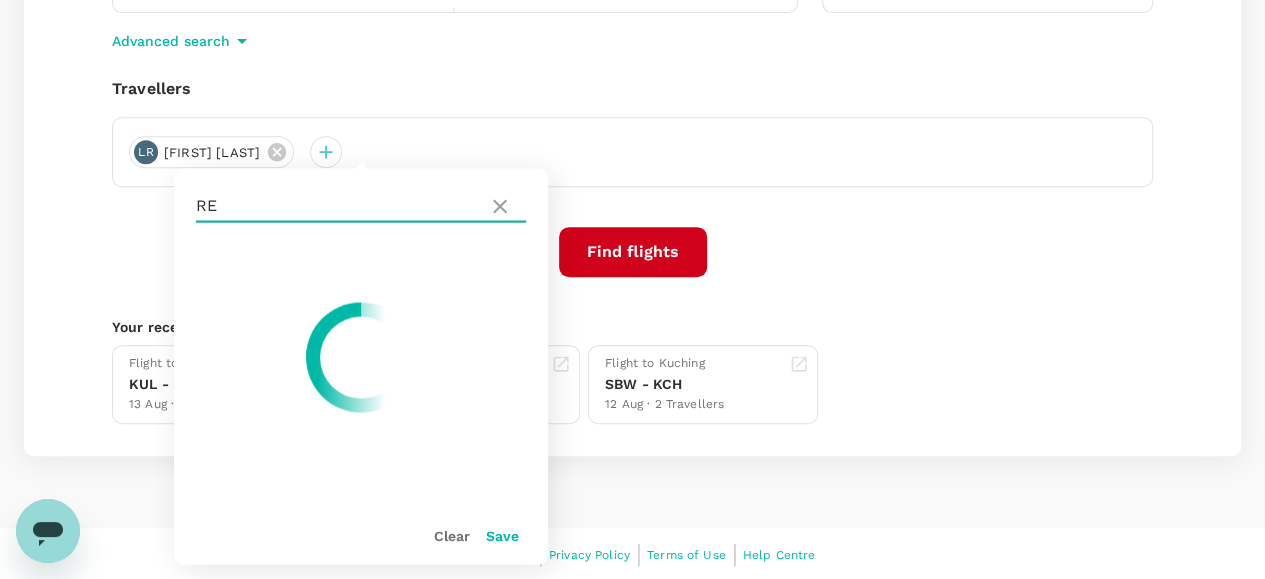 type on "R" 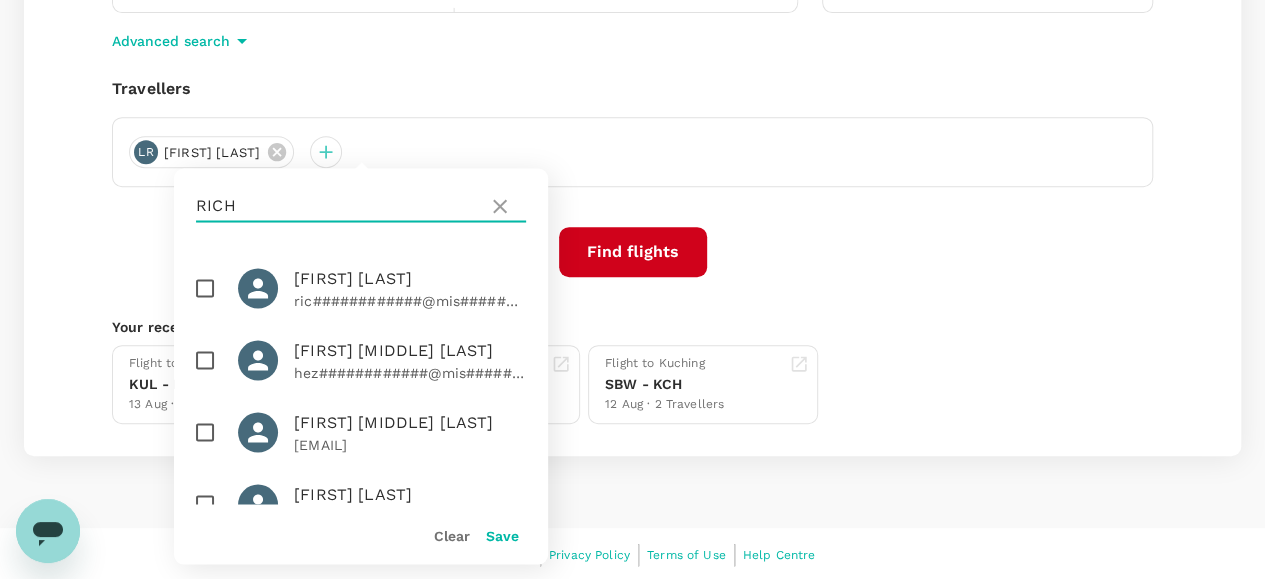 type on "RICH" 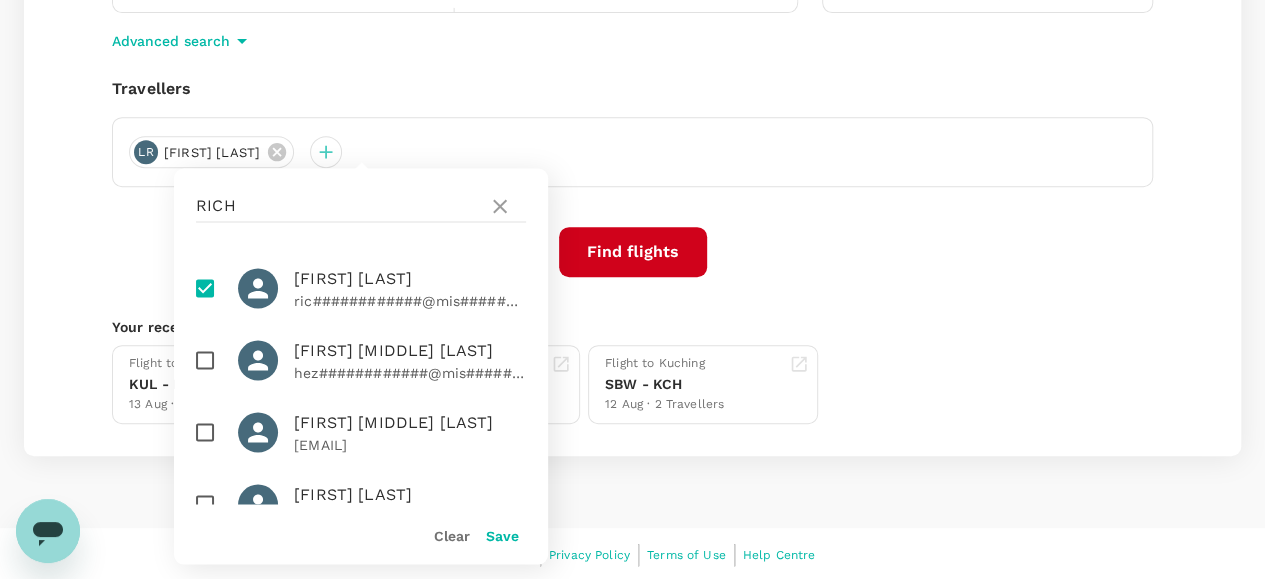 click on "Save" at bounding box center [502, 535] 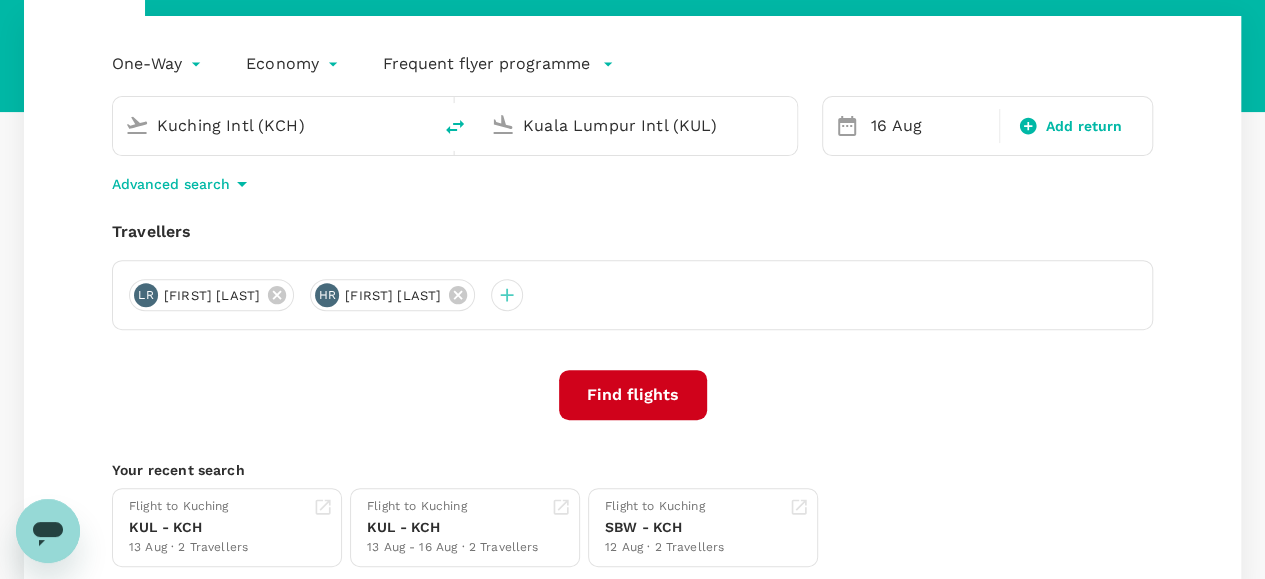 scroll, scrollTop: 185, scrollLeft: 0, axis: vertical 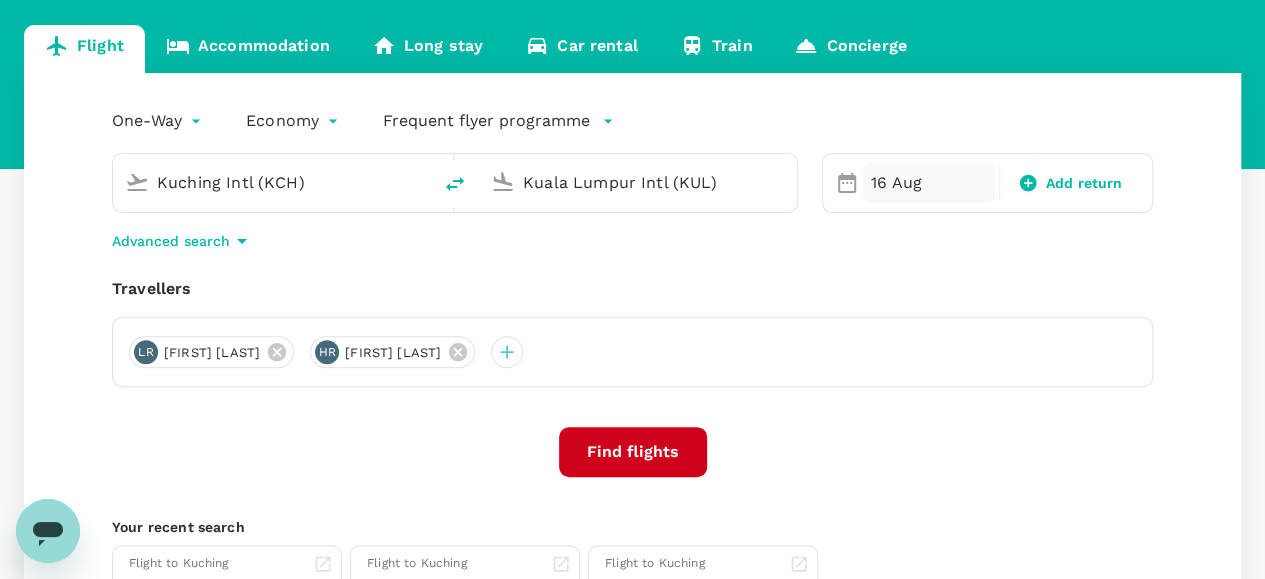 click on "16 Aug" at bounding box center [929, 183] 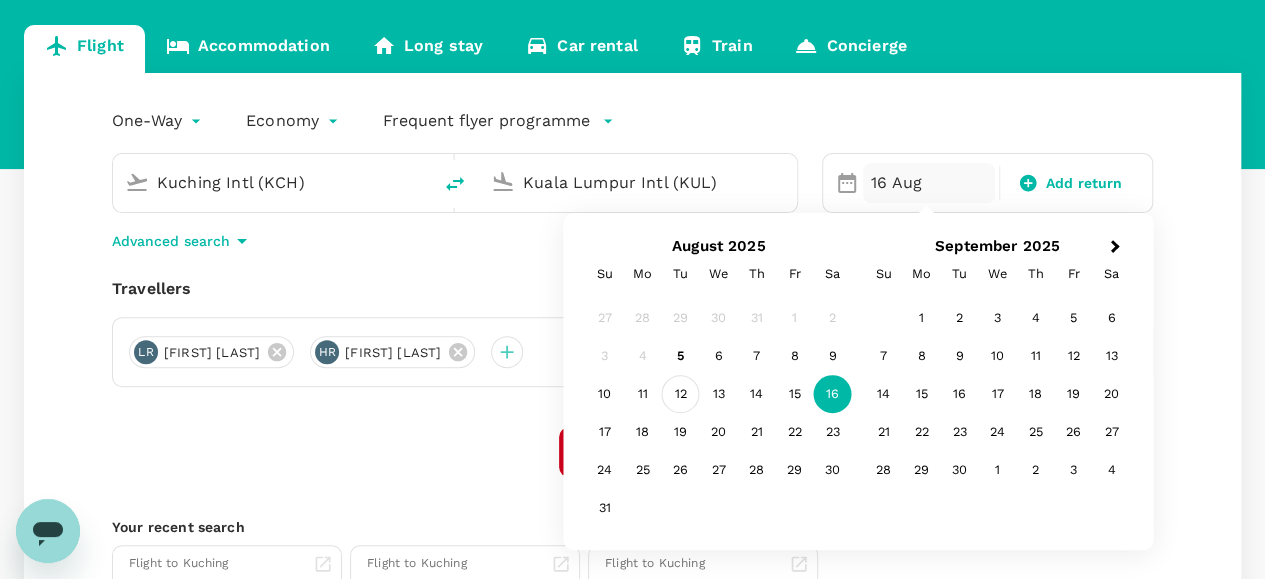 click on "12" at bounding box center (681, 394) 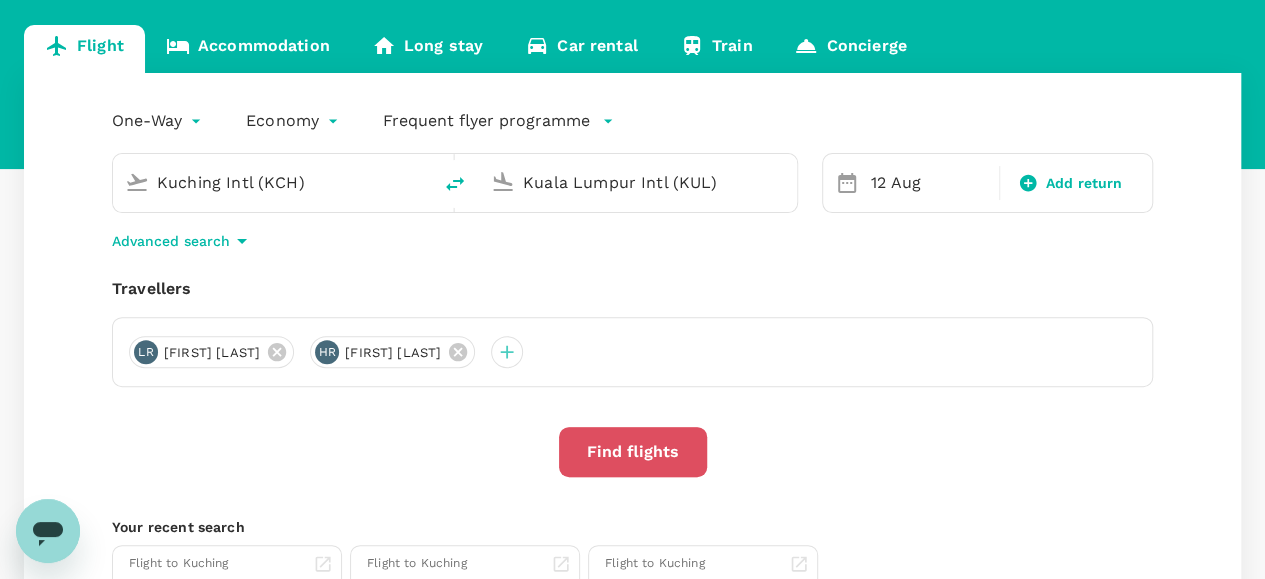 click on "Find flights" at bounding box center [633, 452] 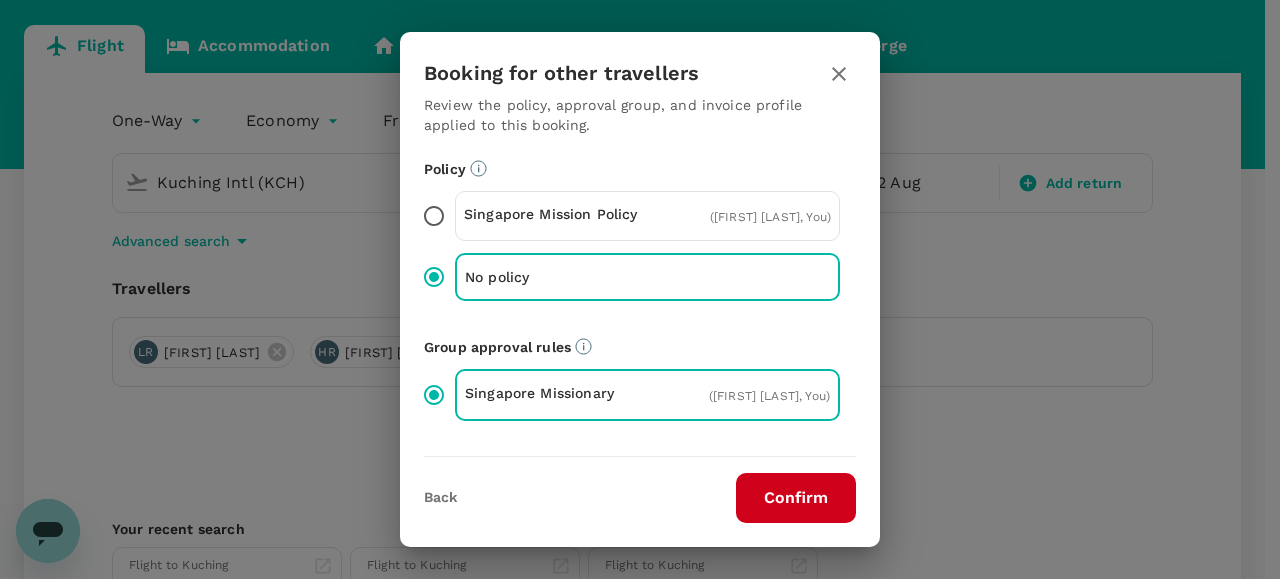 click on "Confirm" at bounding box center (796, 498) 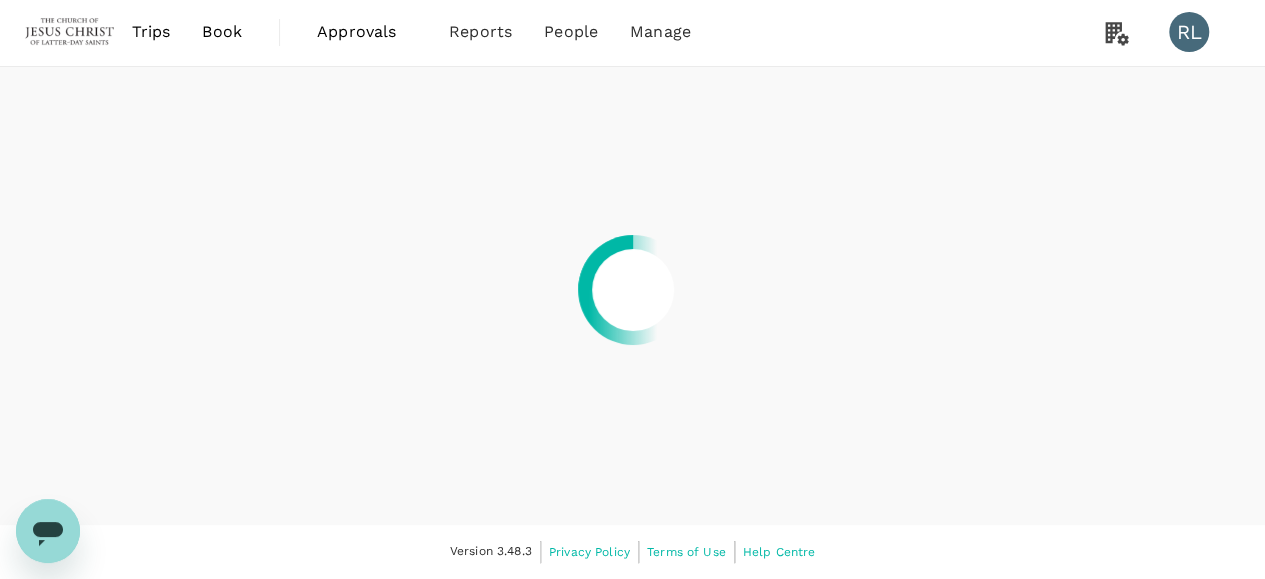 scroll, scrollTop: 0, scrollLeft: 0, axis: both 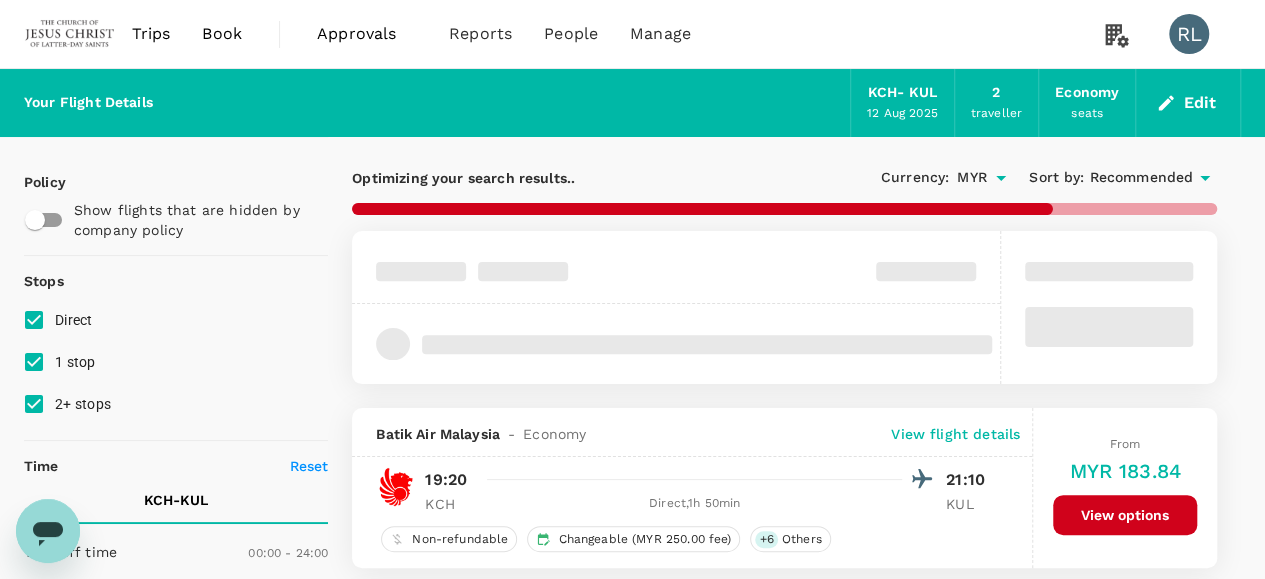 click on "Recommended" at bounding box center (1141, 178) 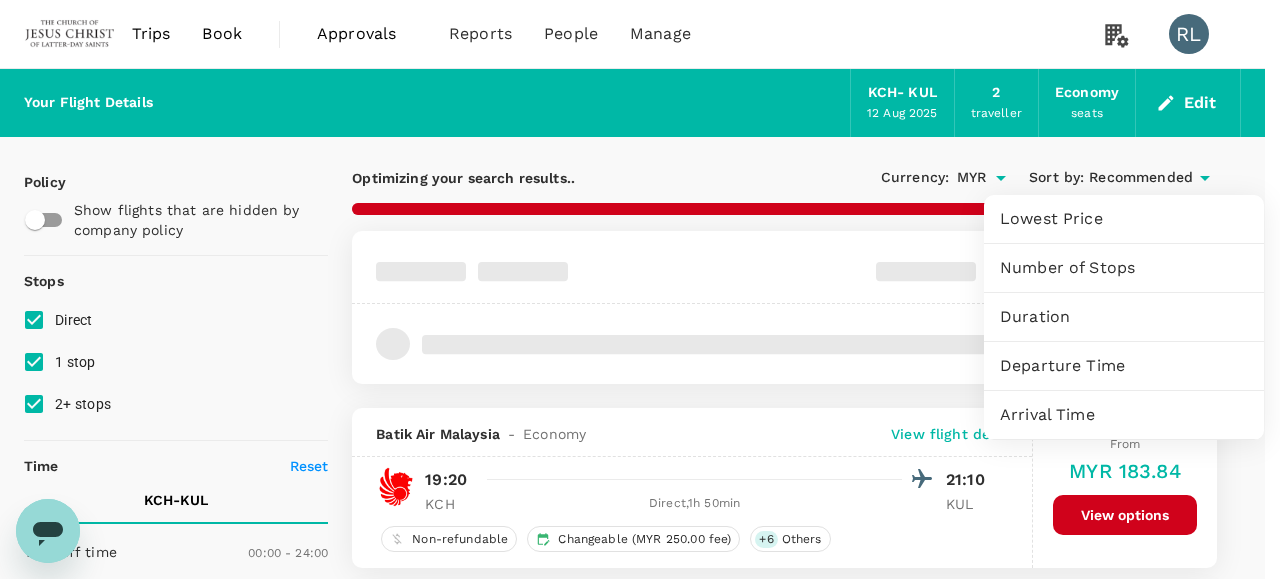 click on "Departure Time" at bounding box center (1124, 366) 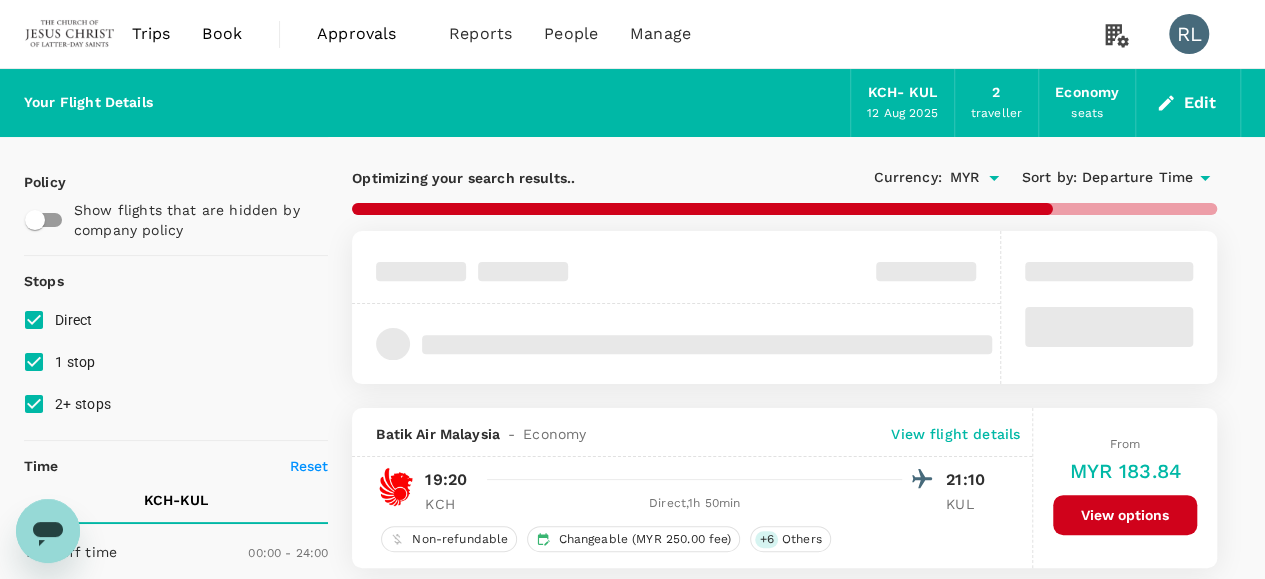 type on "895" 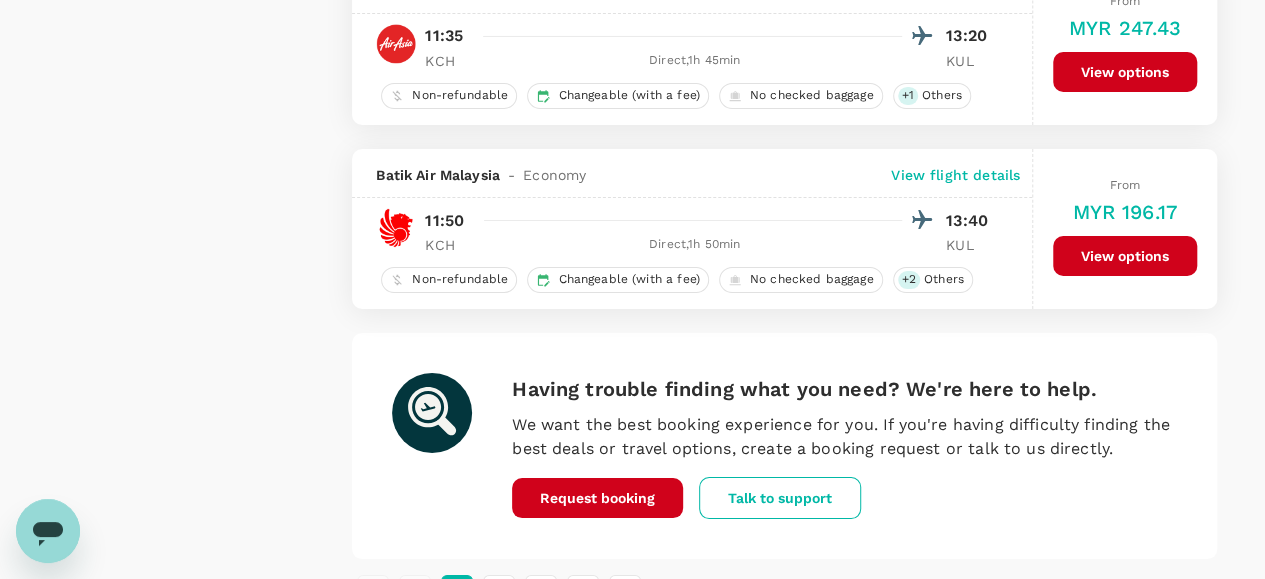 scroll, scrollTop: 3600, scrollLeft: 0, axis: vertical 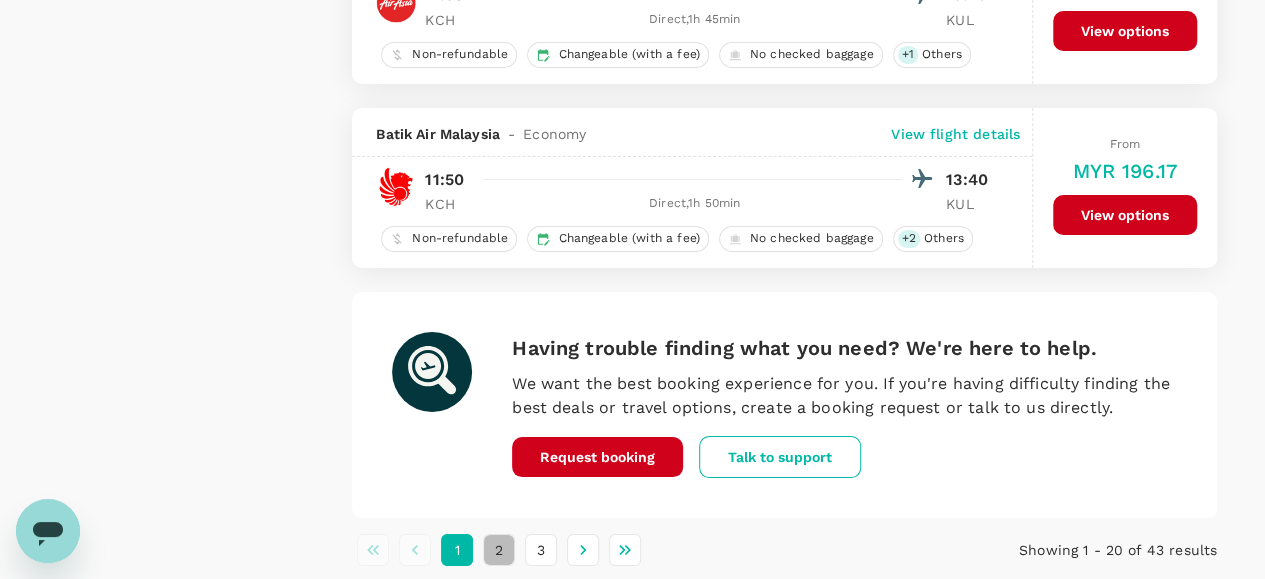 click on "2" at bounding box center [499, 550] 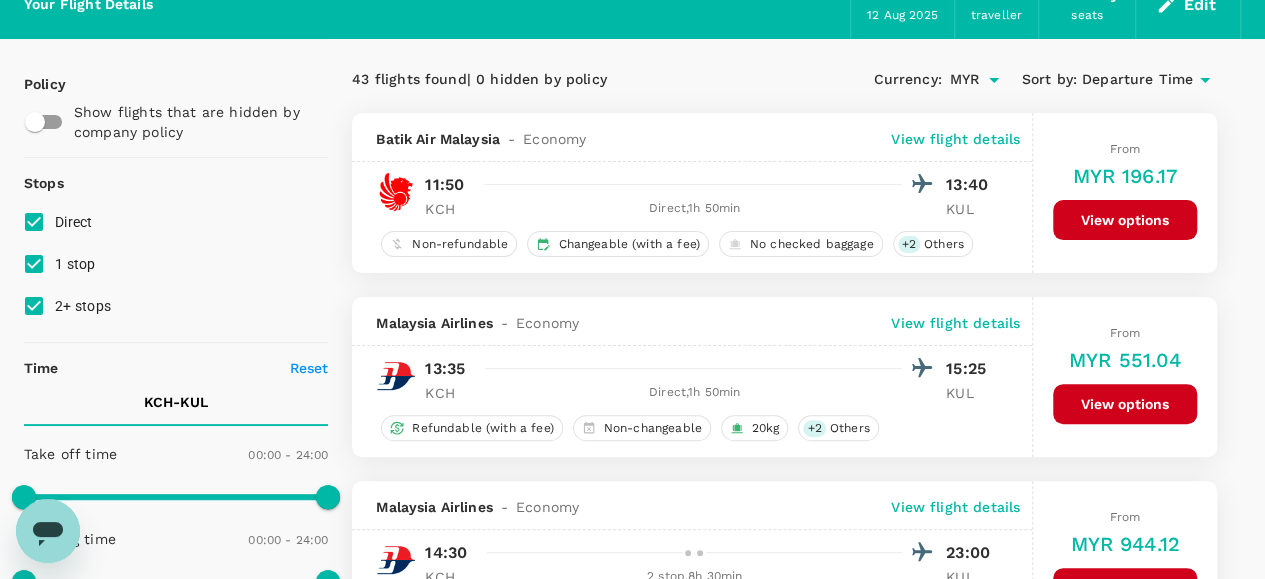 scroll, scrollTop: 0, scrollLeft: 0, axis: both 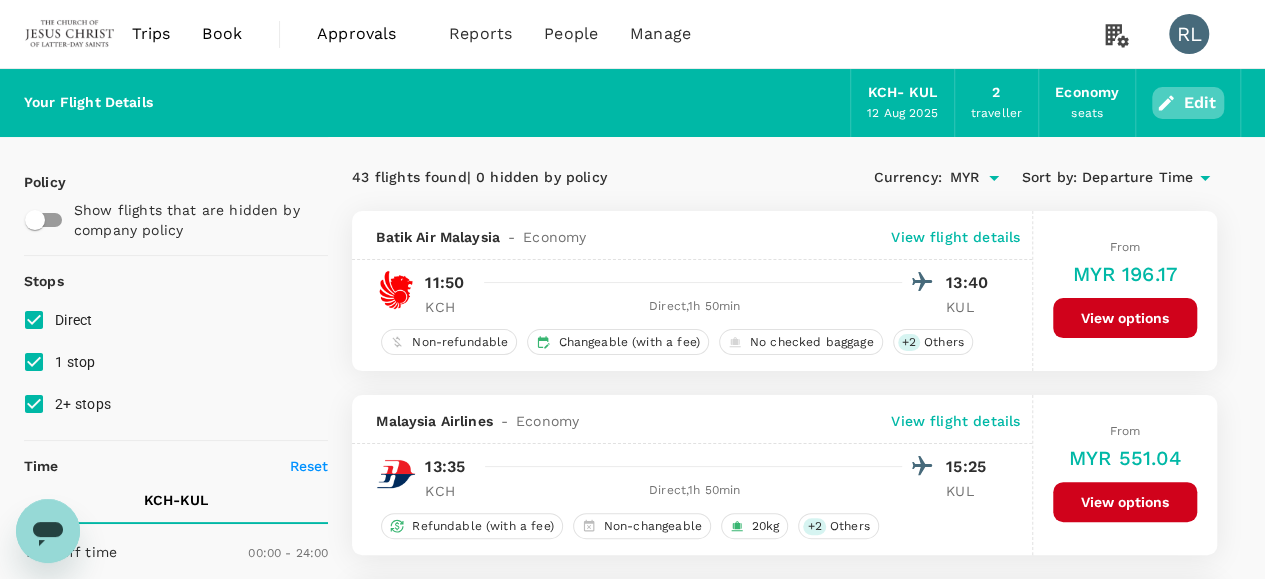 click on "Edit" at bounding box center [1188, 103] 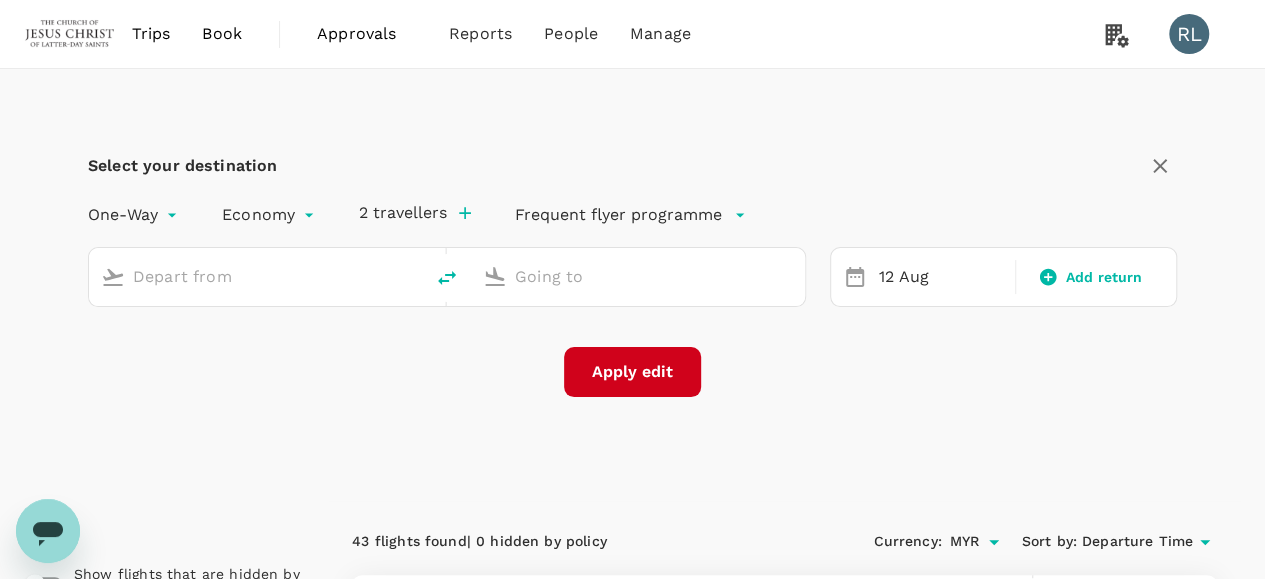 type on "Kuching Intl (KCH)" 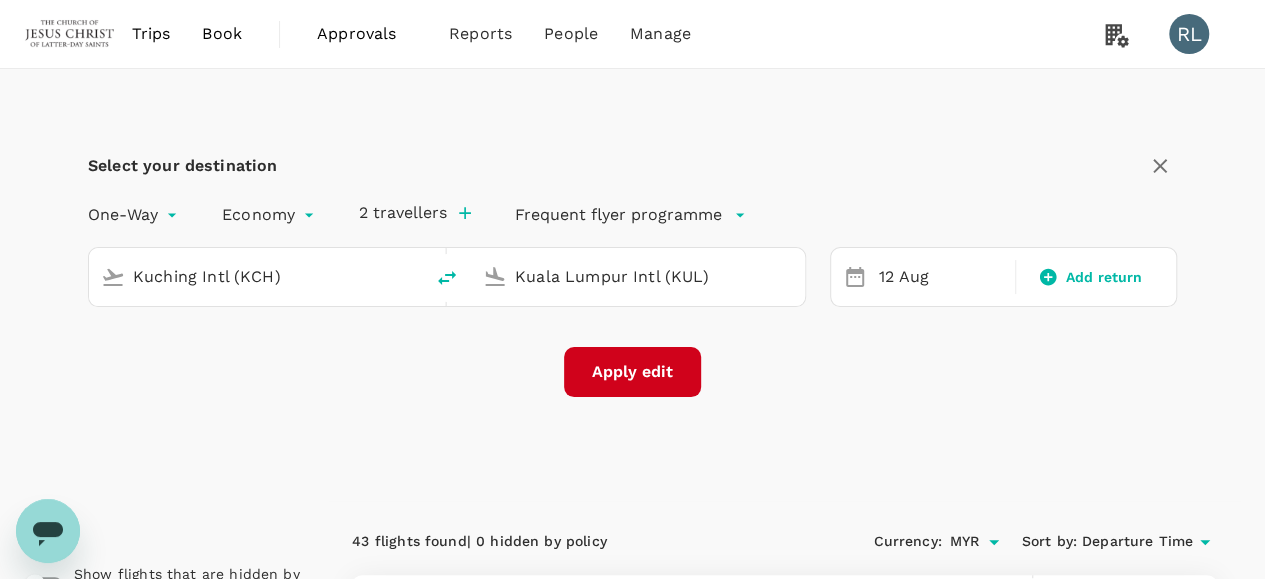 click on "Kuala Lumpur Intl (KUL)" at bounding box center [639, 276] 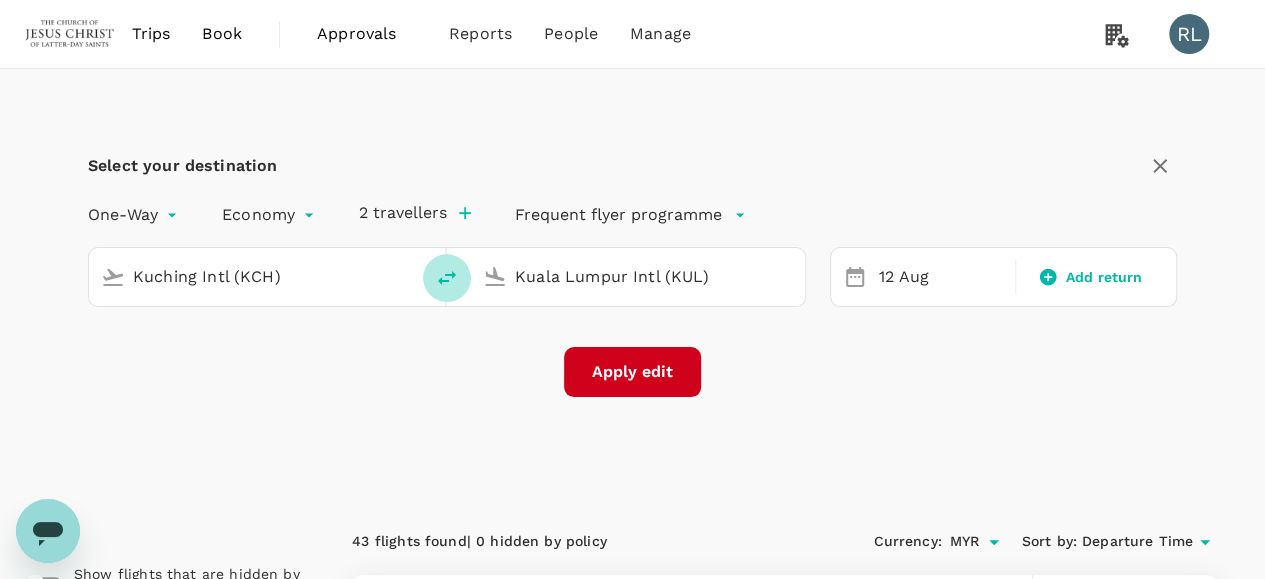 click 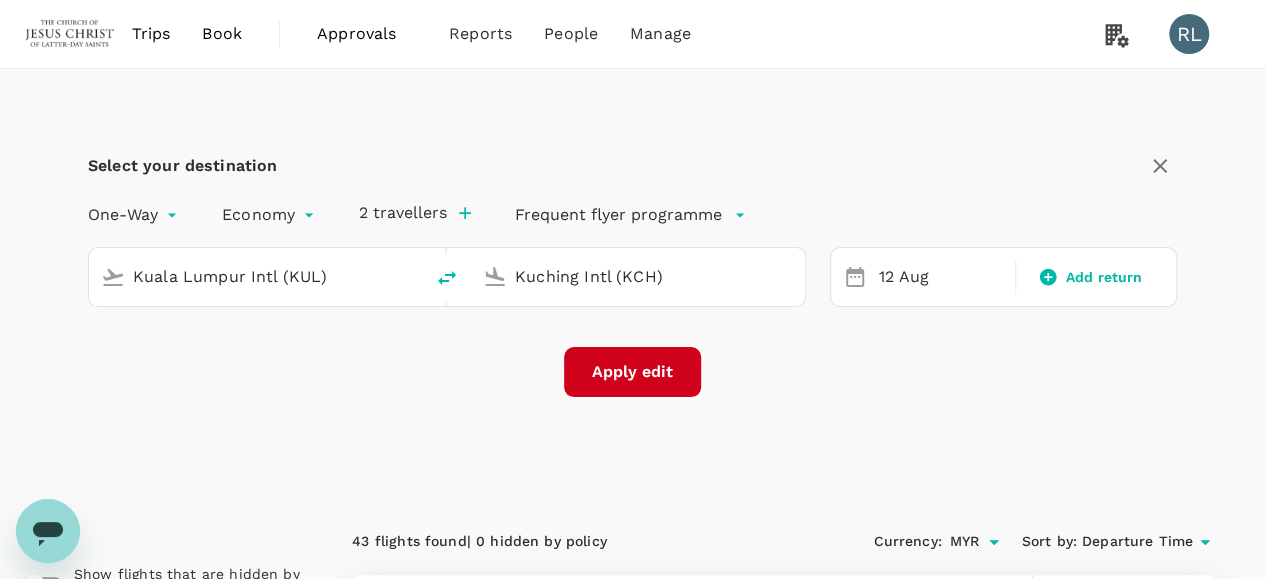 click on "Kuala Lumpur Intl (KUL)" at bounding box center (257, 276) 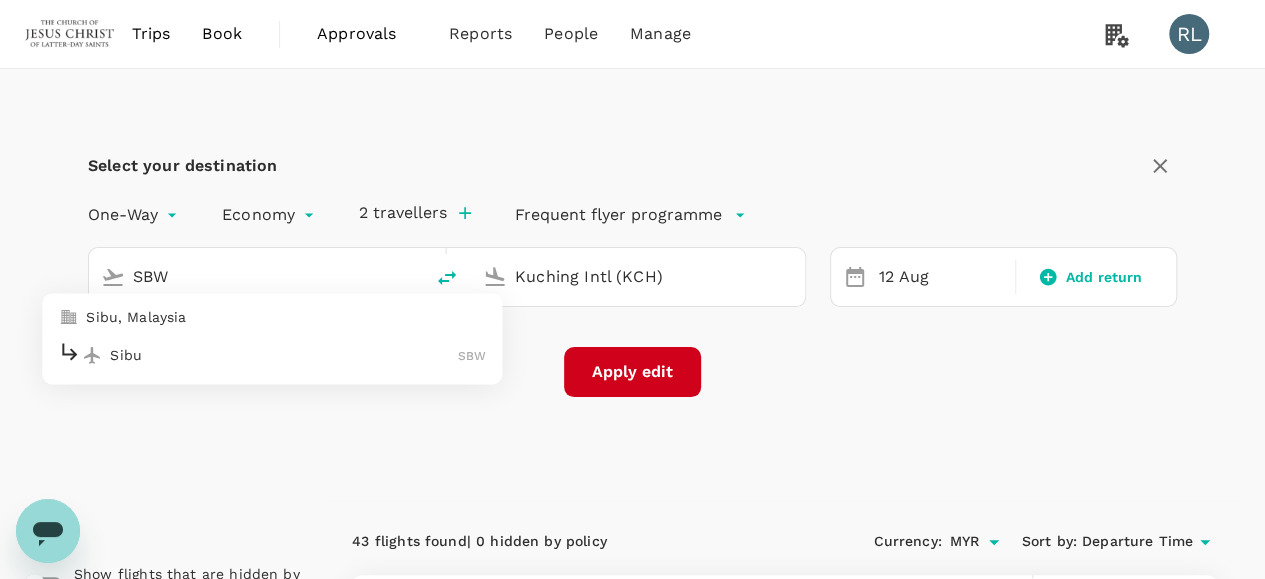click on "Sibu" at bounding box center (284, 355) 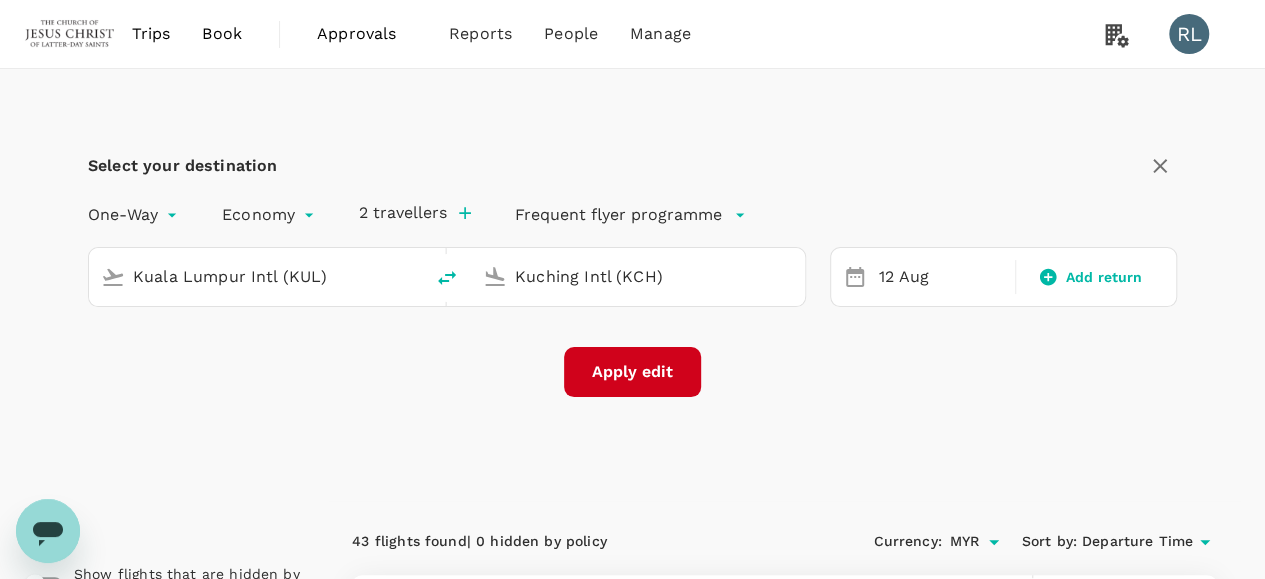 type on "Sibu (SBW)" 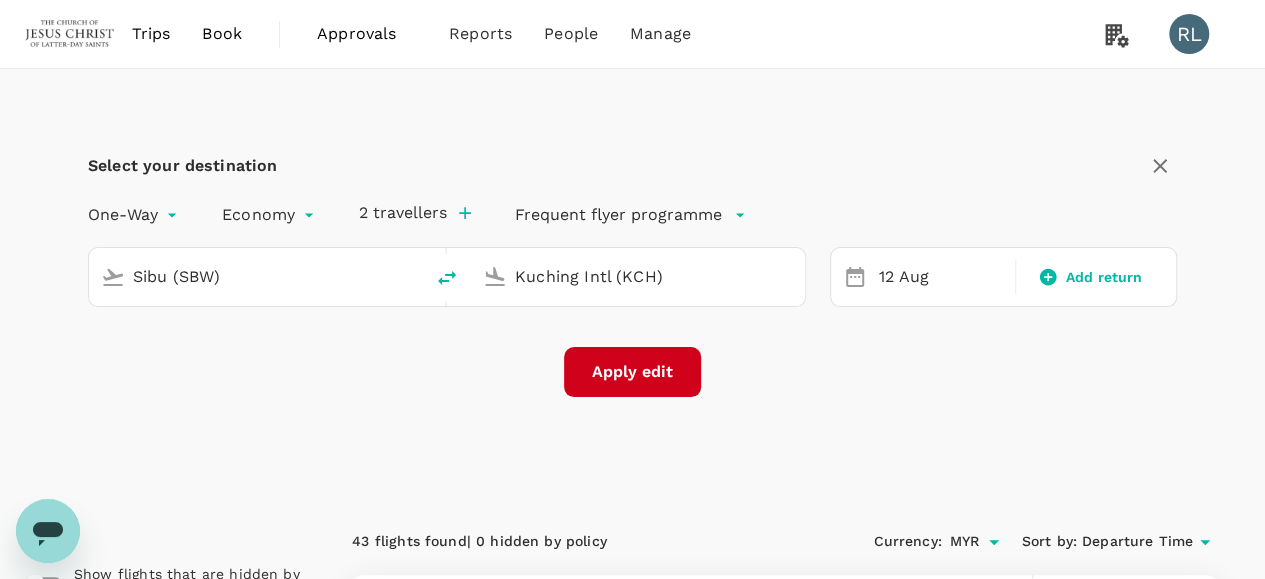 click on "Apply edit" at bounding box center [632, 372] 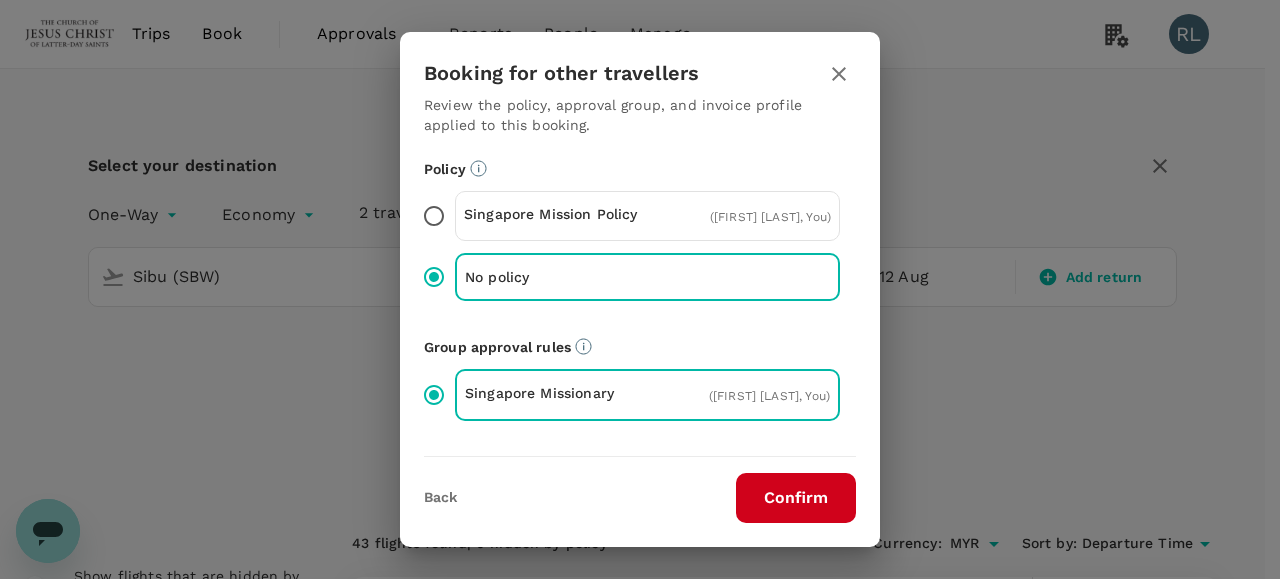 click on "Confirm" at bounding box center (796, 498) 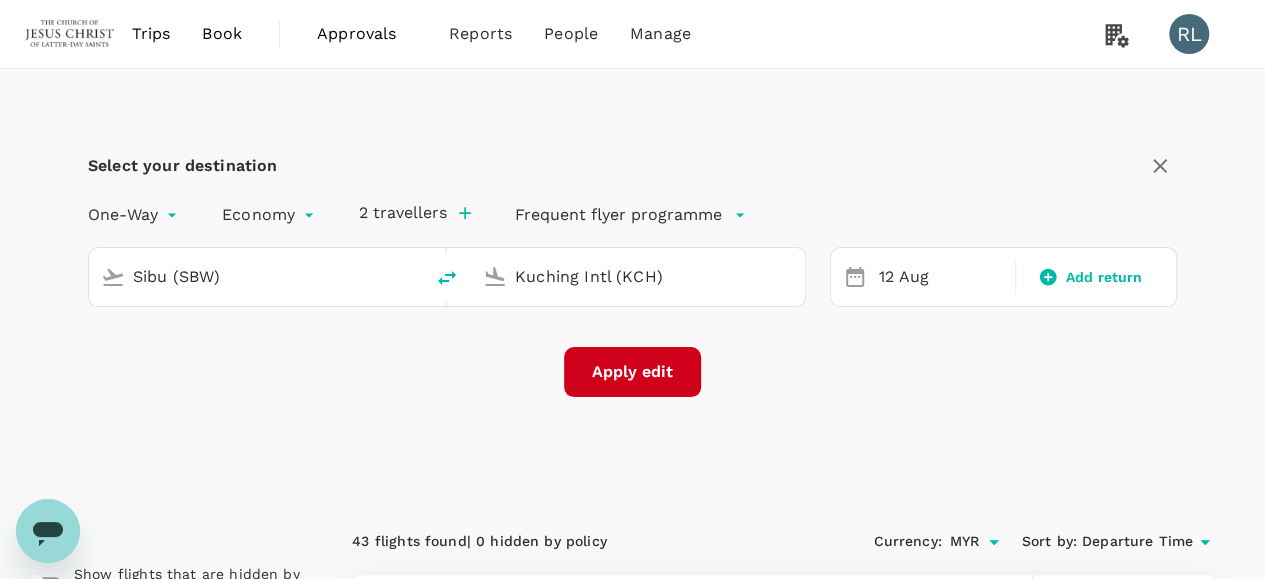 checkbox on "false" 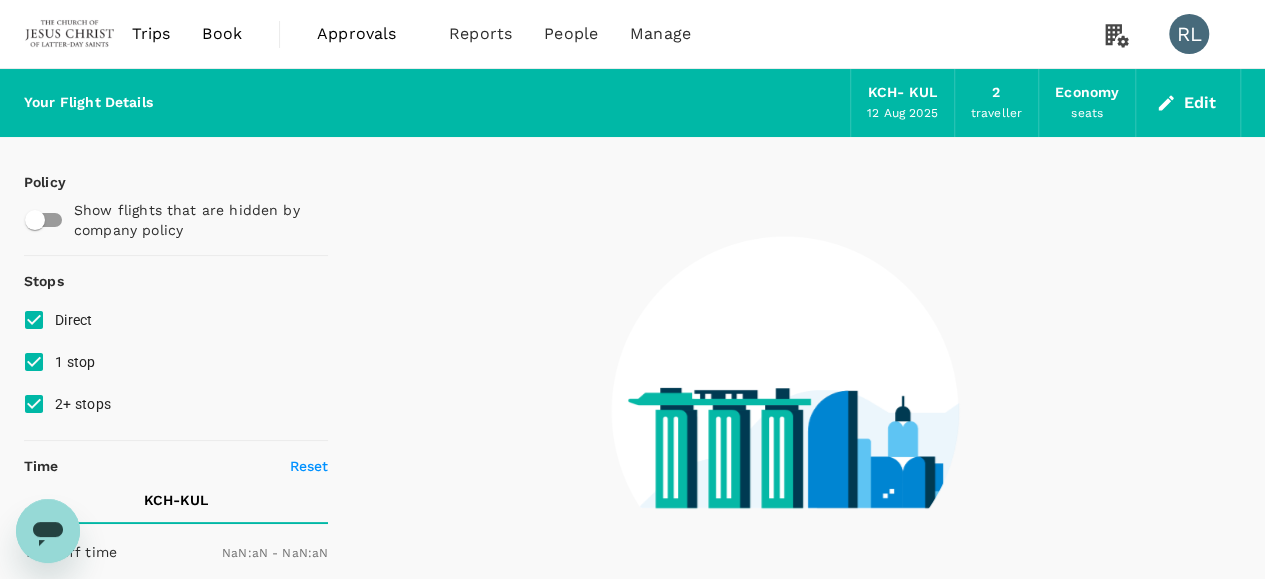 type on "1440" 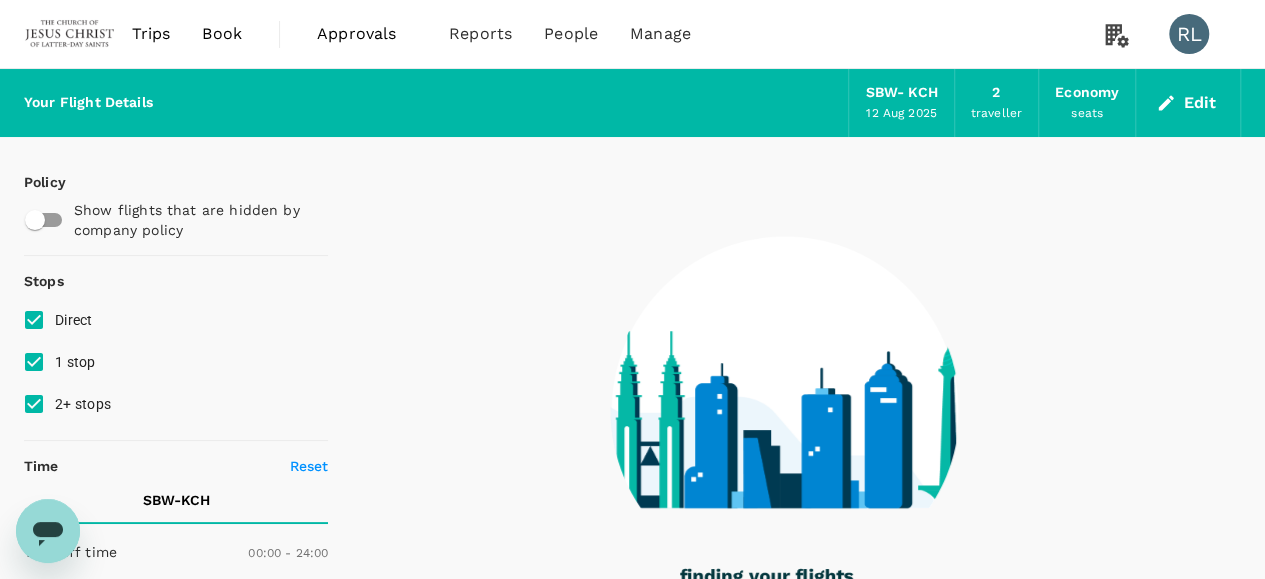 type on "530" 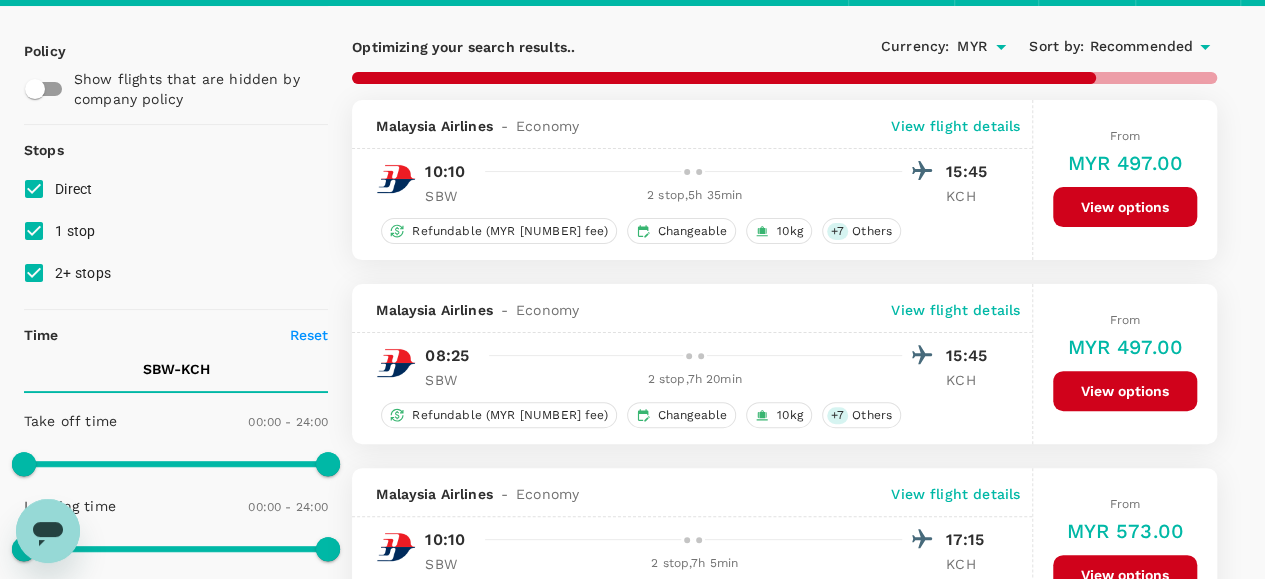 scroll, scrollTop: 100, scrollLeft: 0, axis: vertical 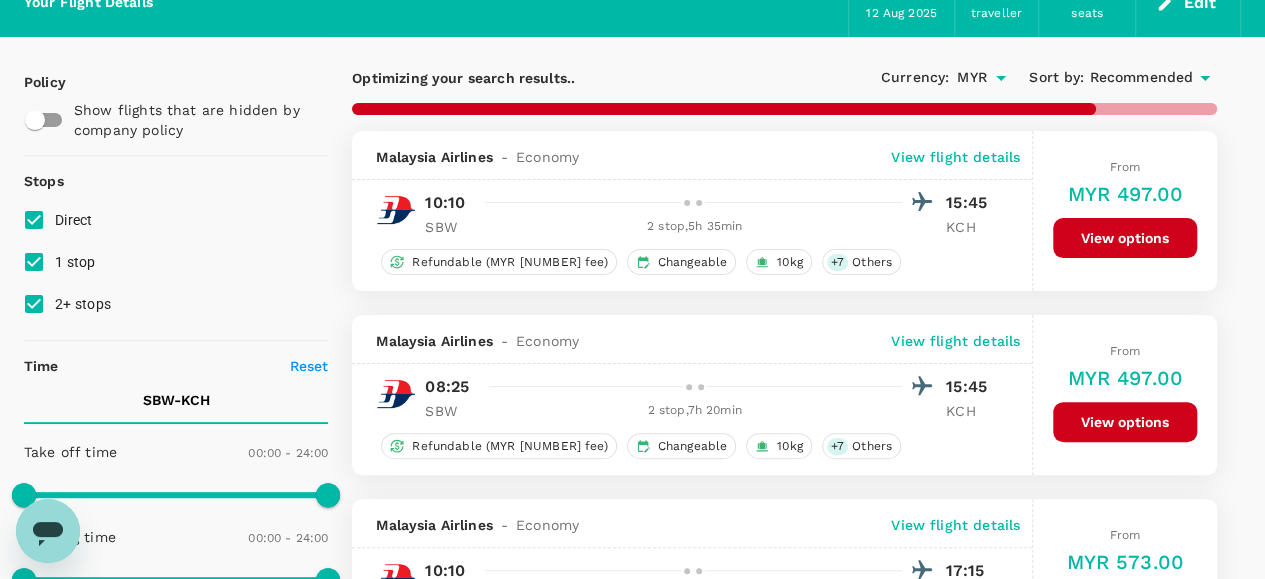 click on "Recommended" at bounding box center [1141, 78] 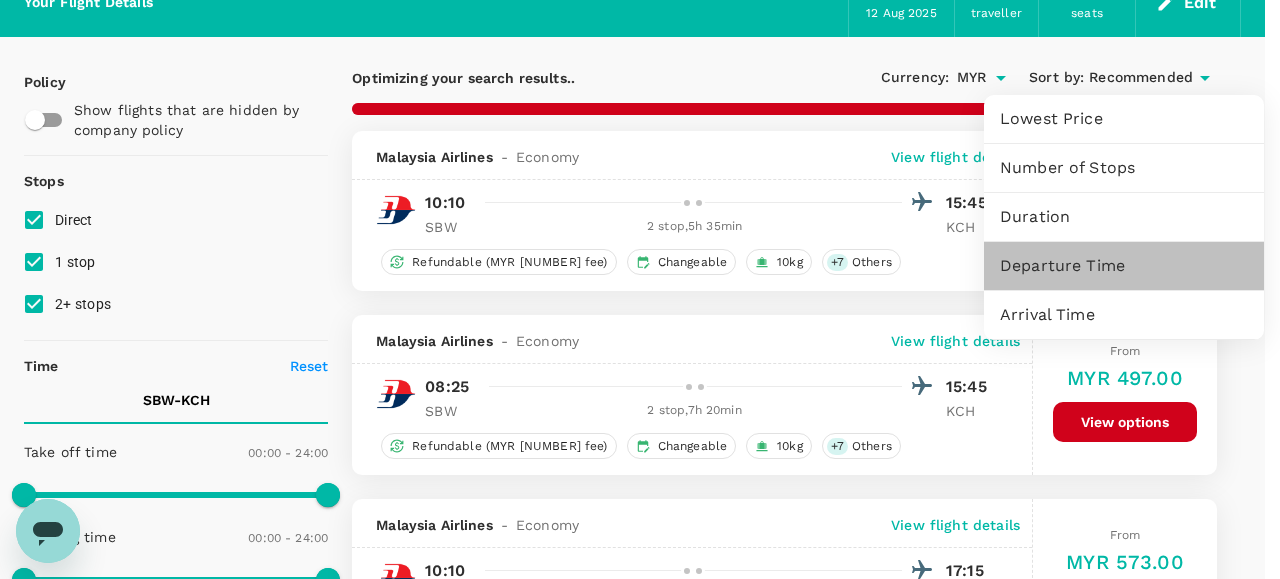 click on "Departure Time" at bounding box center (1124, 266) 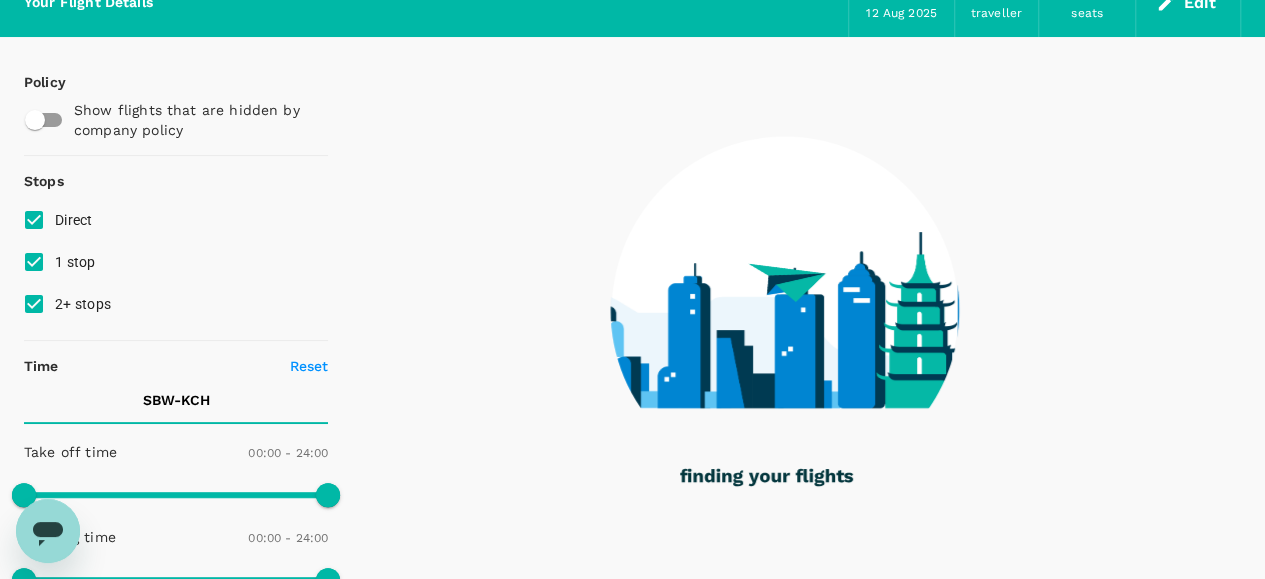 type on "1055" 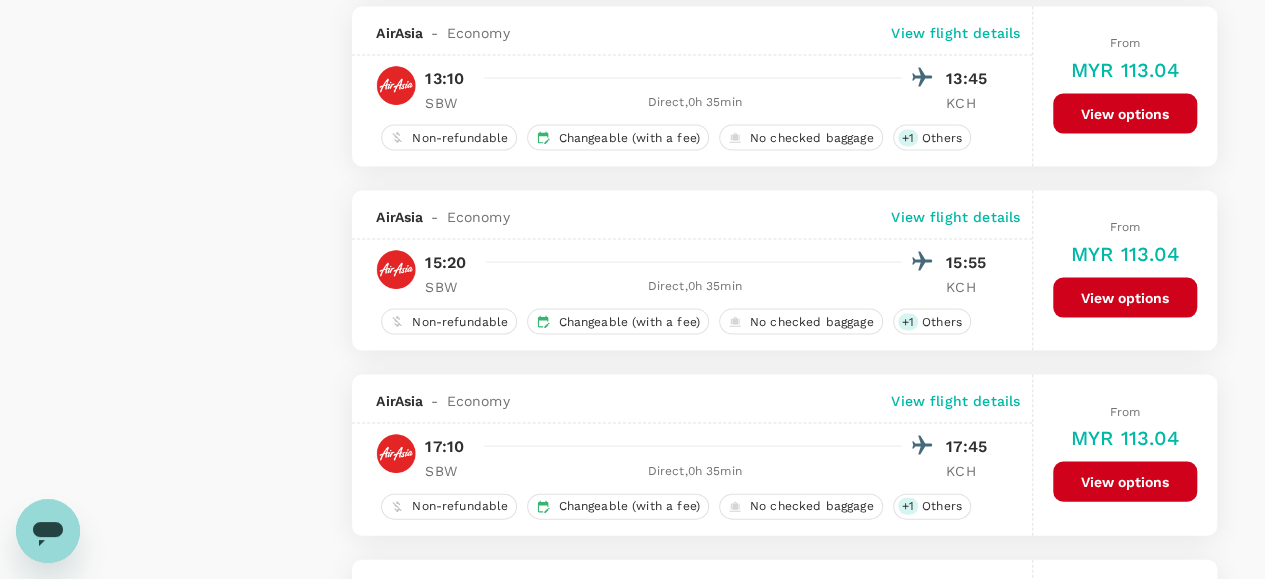 scroll, scrollTop: 1800, scrollLeft: 0, axis: vertical 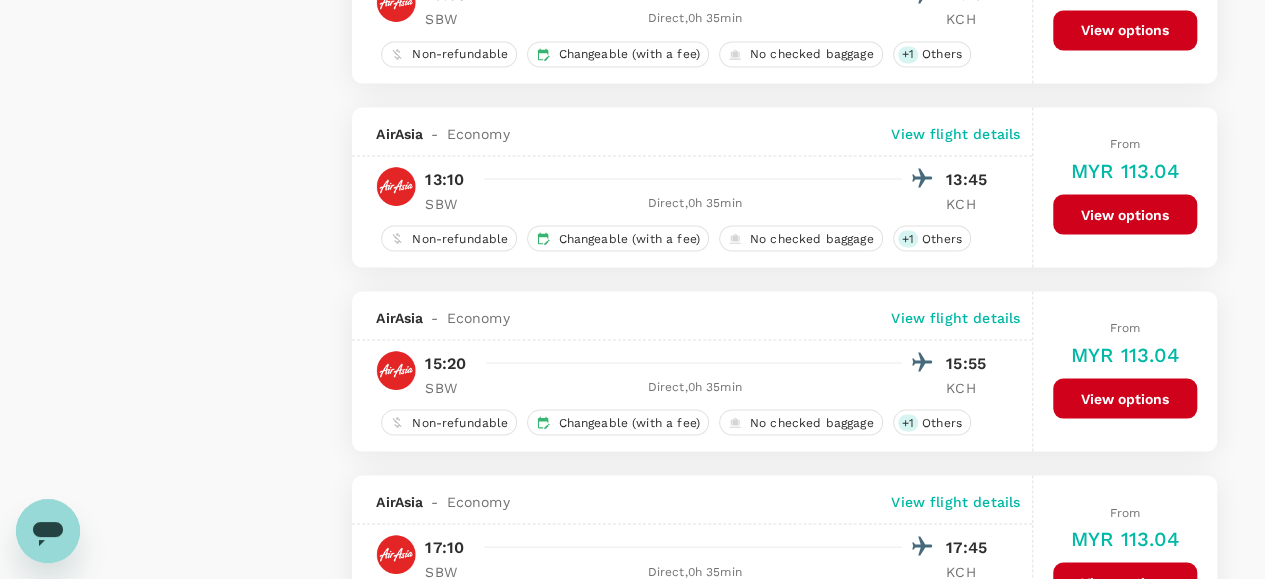 click on "View options" at bounding box center (1125, 214) 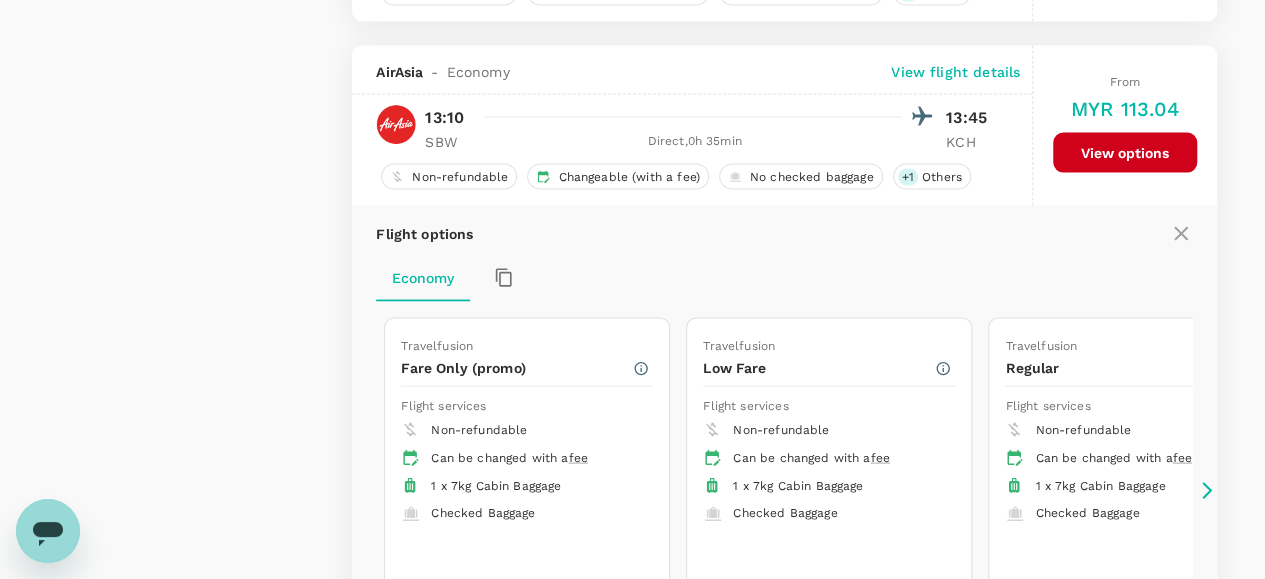 scroll, scrollTop: 1900, scrollLeft: 0, axis: vertical 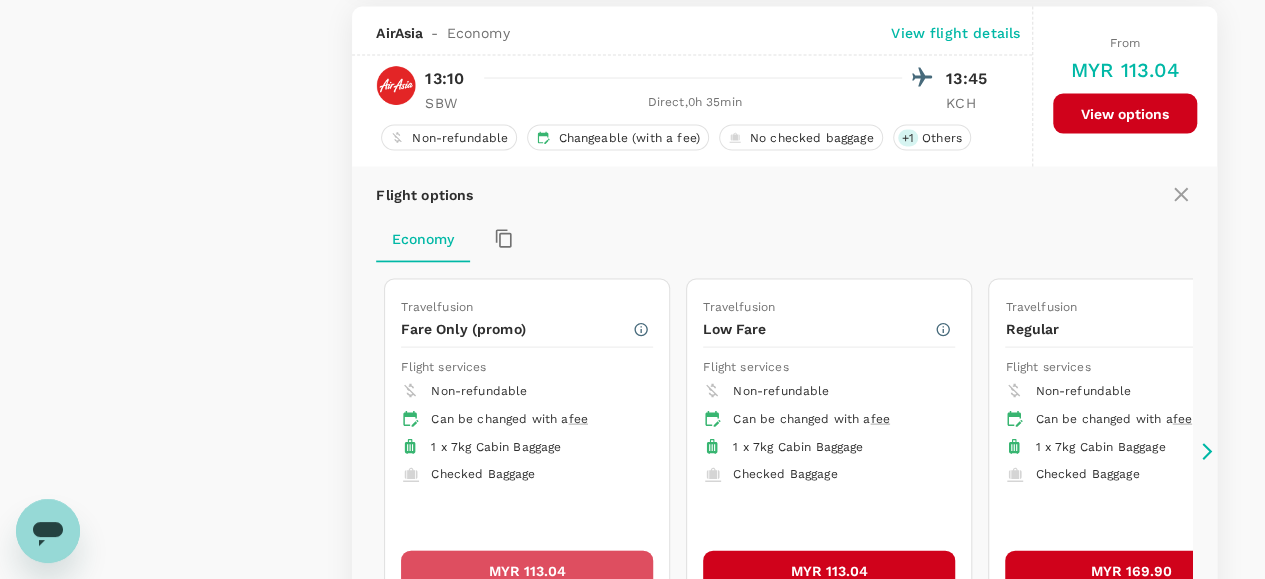 click on "MYR 113.04" at bounding box center (527, 571) 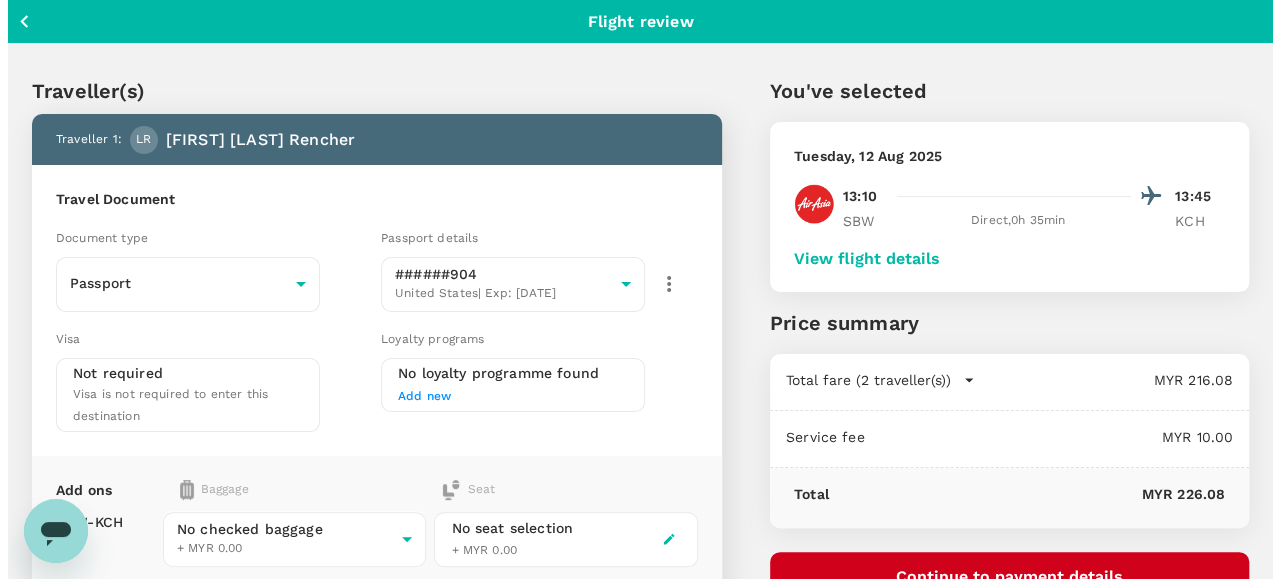 scroll, scrollTop: 100, scrollLeft: 0, axis: vertical 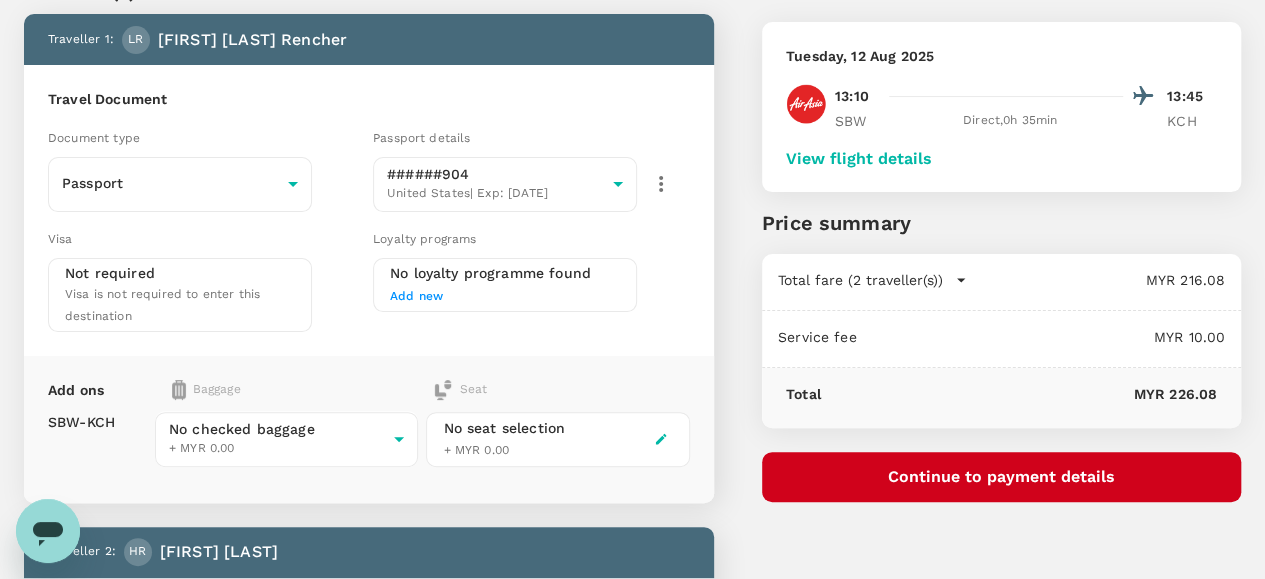 click on "Continue to payment details" at bounding box center (1001, 477) 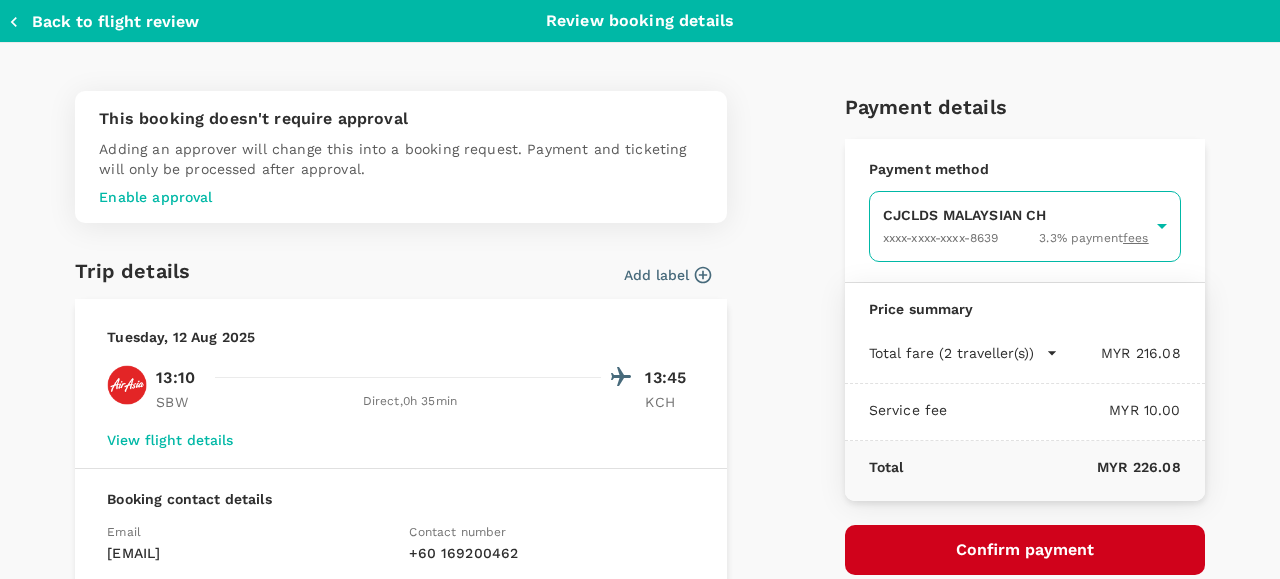 click on "Back to flight results Flight review Traveller(s) Traveller   1 : LR [FIRST] [LAST]   Rencher Travel Document Document type Passport Passport ​ Passport details ######904 United States  | Exp:   [DATE] [ID] ​ Visa Not required Visa is not required to enter this destination Loyalty programs No loyalty programme found Add new Add ons Baggage Seat SBW  -  KCH No checked baggage + MYR 0.00 ​ No seat selection + MYR 0.00 Traveller   2 : HR [FIRST]   [LAST] Travel Document Document type Passport Passport ​ Passport details ######511 United States  | Exp:   [DATE] [ID] ​ Visa Not required Visa is not required to enter this destination Loyalty programs No loyalty programme found Add new Add ons Baggage Seat SBW  -  KCH No checked baggage + MYR 0.00 ​ No seat selection + MYR 0.00 Special request Add any special requests here. Our support team will attend to it and reach out to you as soon as possible. Add request You've selected [TIME] +" at bounding box center (640, 577) 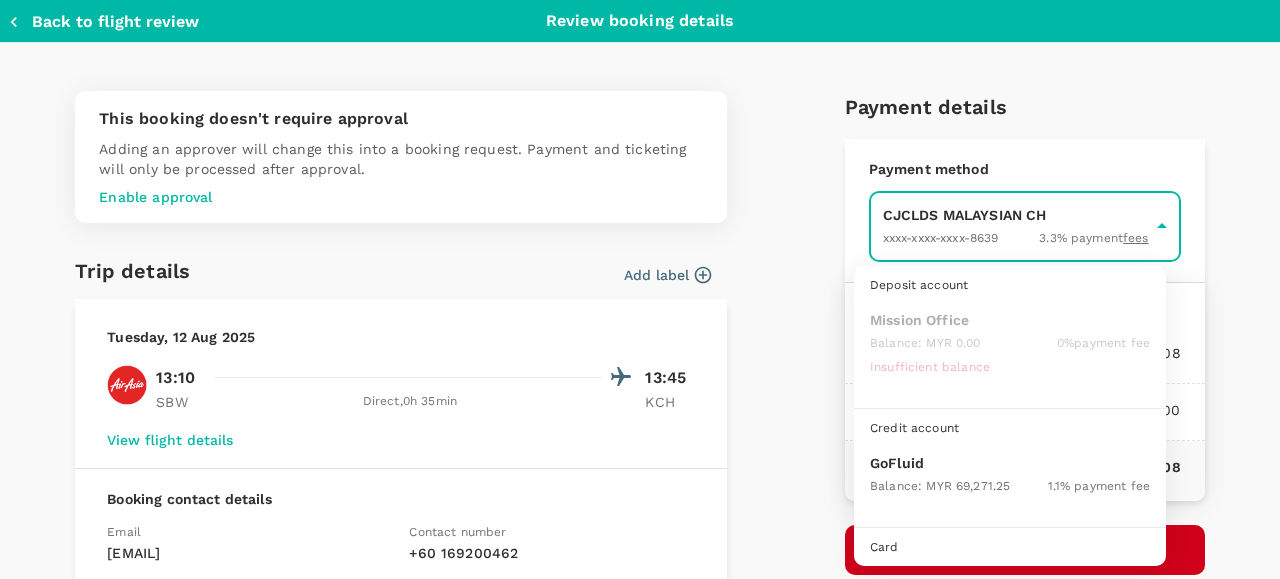 scroll, scrollTop: 51, scrollLeft: 0, axis: vertical 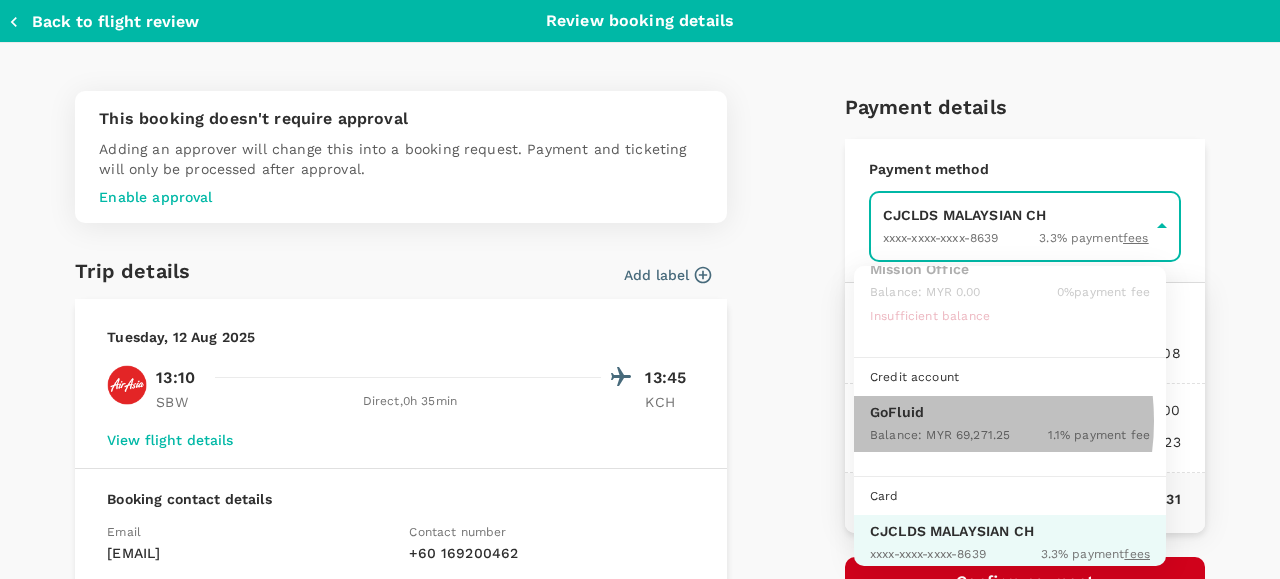 click on "Balance :   MYR 69,271.25" at bounding box center [940, 434] 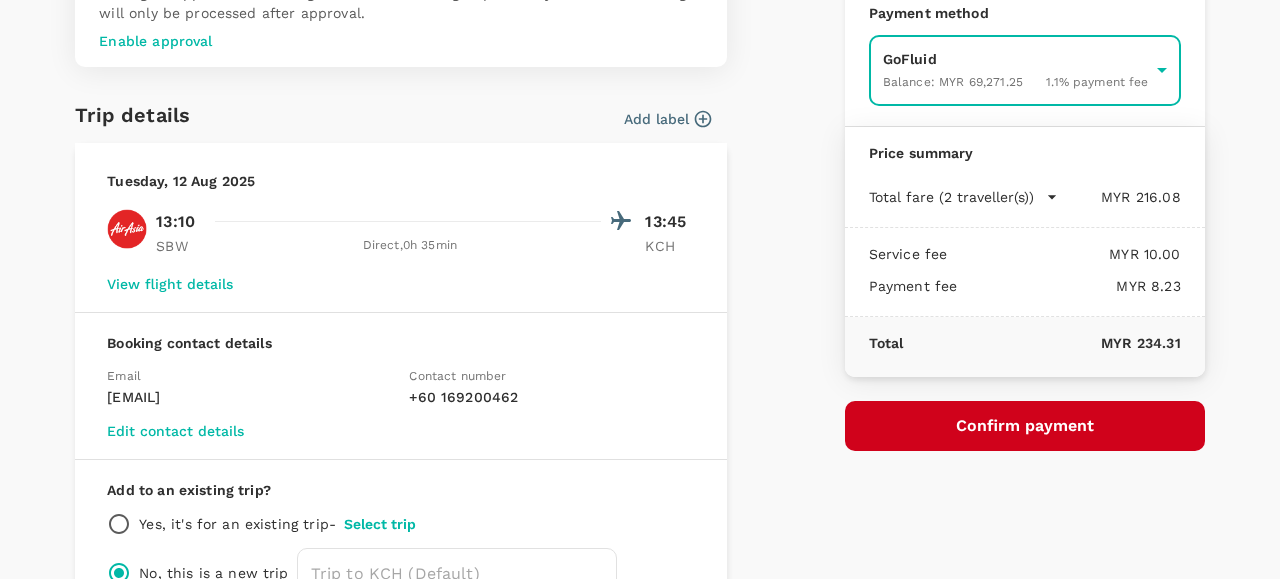 scroll, scrollTop: 283, scrollLeft: 0, axis: vertical 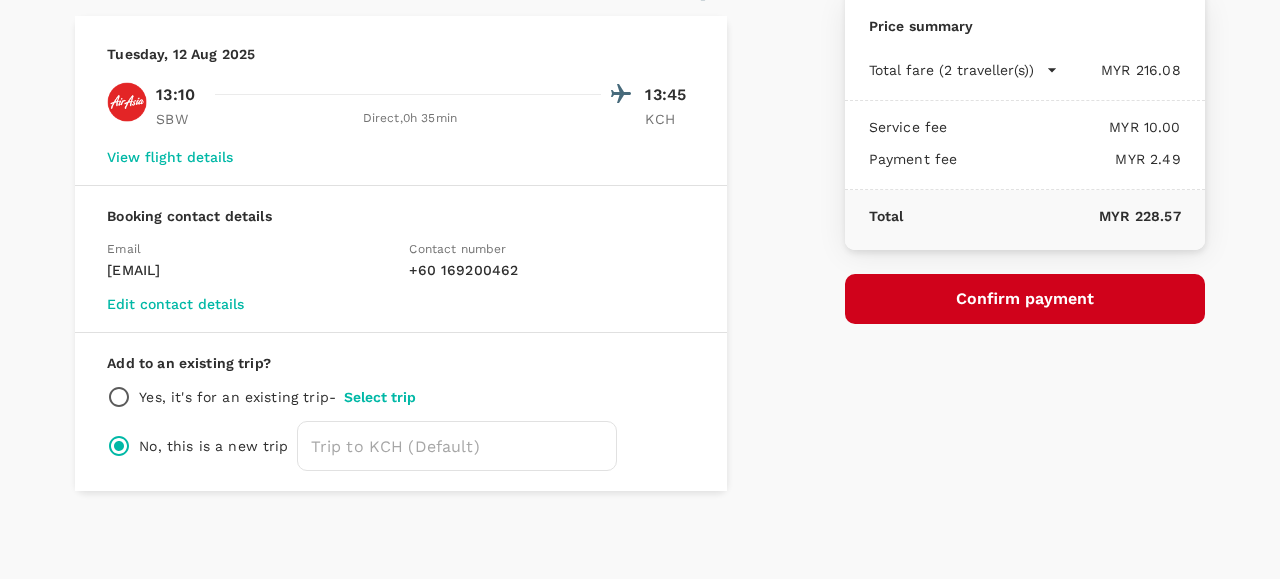 click on "Confirm payment" at bounding box center (1025, 299) 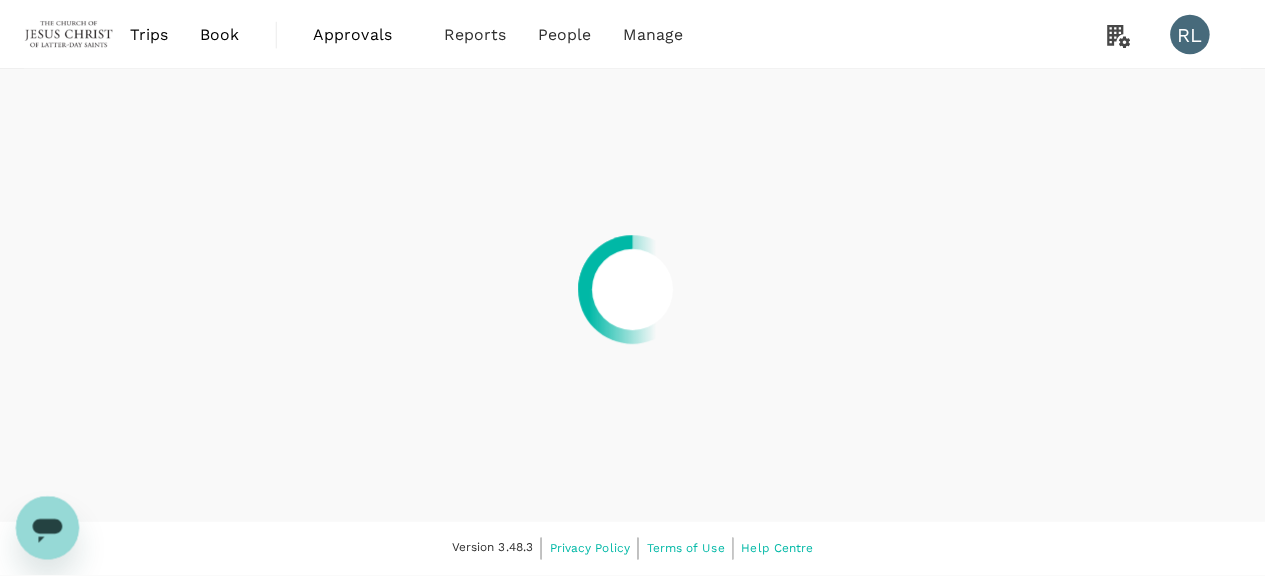 scroll, scrollTop: 0, scrollLeft: 0, axis: both 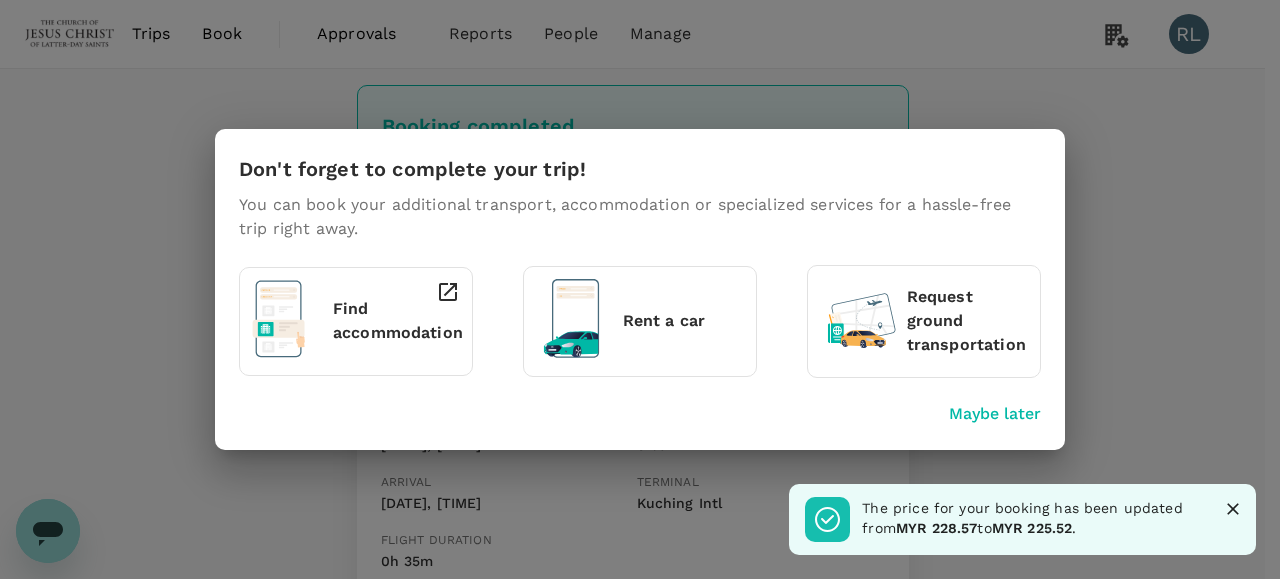 click 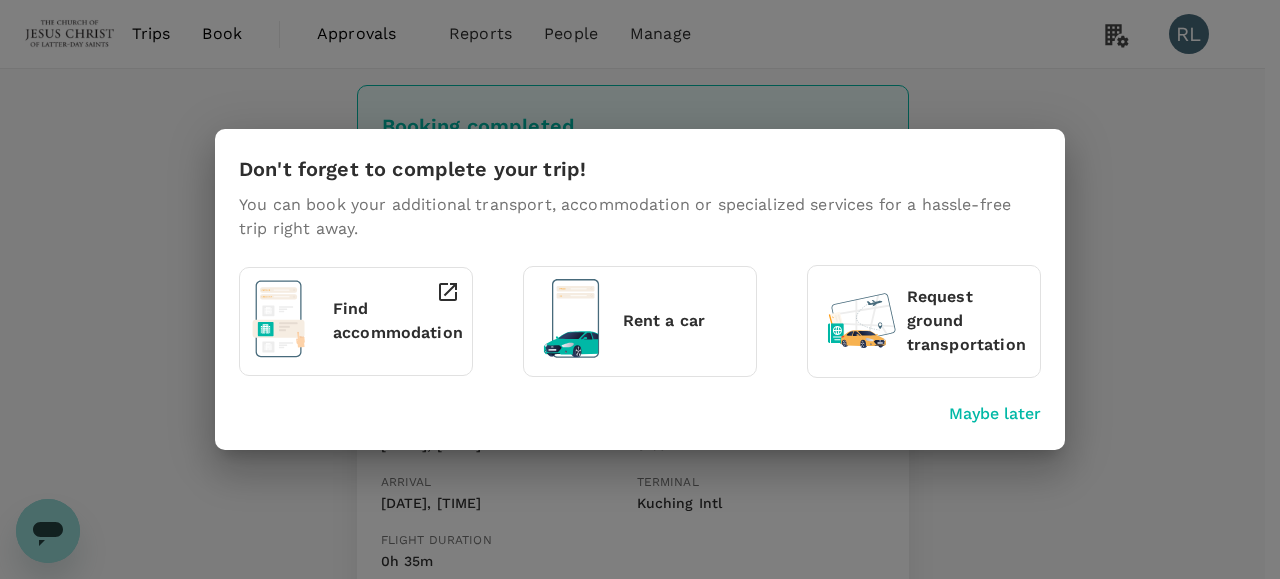 click on "Maybe later" at bounding box center [995, 414] 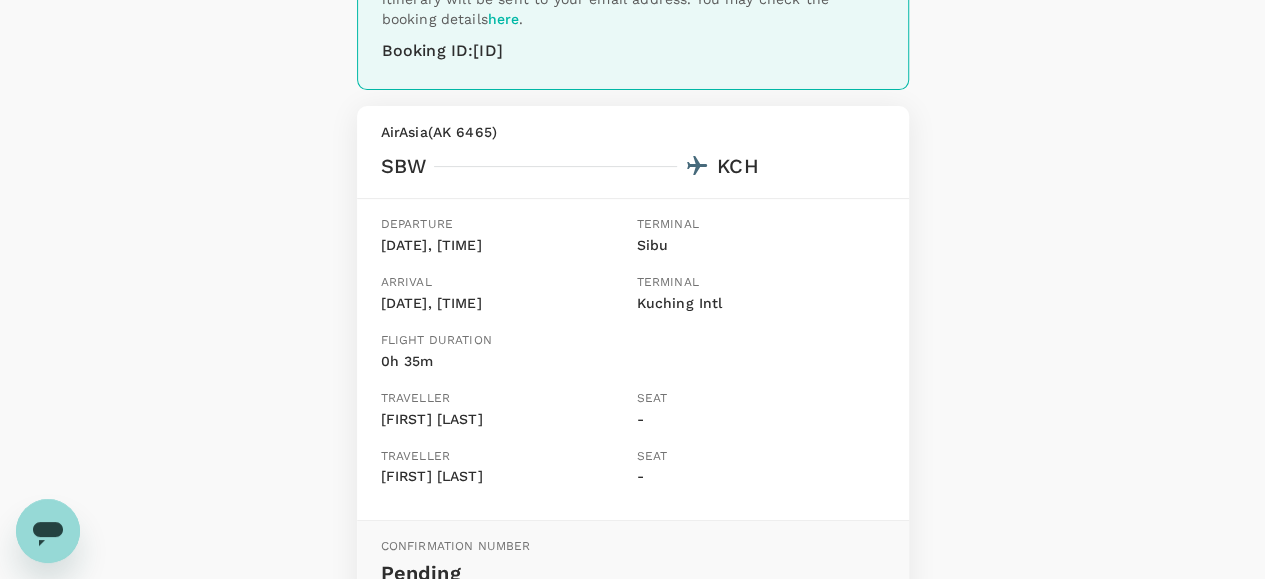 scroll, scrollTop: 100, scrollLeft: 0, axis: vertical 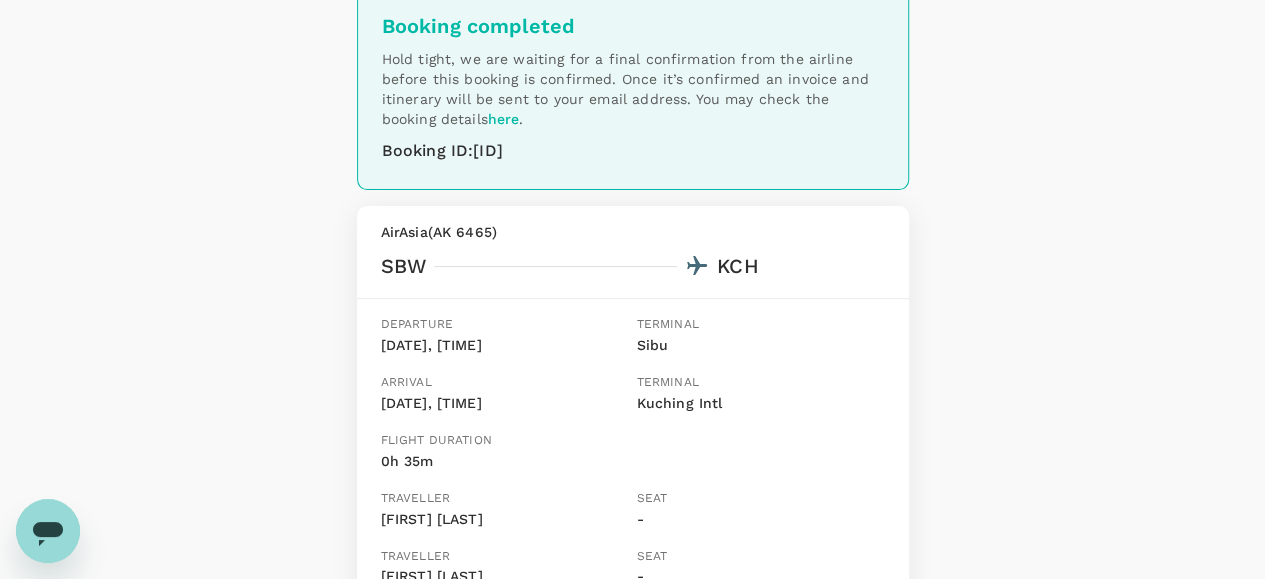 drag, startPoint x: 238, startPoint y: 99, endPoint x: 261, endPoint y: 1, distance: 100.6628 